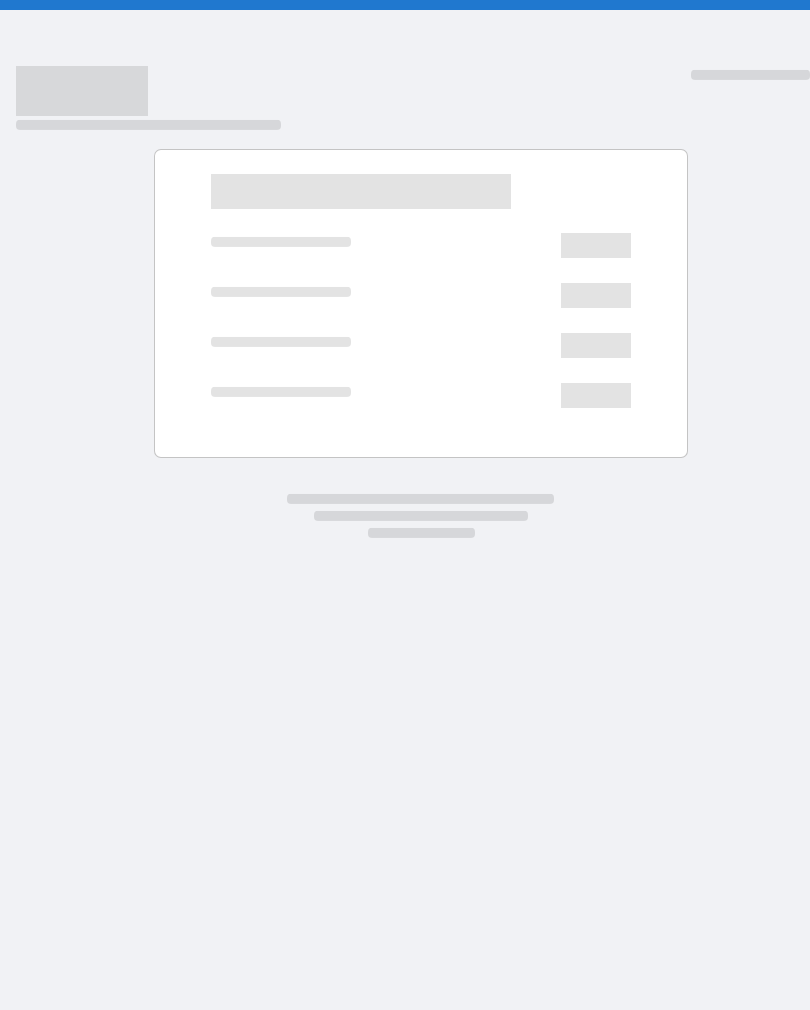 scroll, scrollTop: 0, scrollLeft: 0, axis: both 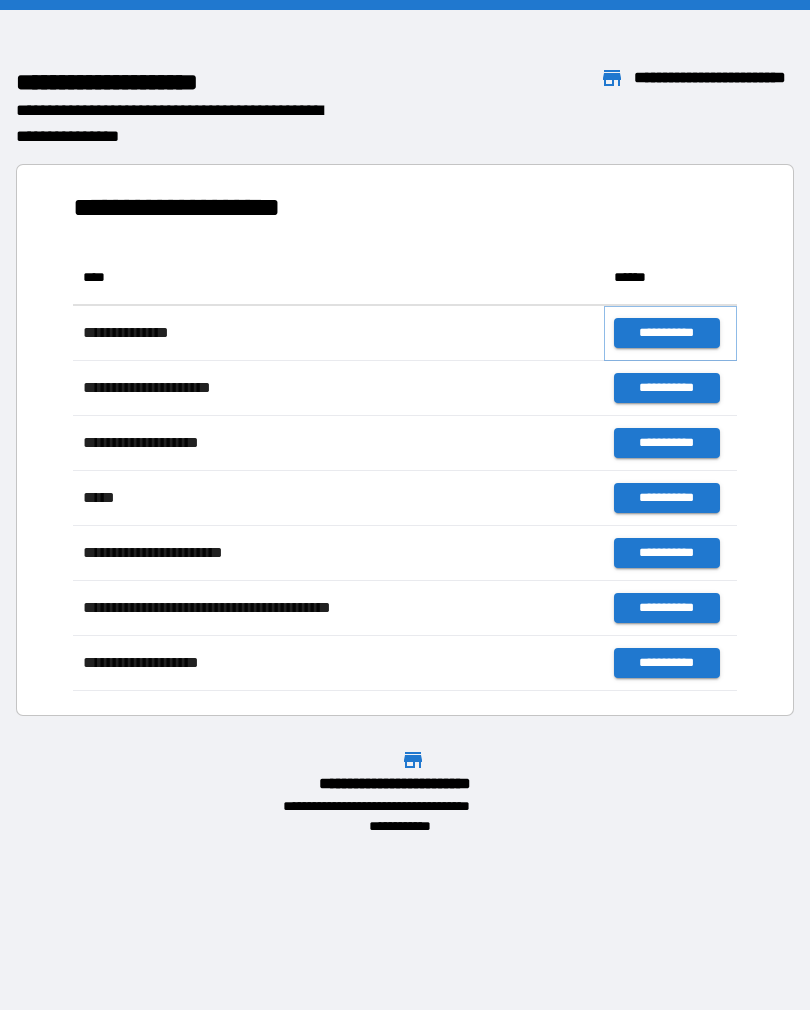 click on "**********" at bounding box center (666, 333) 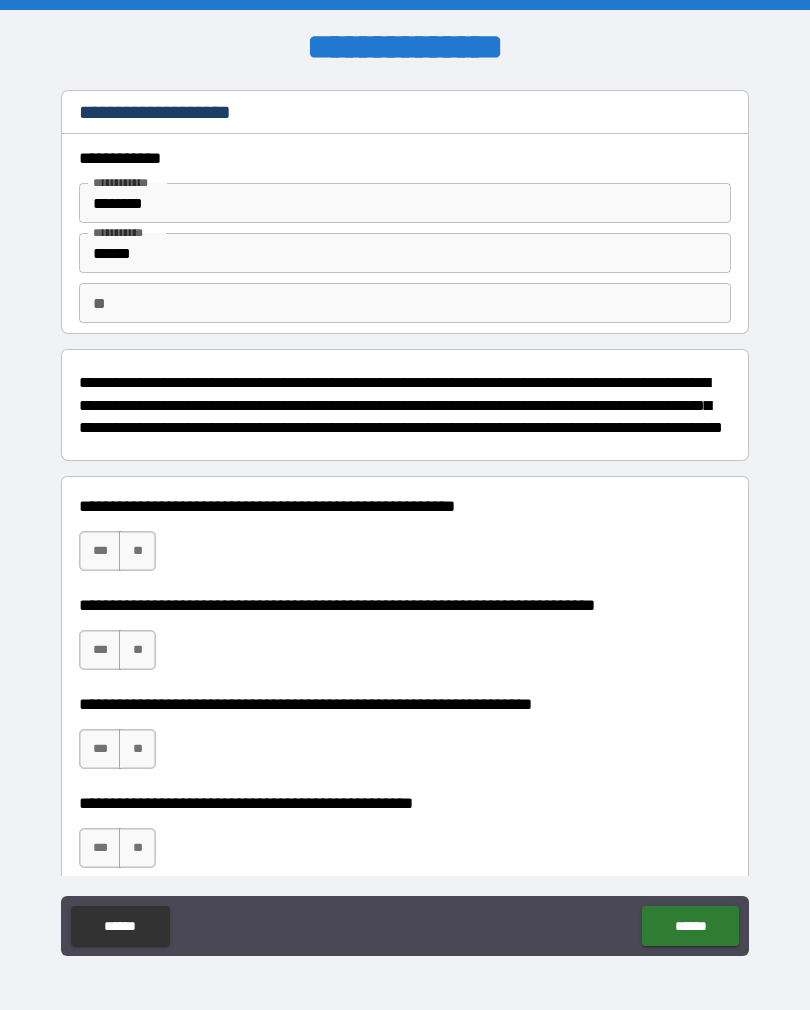 click on "**" at bounding box center (137, 551) 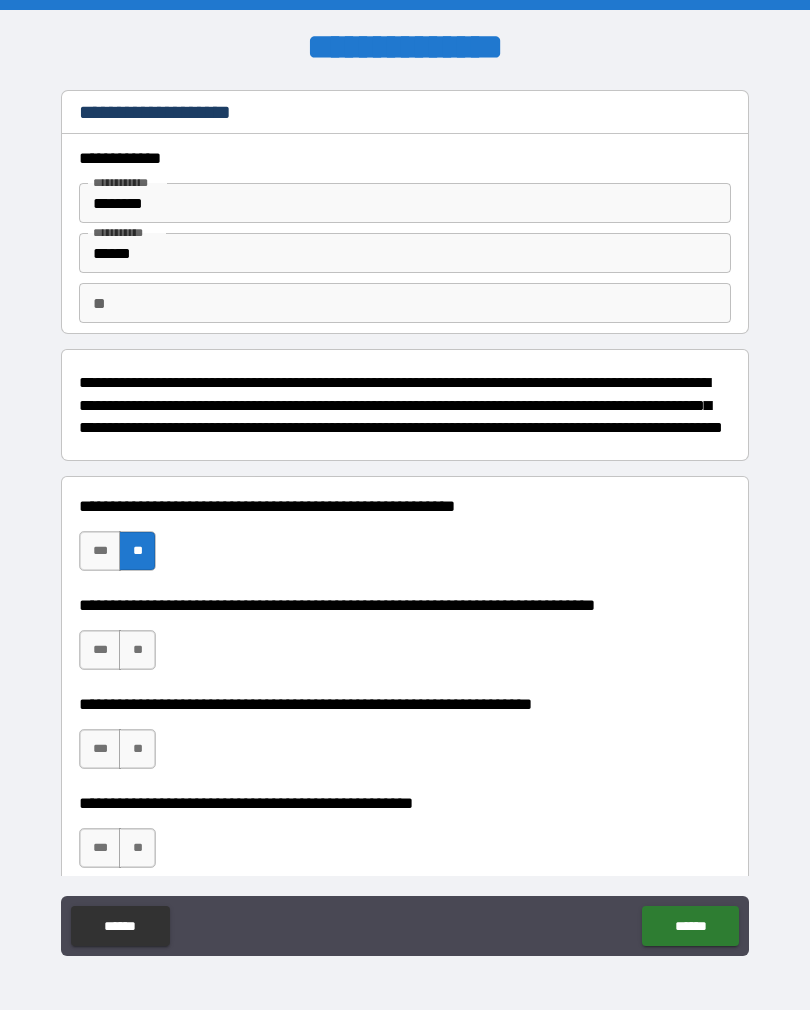 click on "***" at bounding box center (100, 650) 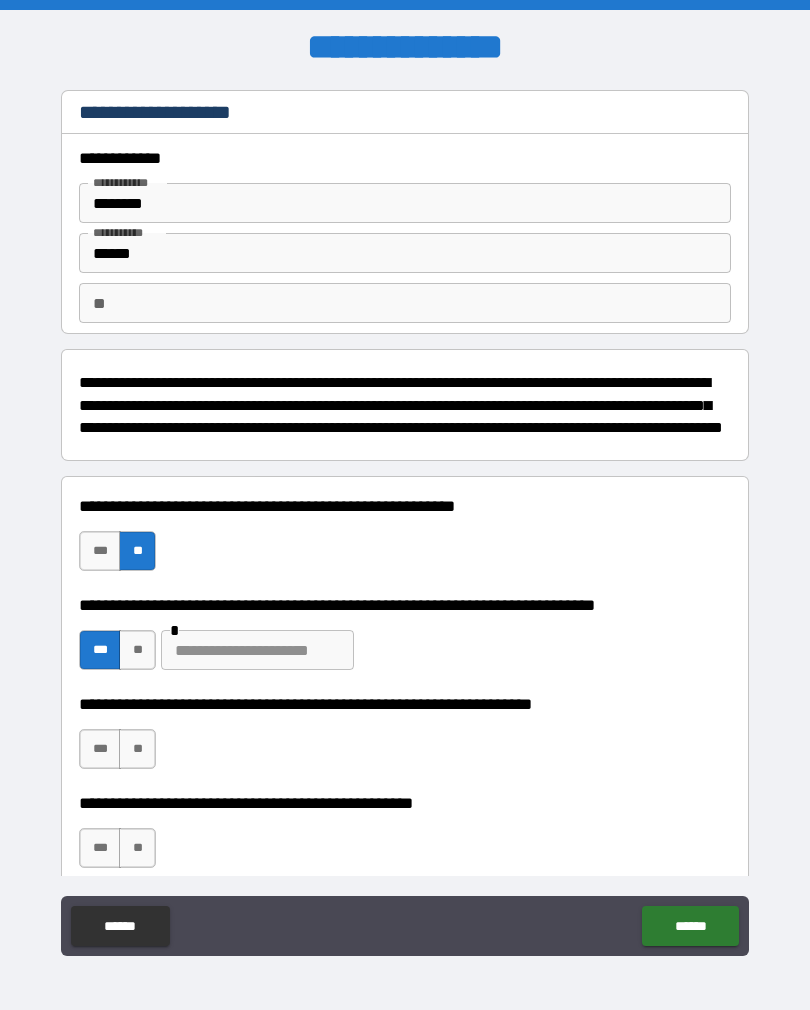 click on "**" at bounding box center (137, 749) 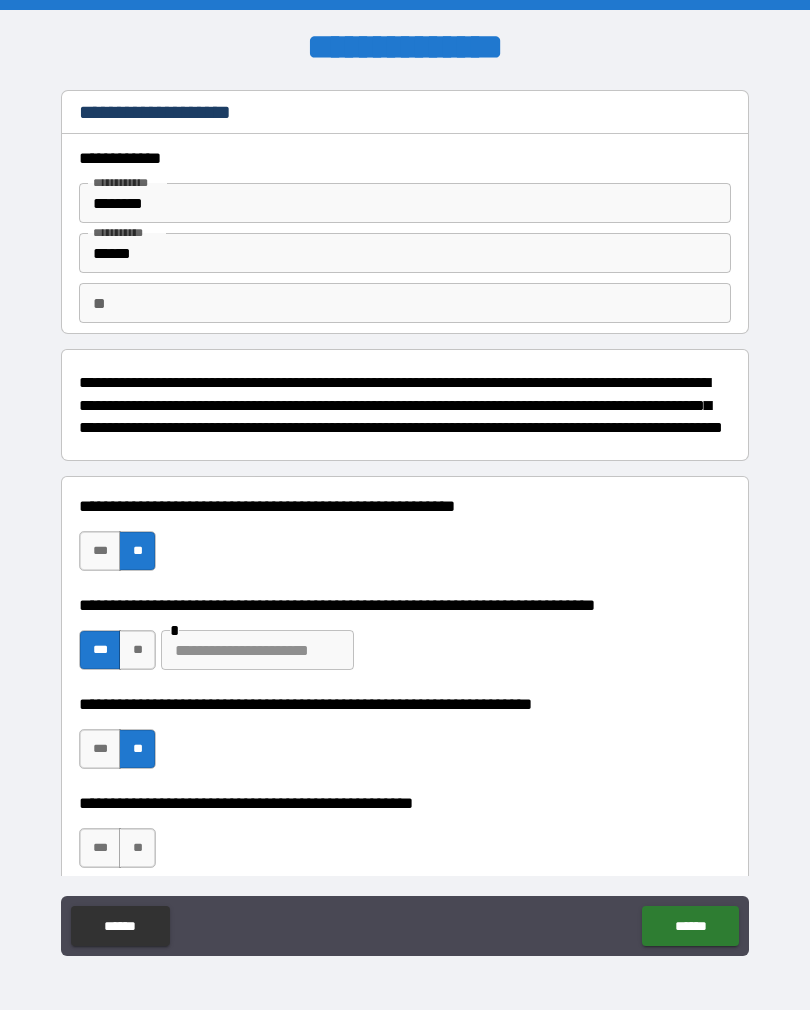 click on "**" at bounding box center [137, 848] 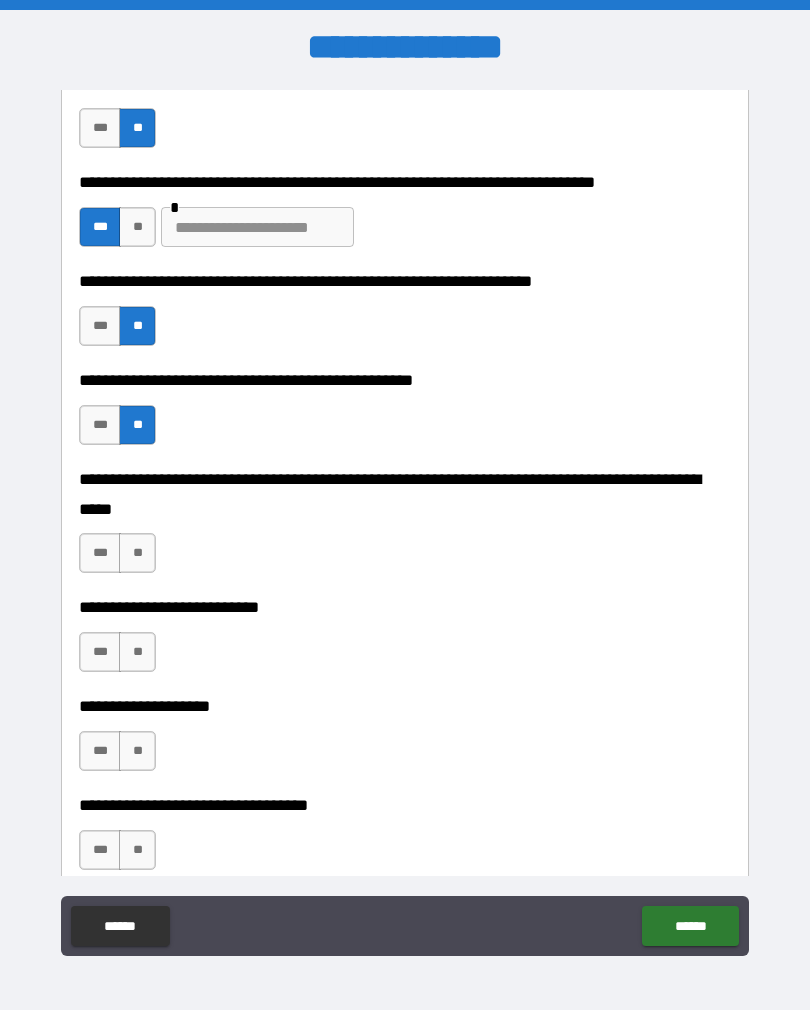 scroll, scrollTop: 432, scrollLeft: 0, axis: vertical 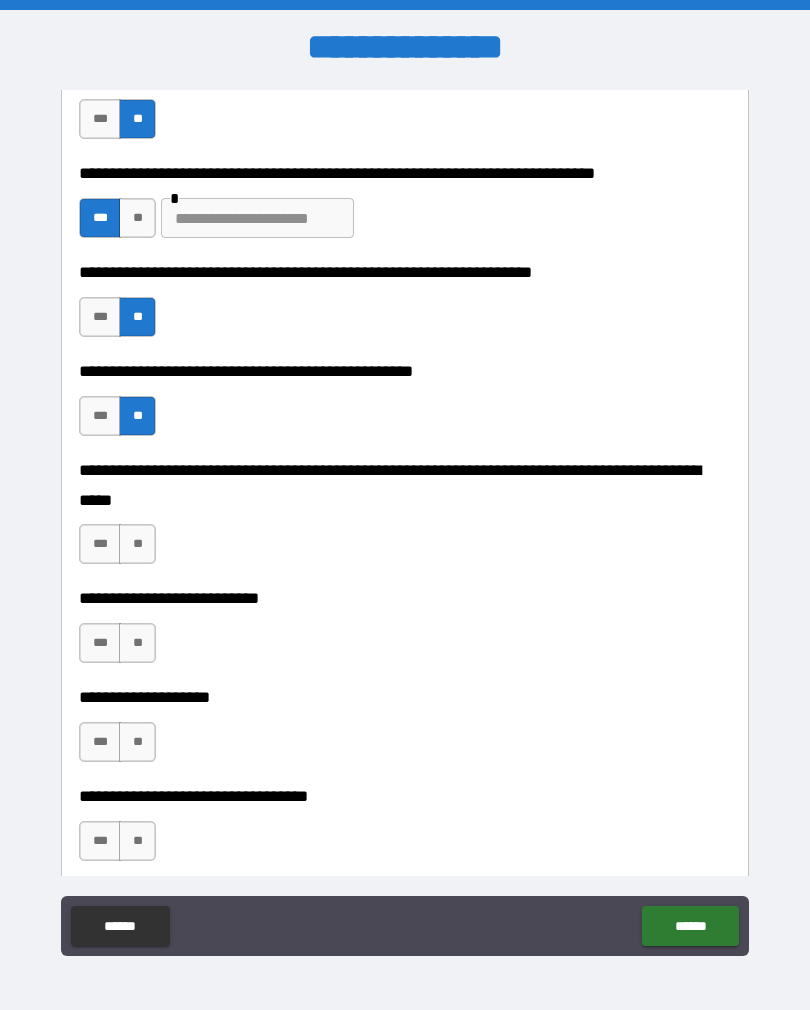 click on "**" at bounding box center (137, 544) 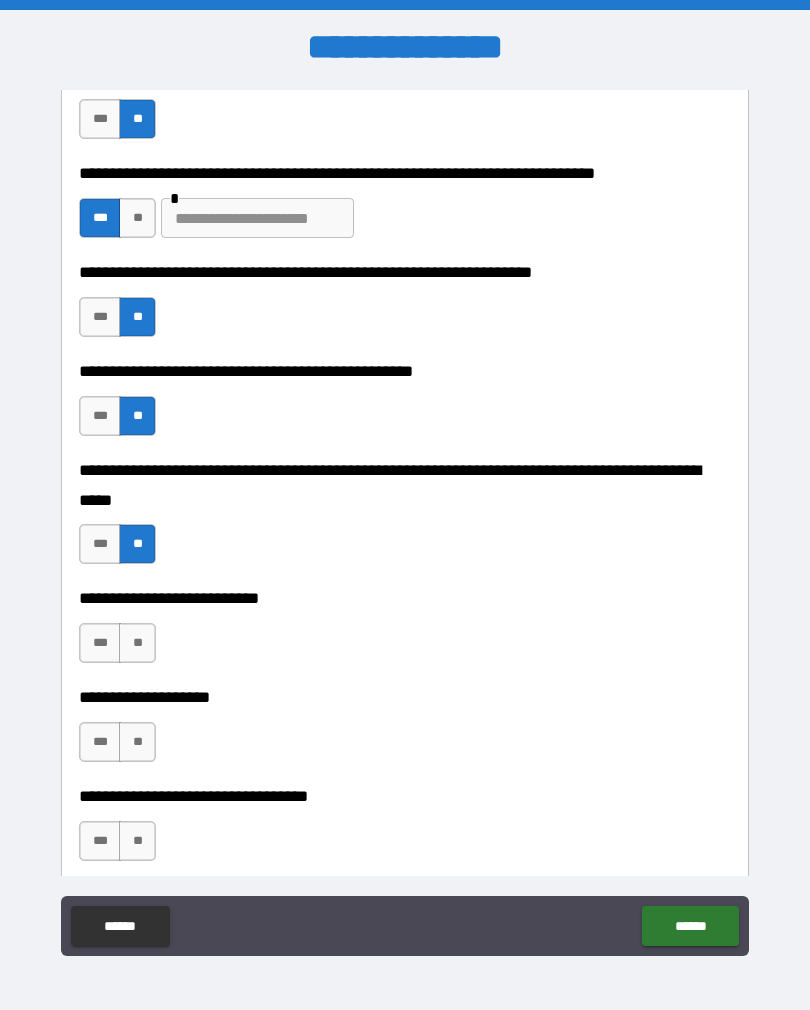click on "**" at bounding box center [137, 643] 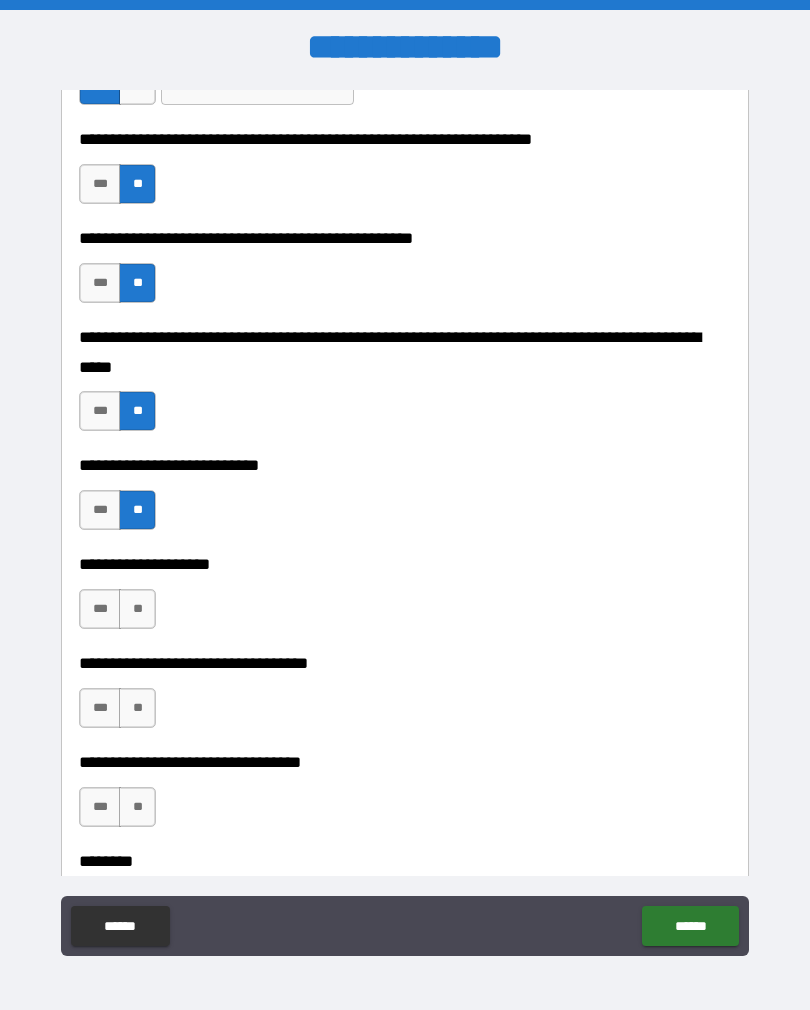 scroll, scrollTop: 621, scrollLeft: 0, axis: vertical 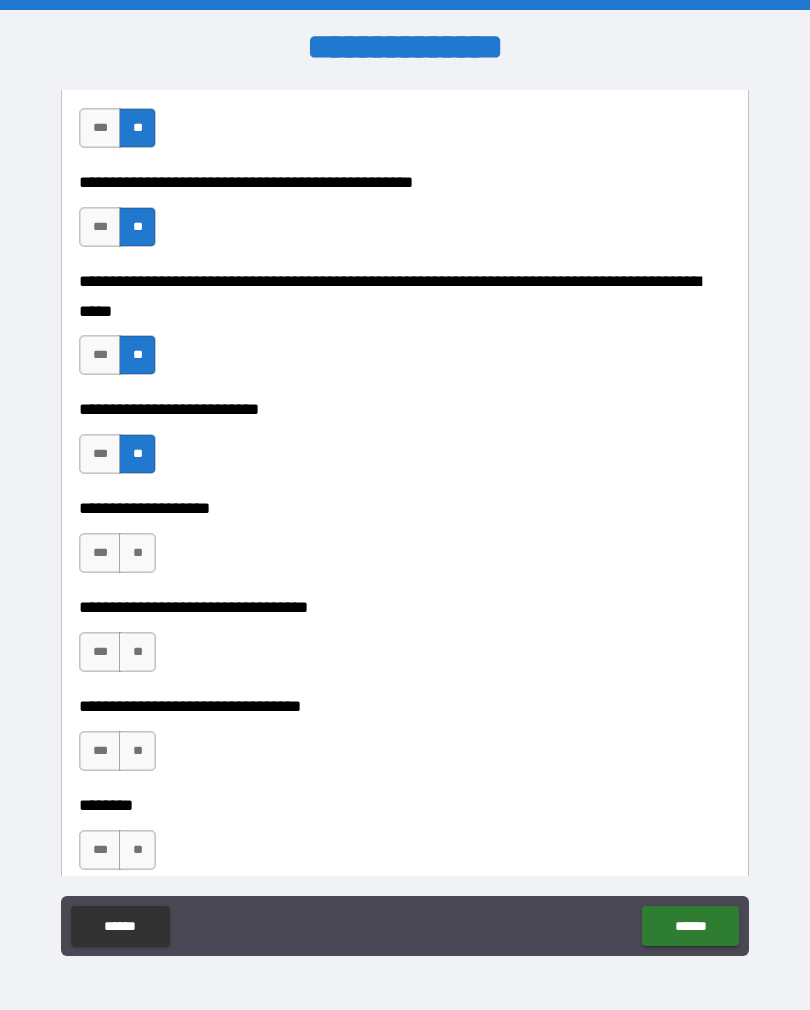click on "**" at bounding box center (137, 553) 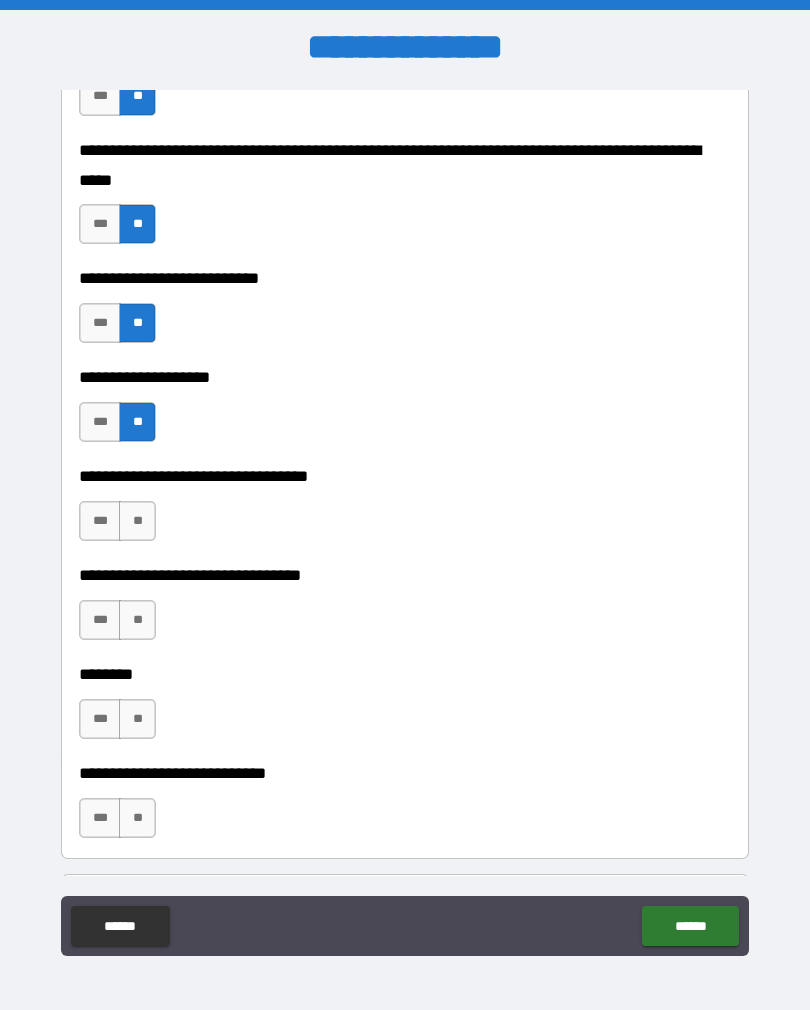 scroll, scrollTop: 789, scrollLeft: 0, axis: vertical 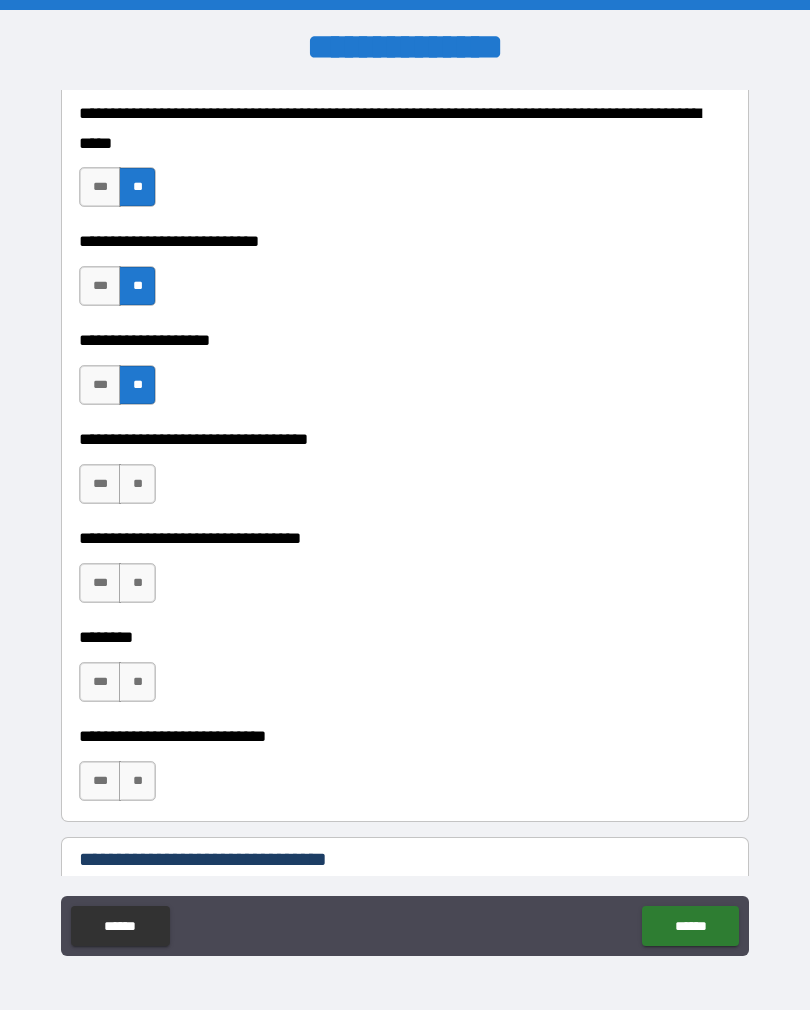 click on "**" at bounding box center (137, 484) 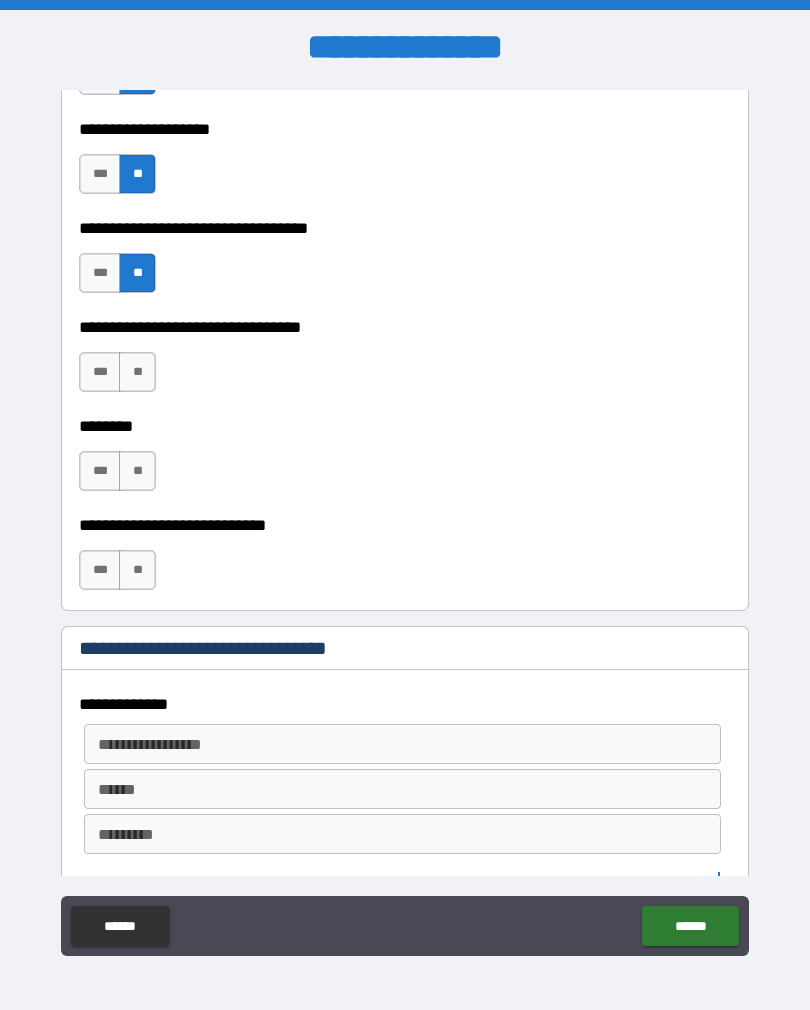 scroll, scrollTop: 1003, scrollLeft: 0, axis: vertical 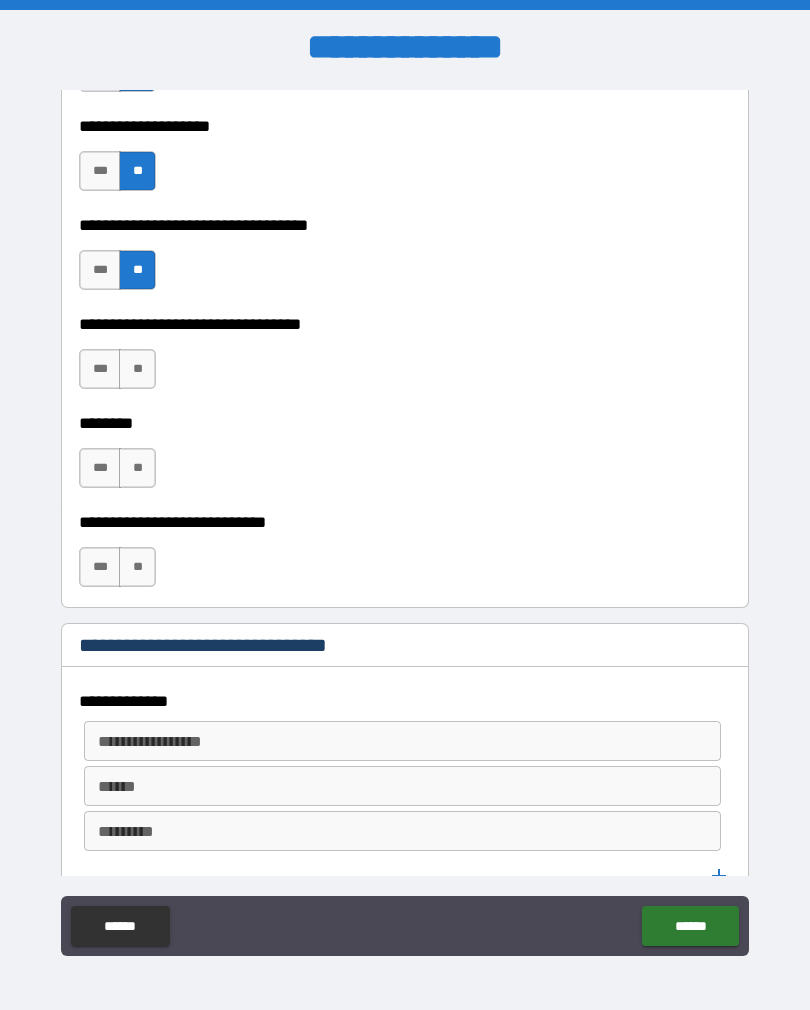 click on "**" at bounding box center [137, 369] 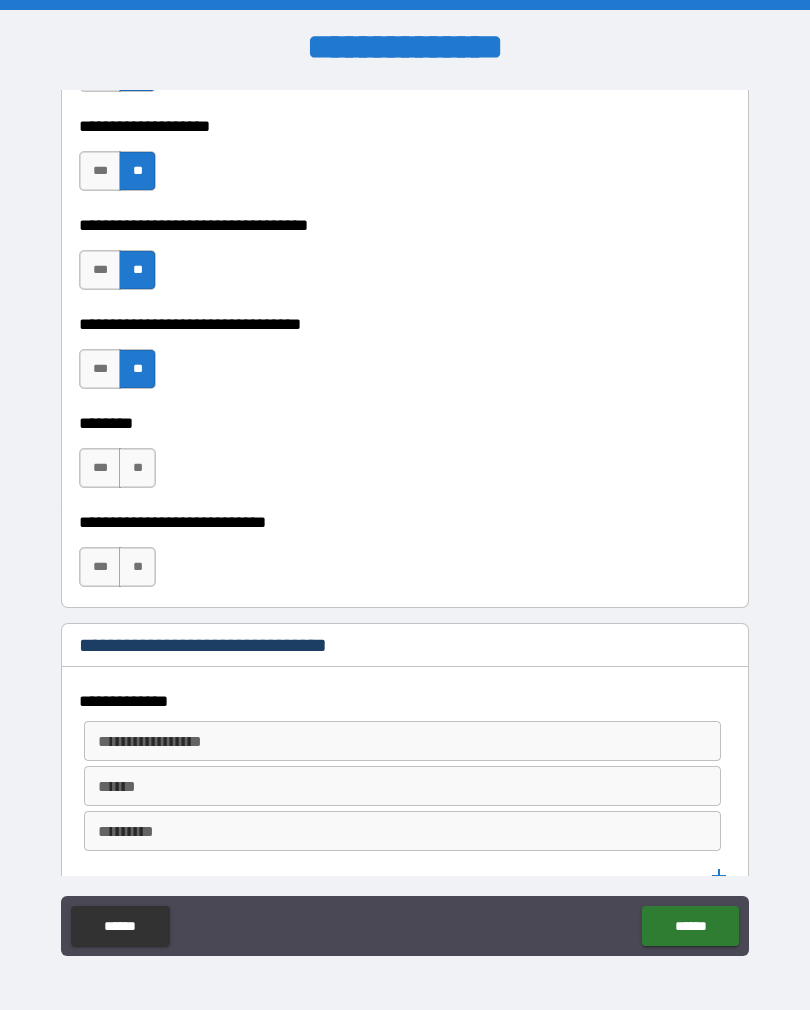 click on "**" at bounding box center [137, 468] 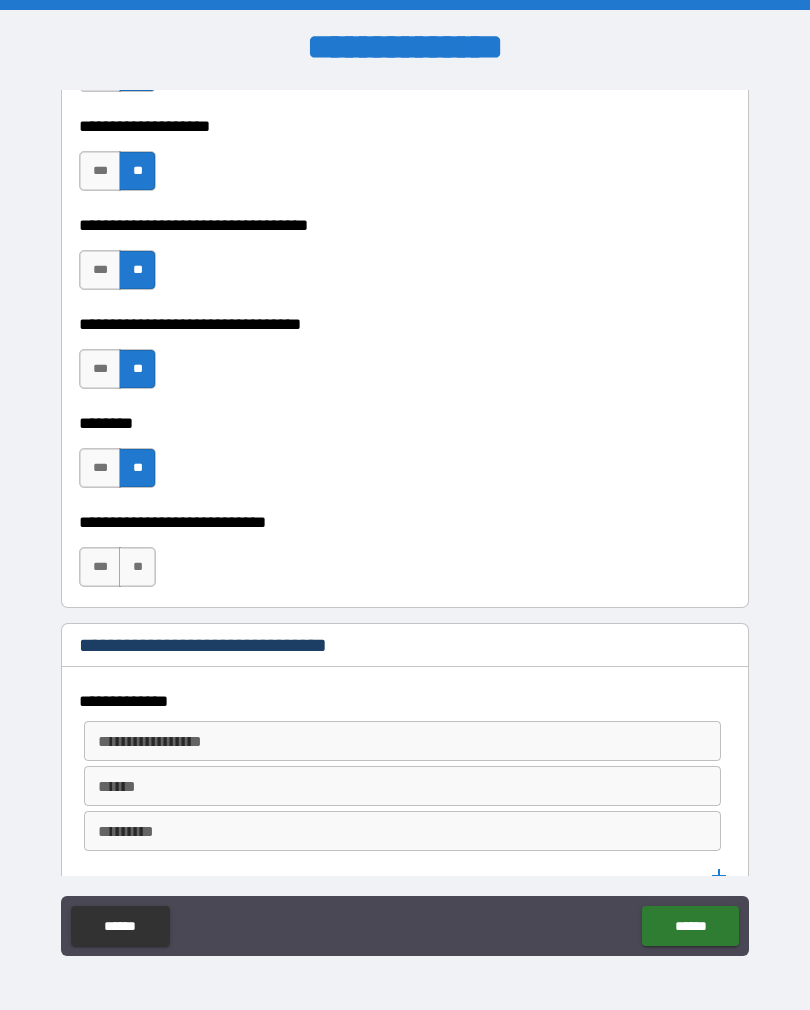 click on "**" at bounding box center [137, 567] 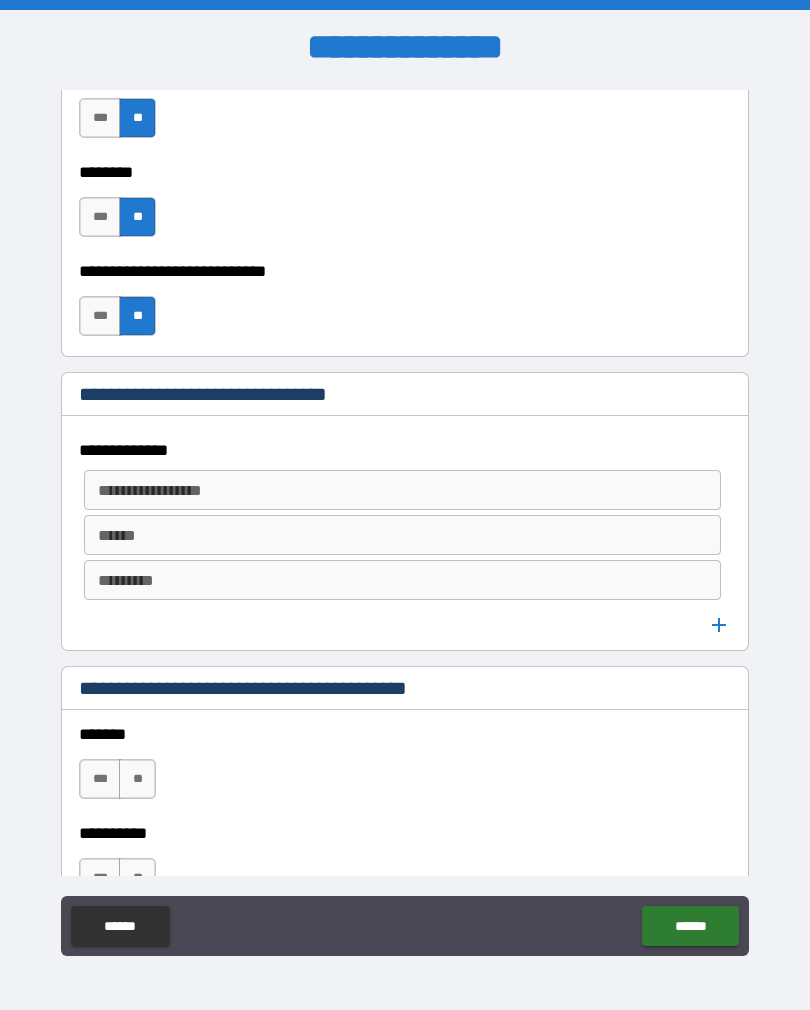 scroll, scrollTop: 1255, scrollLeft: 0, axis: vertical 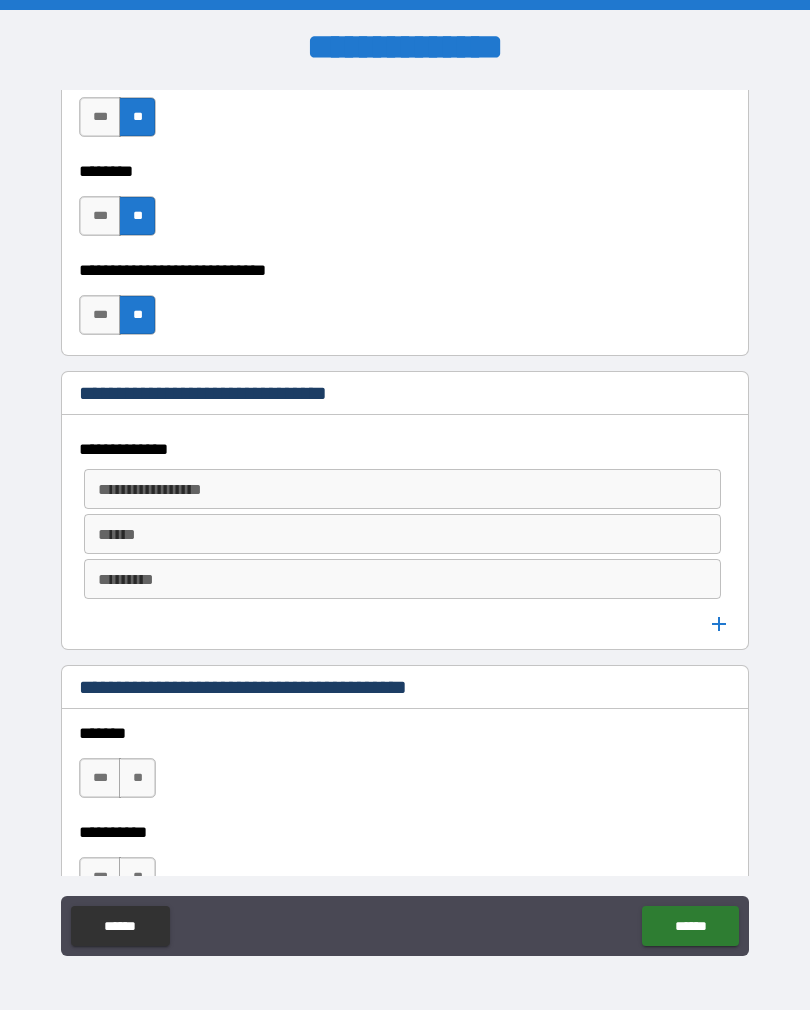 click on "**********" at bounding box center (402, 489) 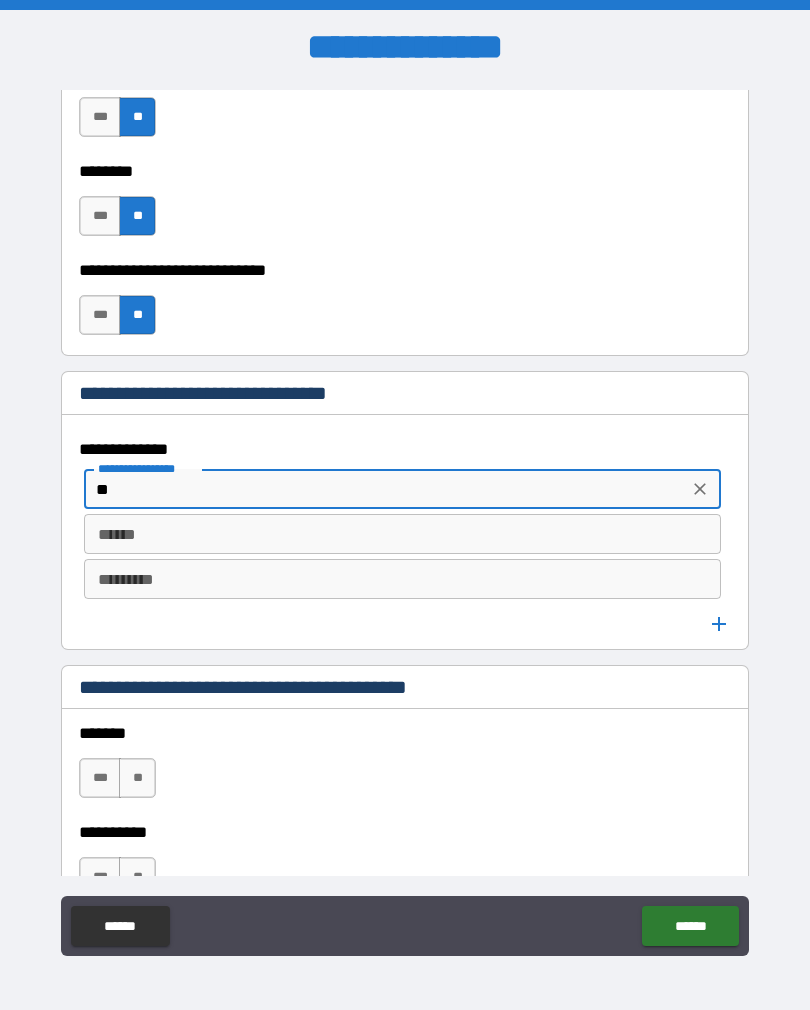 type on "*" 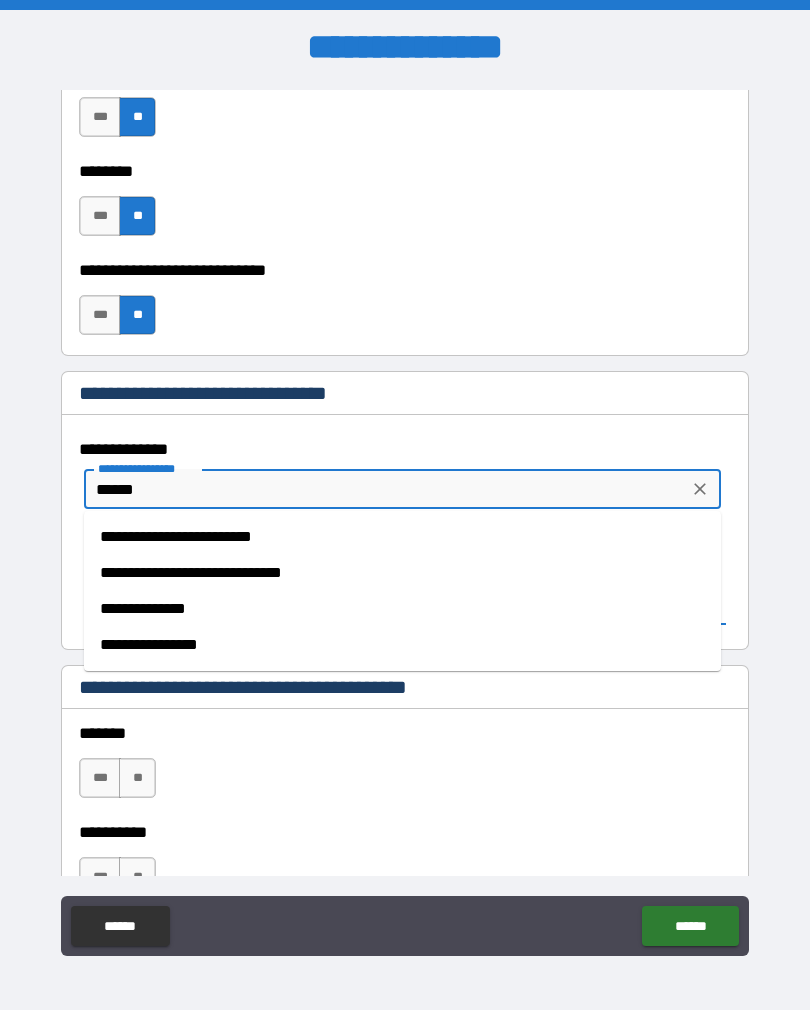 click on "**********" at bounding box center (402, 609) 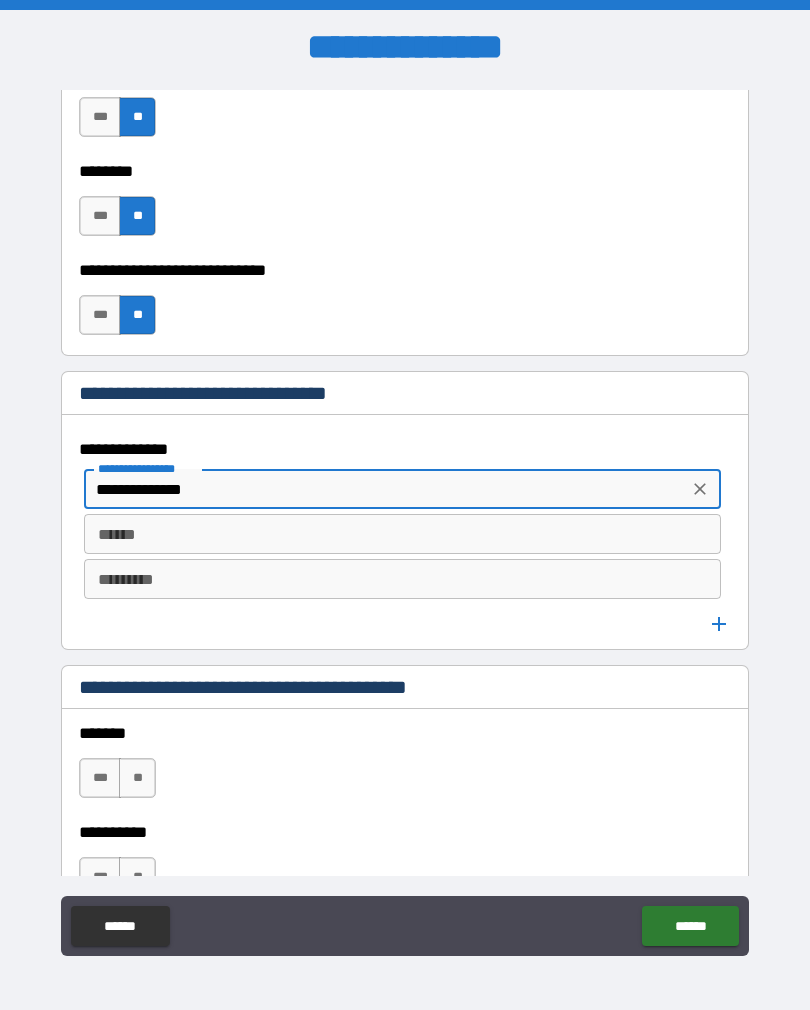 click on "******" at bounding box center (402, 534) 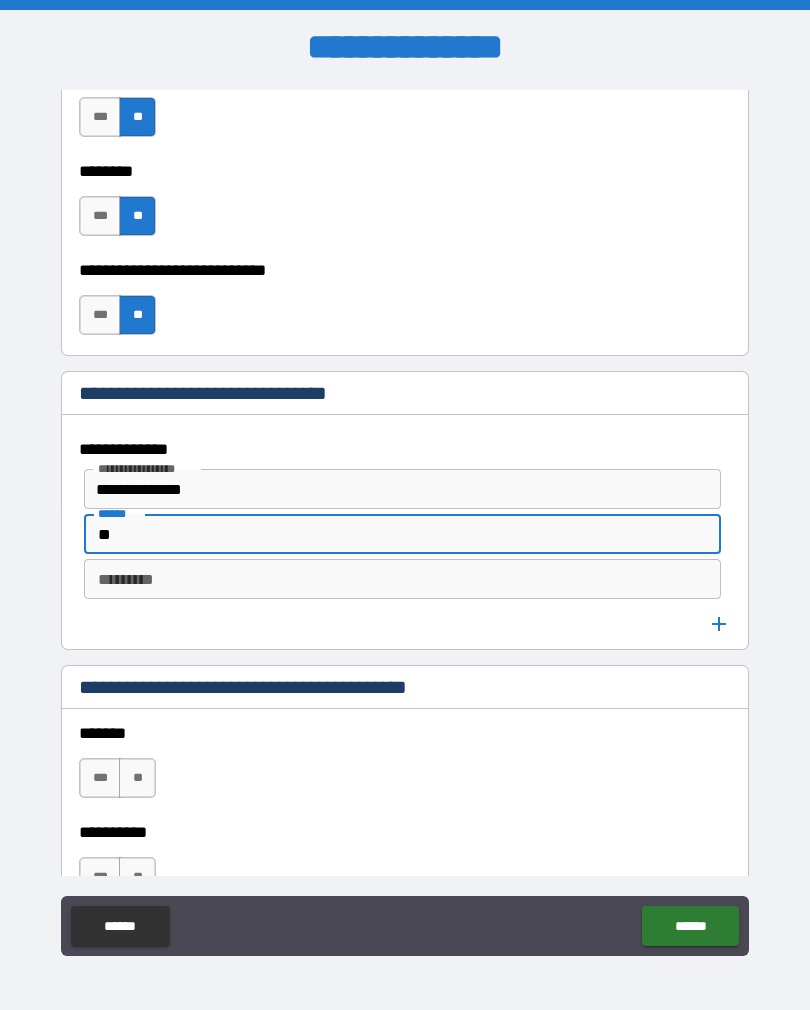 type on "**" 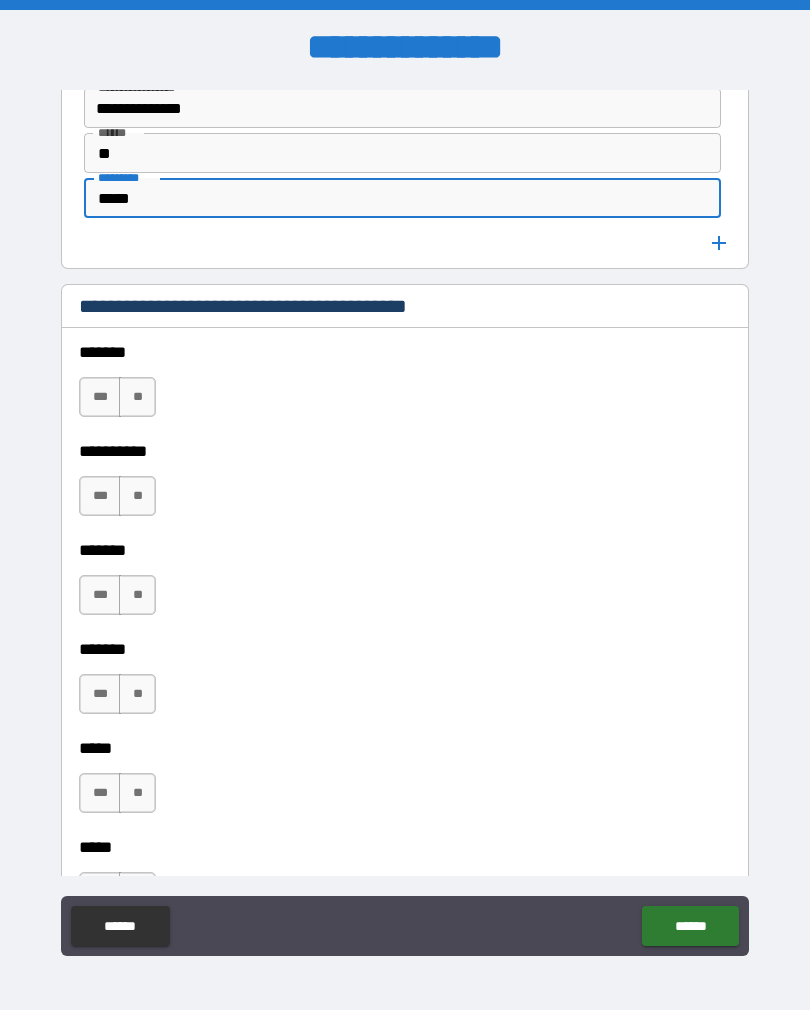scroll, scrollTop: 1638, scrollLeft: 0, axis: vertical 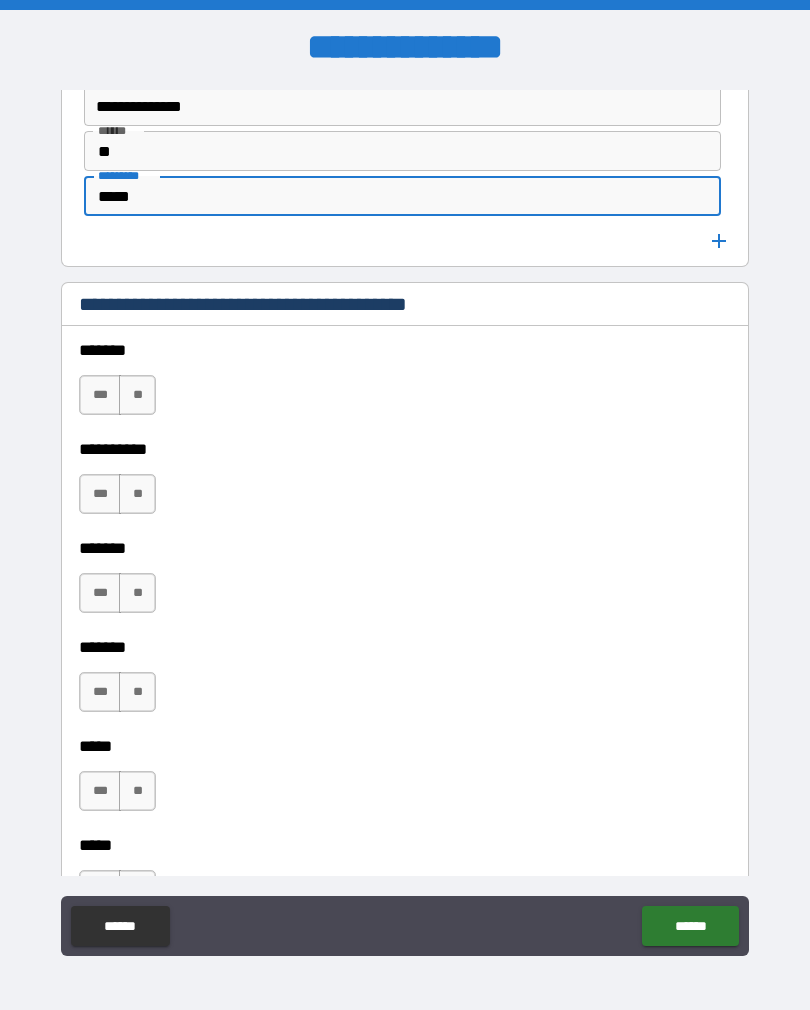 type on "*****" 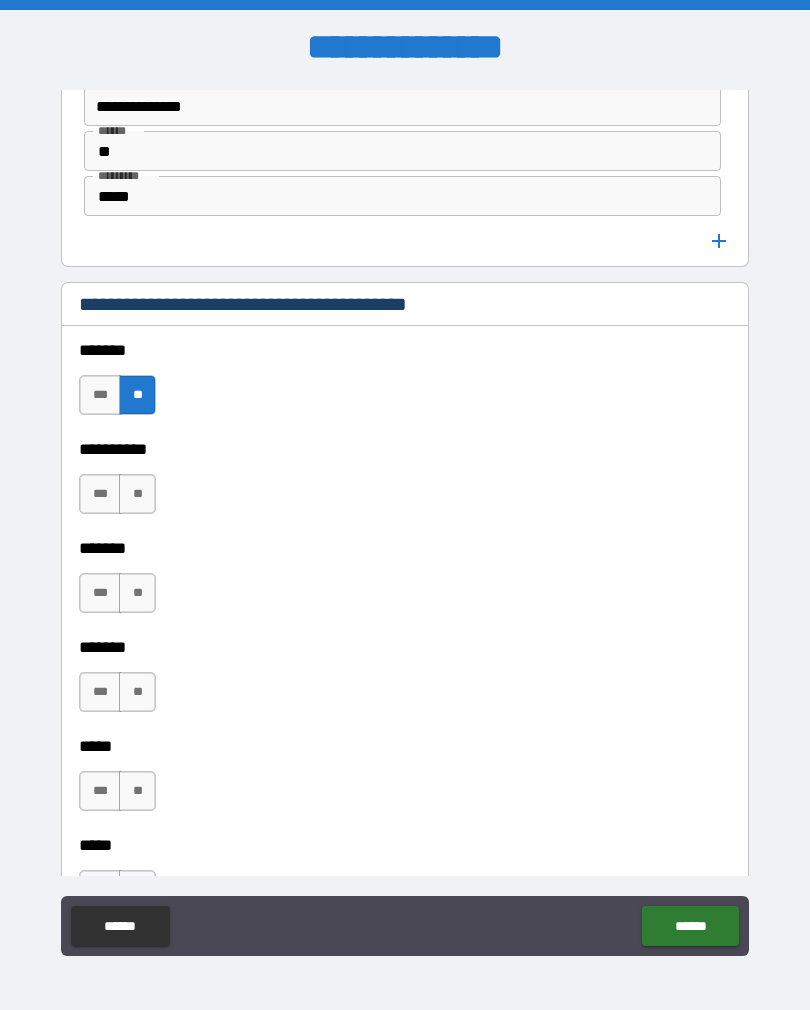 click on "**" at bounding box center (137, 494) 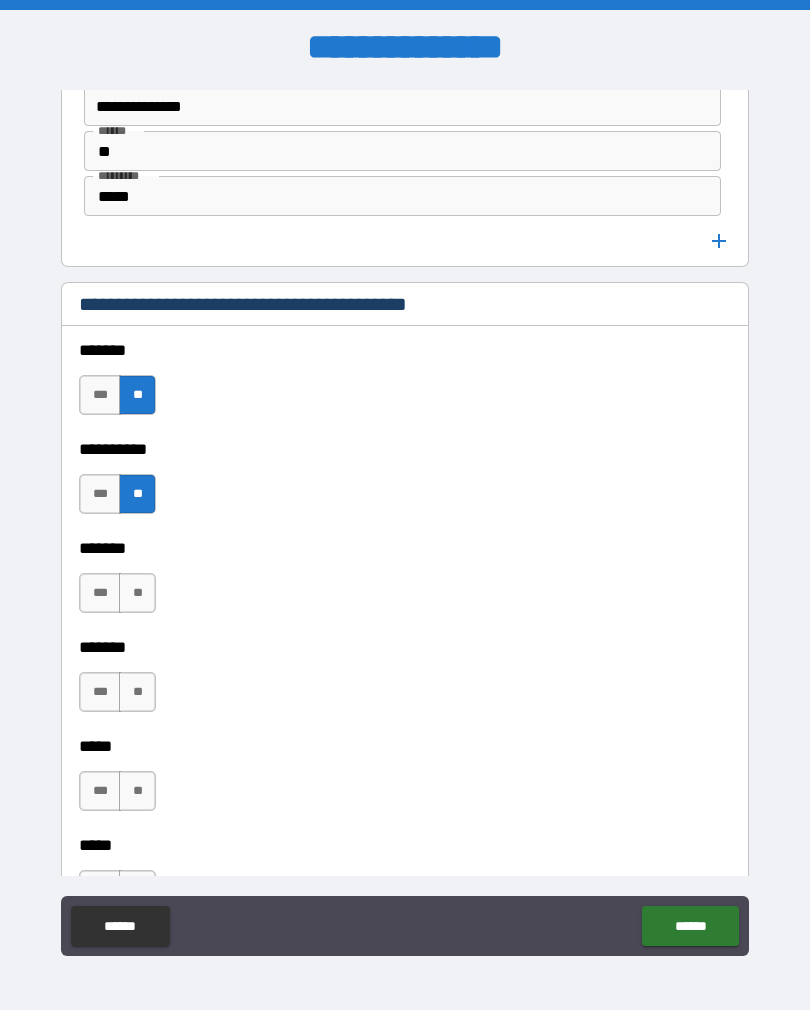 click on "***" at bounding box center [100, 593] 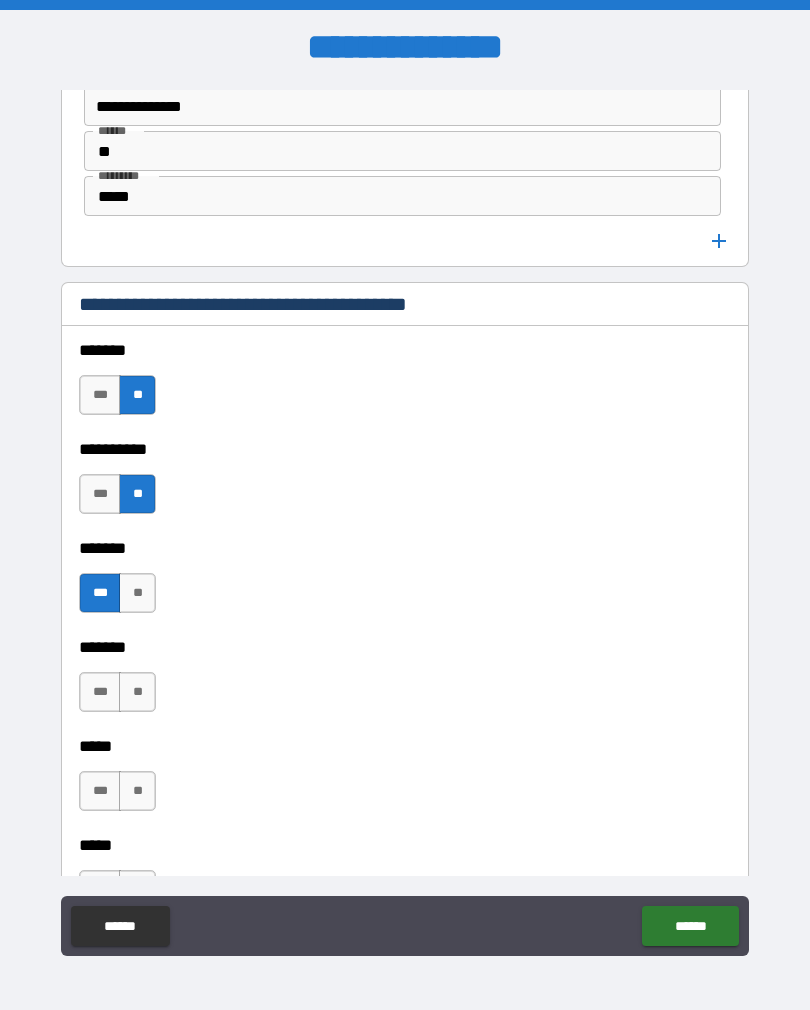click on "**" at bounding box center [137, 692] 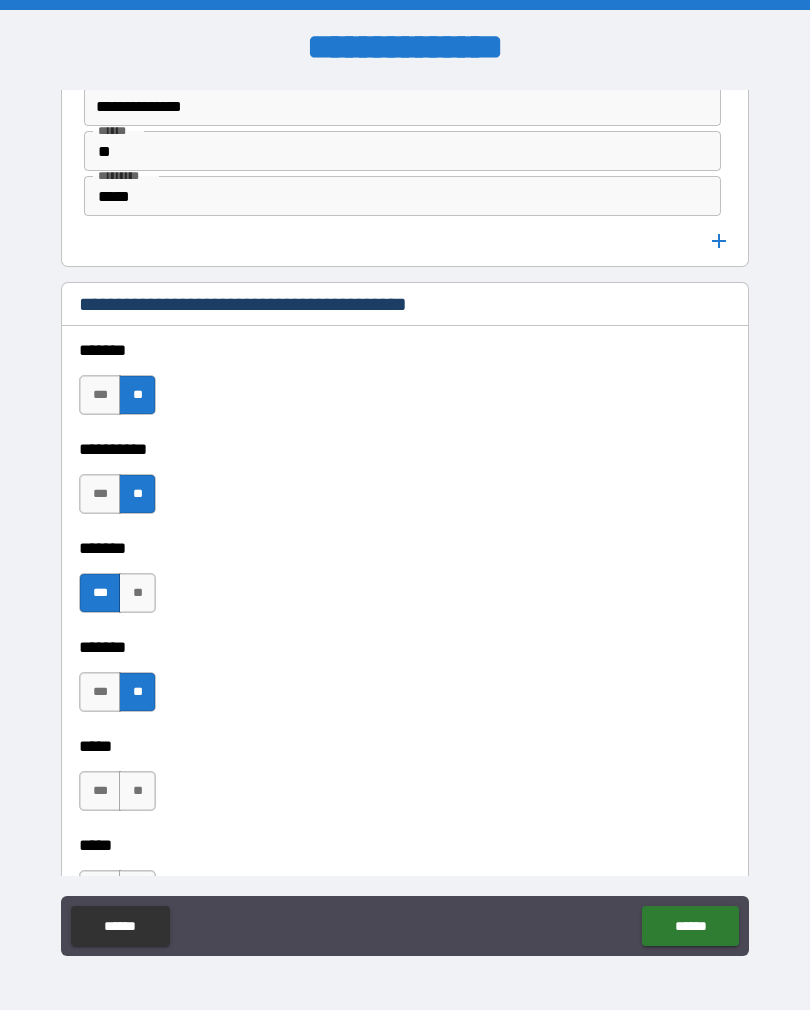 click on "**" at bounding box center [137, 791] 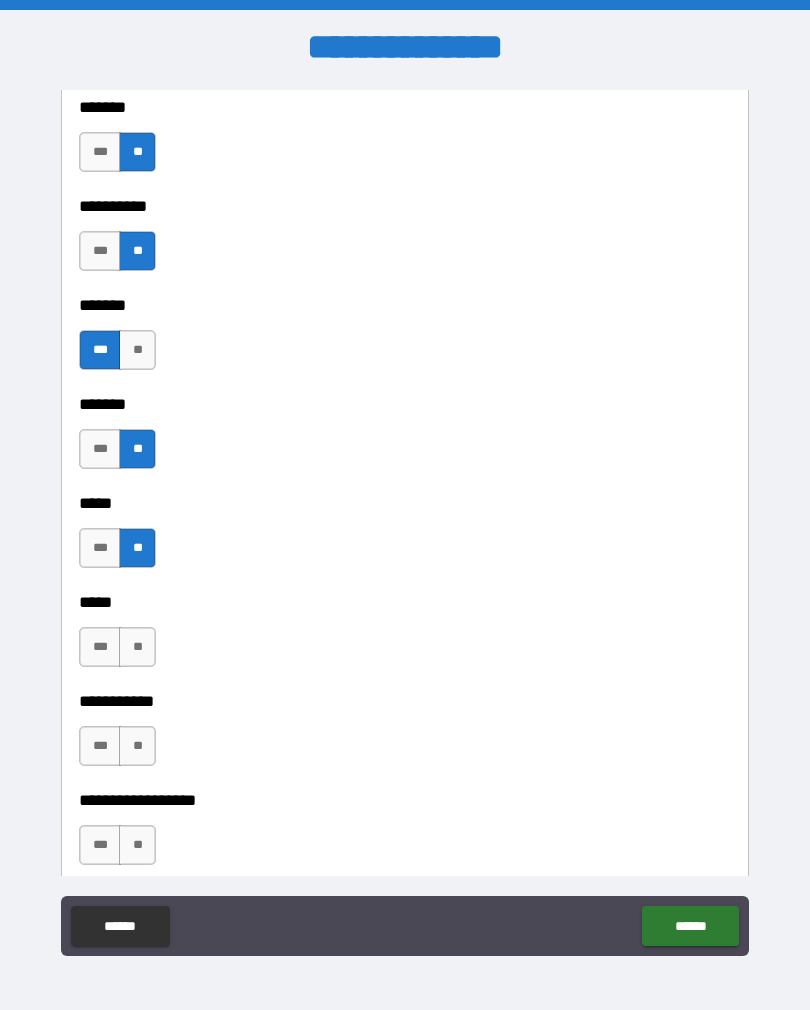 scroll, scrollTop: 1879, scrollLeft: 0, axis: vertical 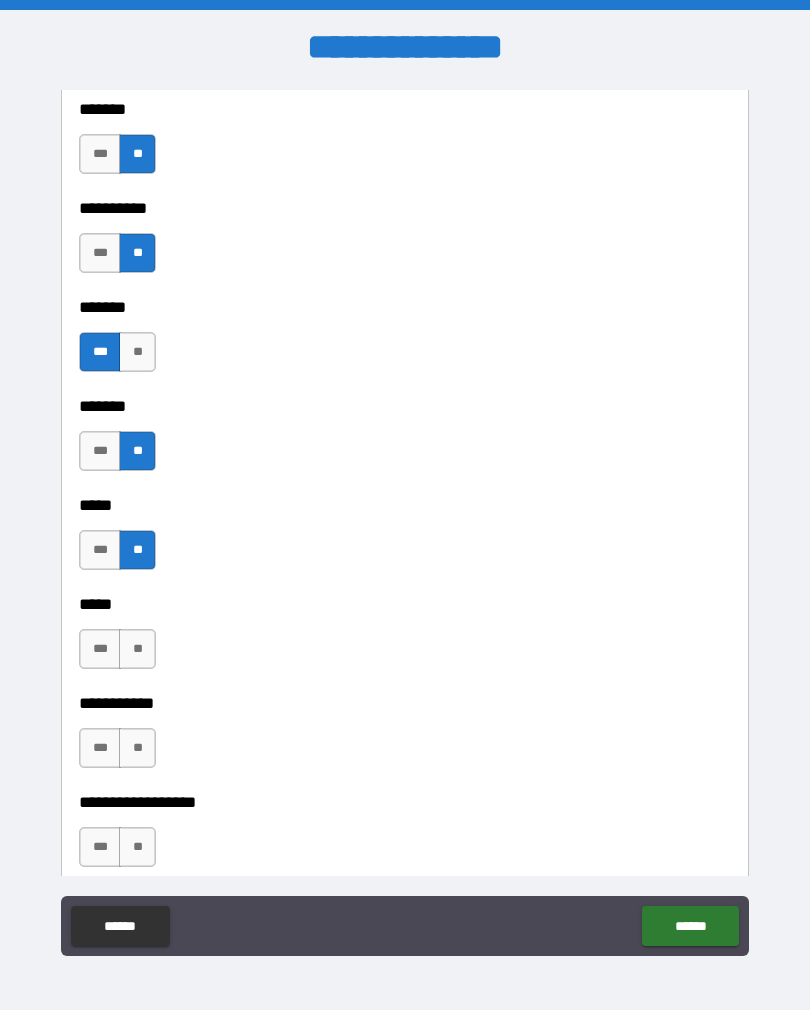 click on "**" at bounding box center [137, 649] 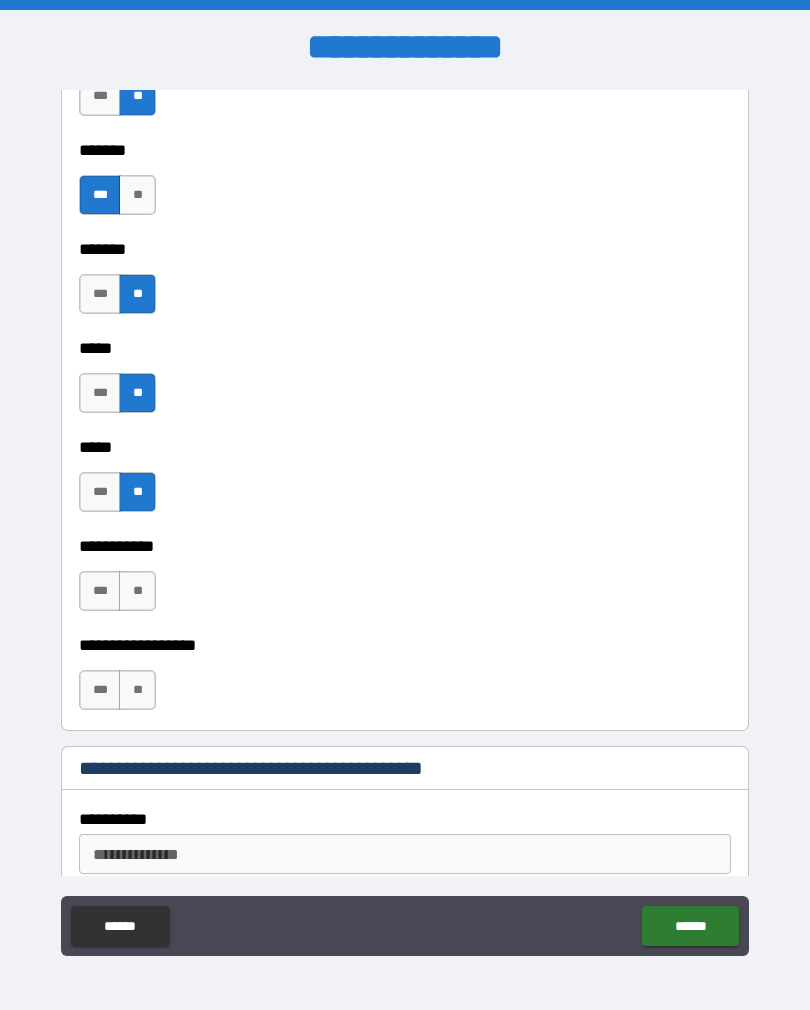 scroll, scrollTop: 2060, scrollLeft: 0, axis: vertical 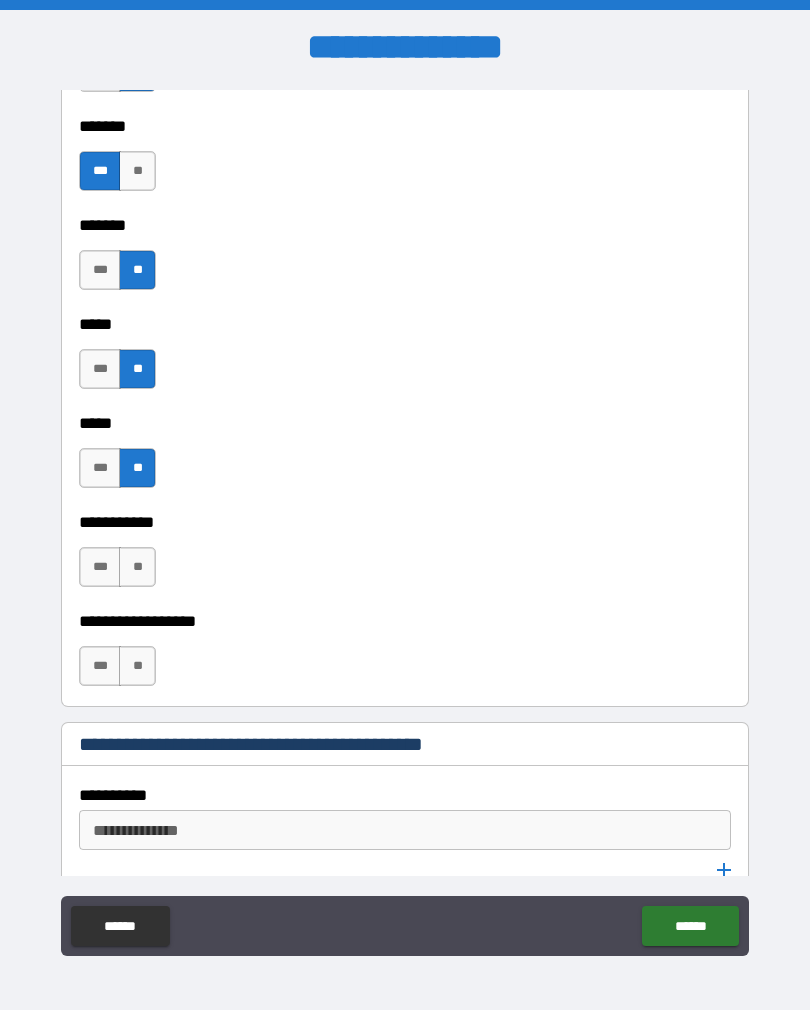 click on "**" at bounding box center (137, 567) 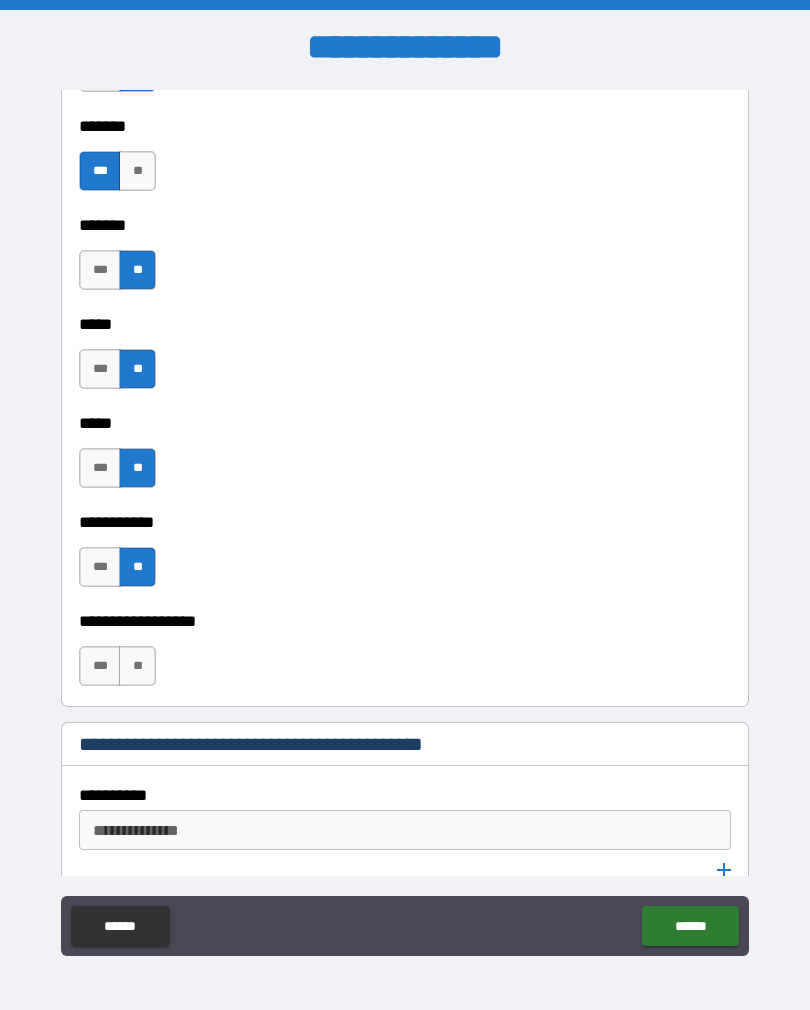 click on "**" at bounding box center (137, 666) 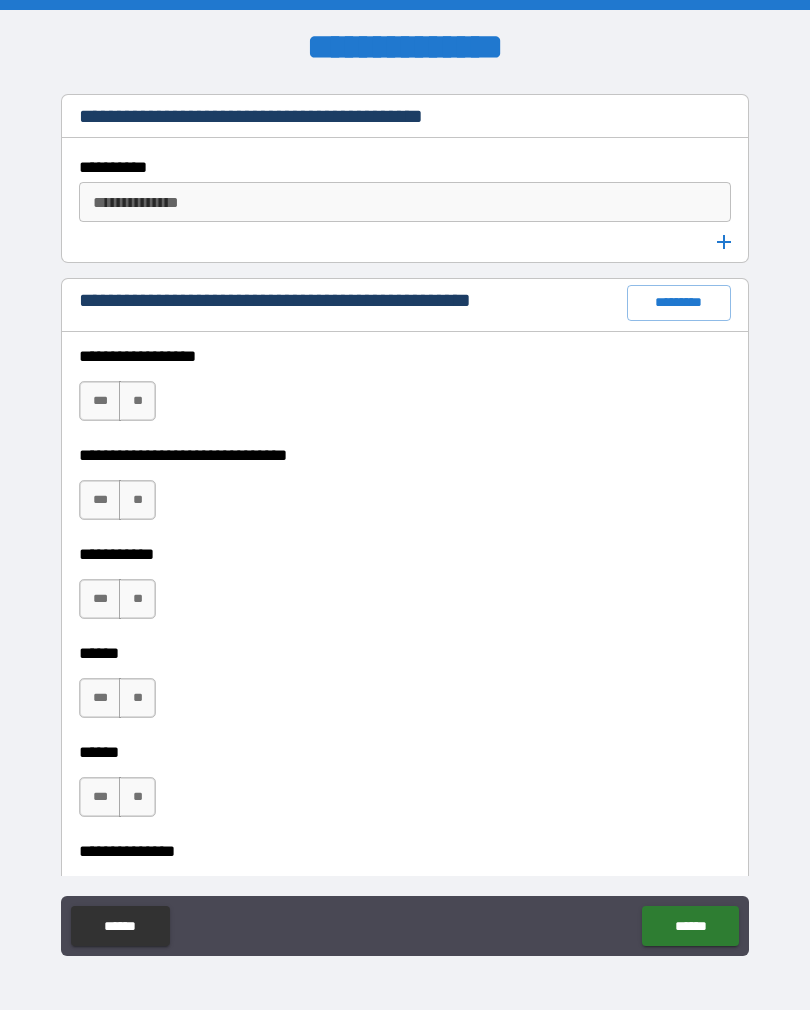 scroll, scrollTop: 2691, scrollLeft: 0, axis: vertical 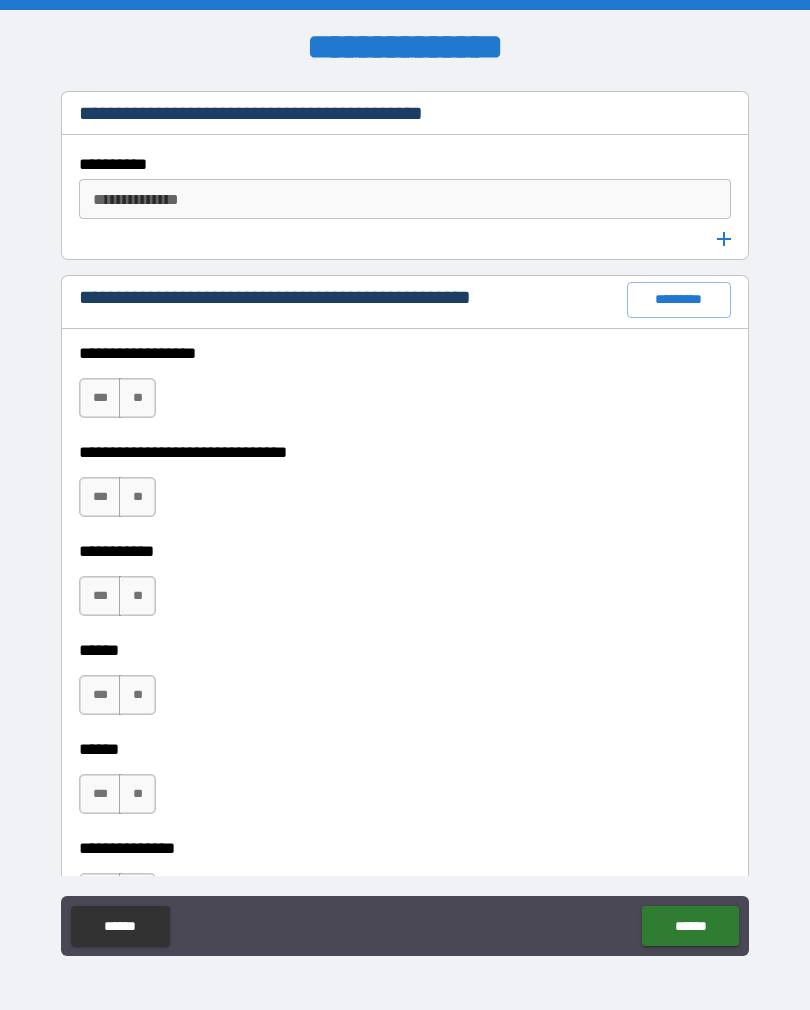 click on "**" at bounding box center (137, 398) 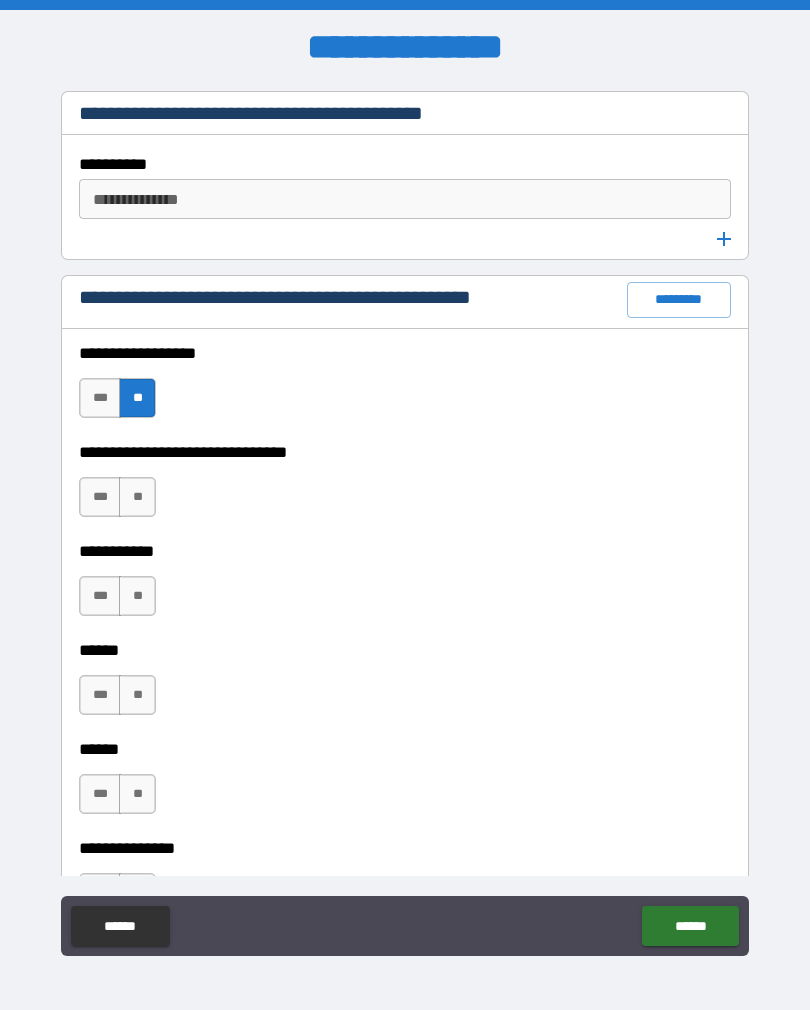 click on "**" at bounding box center [137, 497] 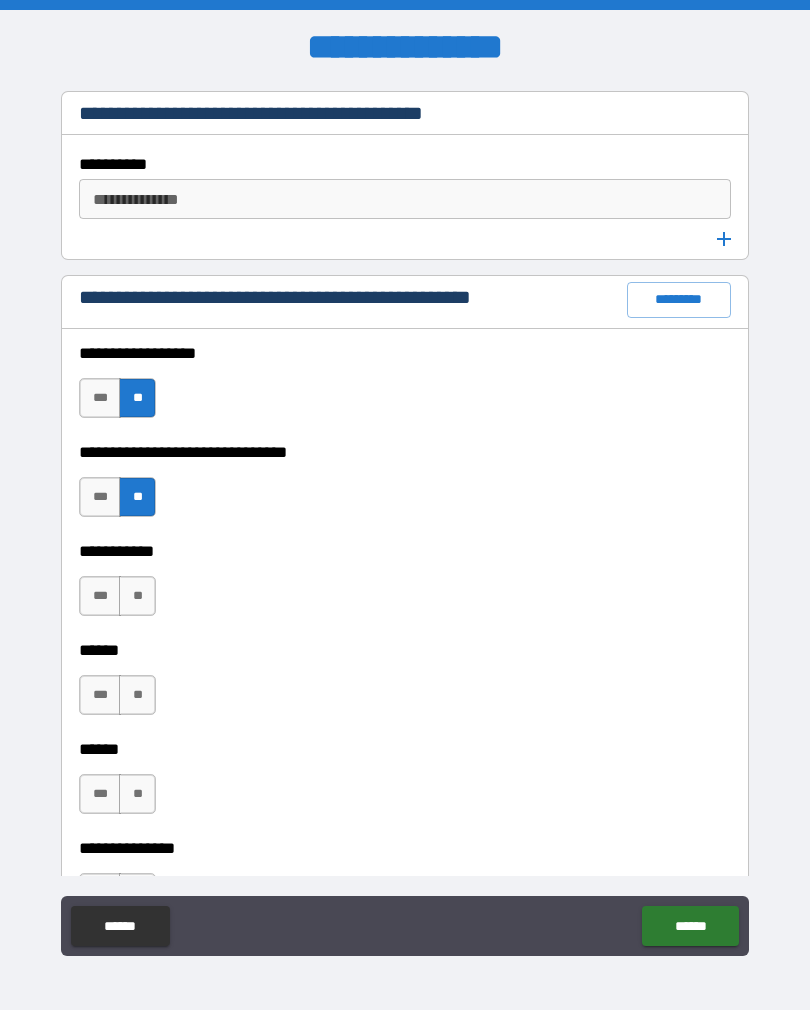 click on "**" at bounding box center (137, 596) 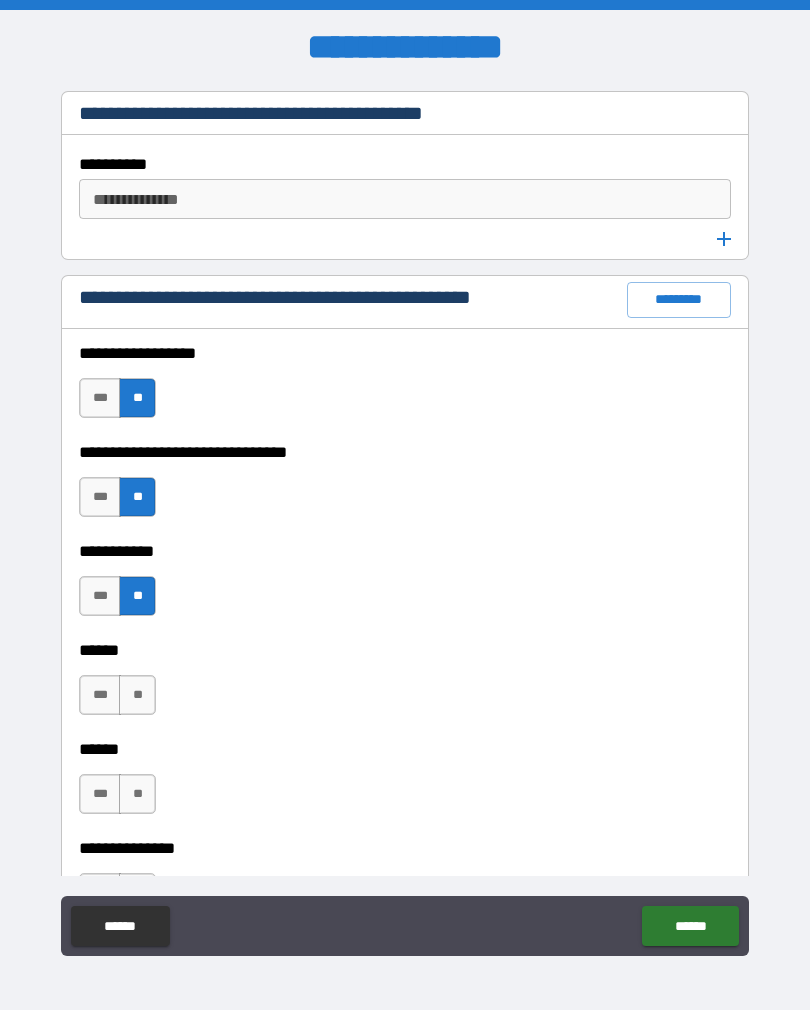 click on "**" at bounding box center (137, 695) 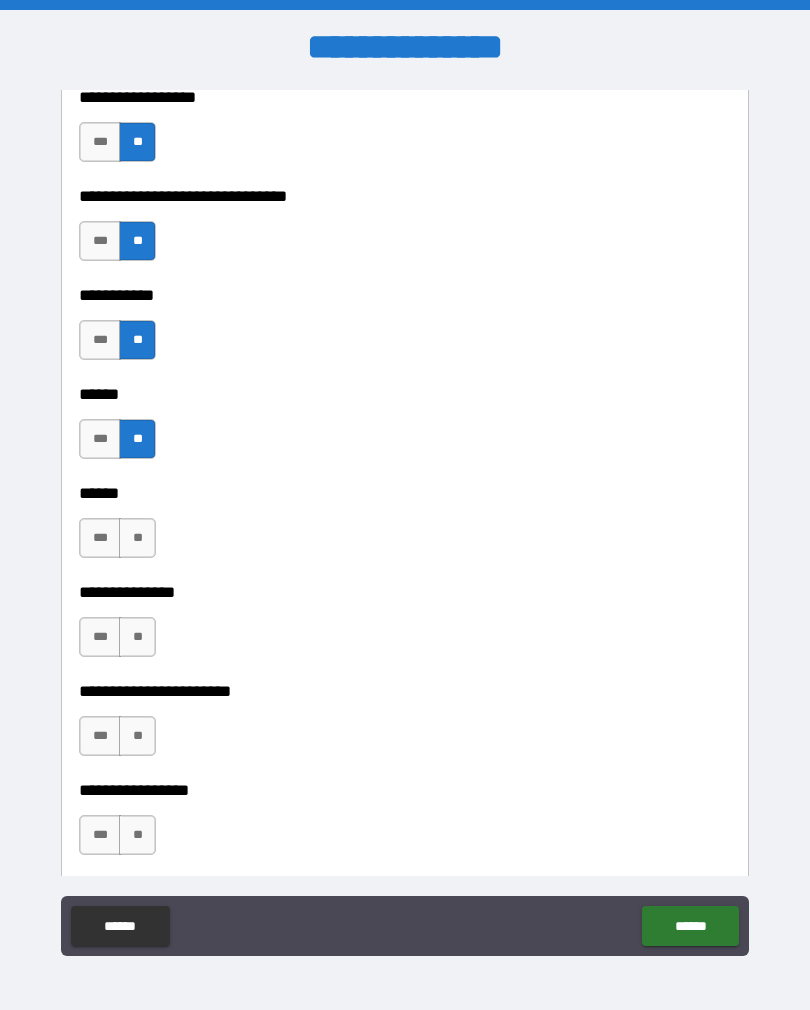 click on "**" at bounding box center (137, 538) 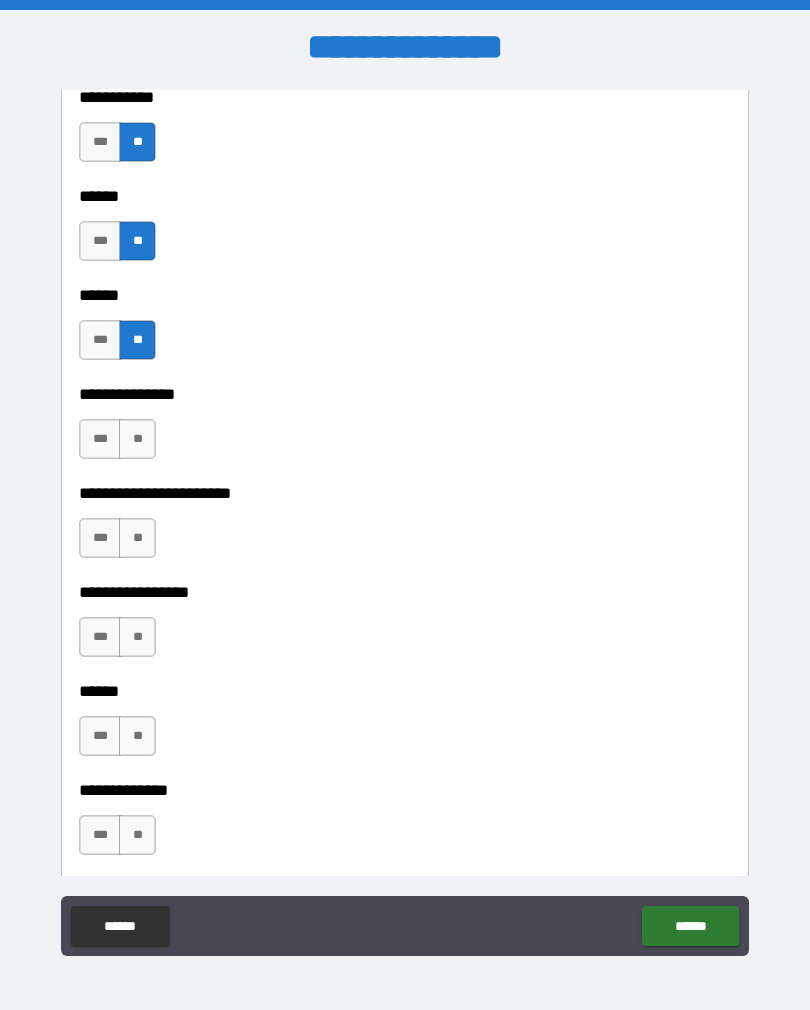 scroll, scrollTop: 3150, scrollLeft: 0, axis: vertical 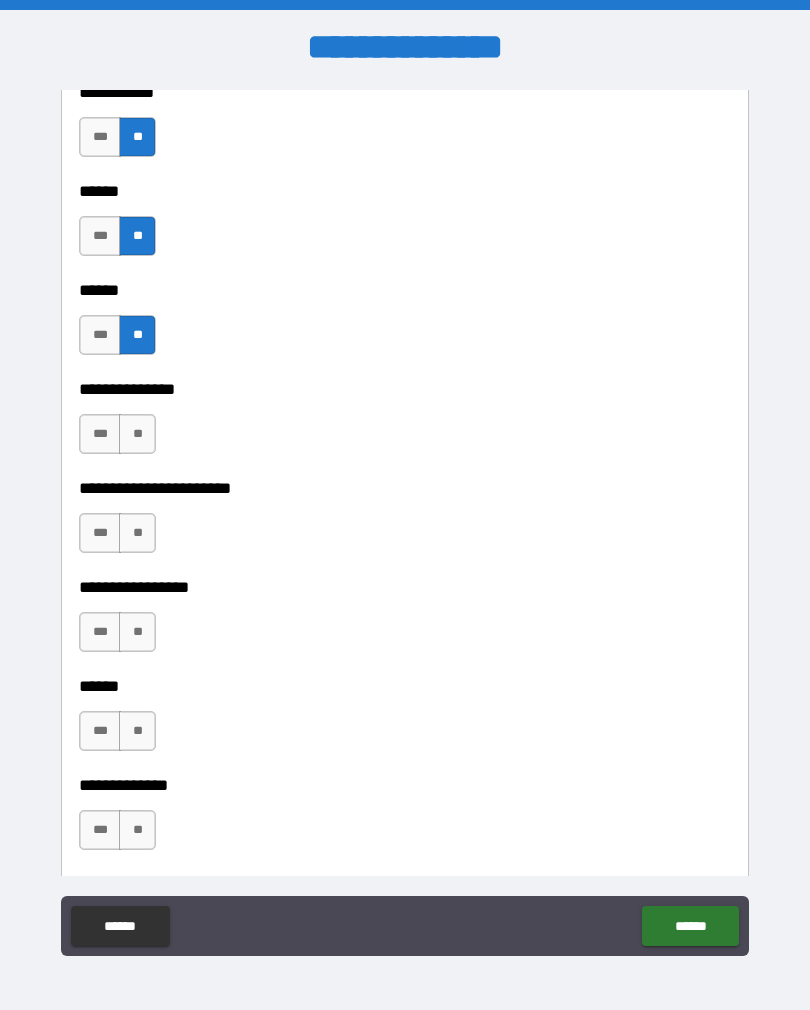 click on "**" at bounding box center [137, 434] 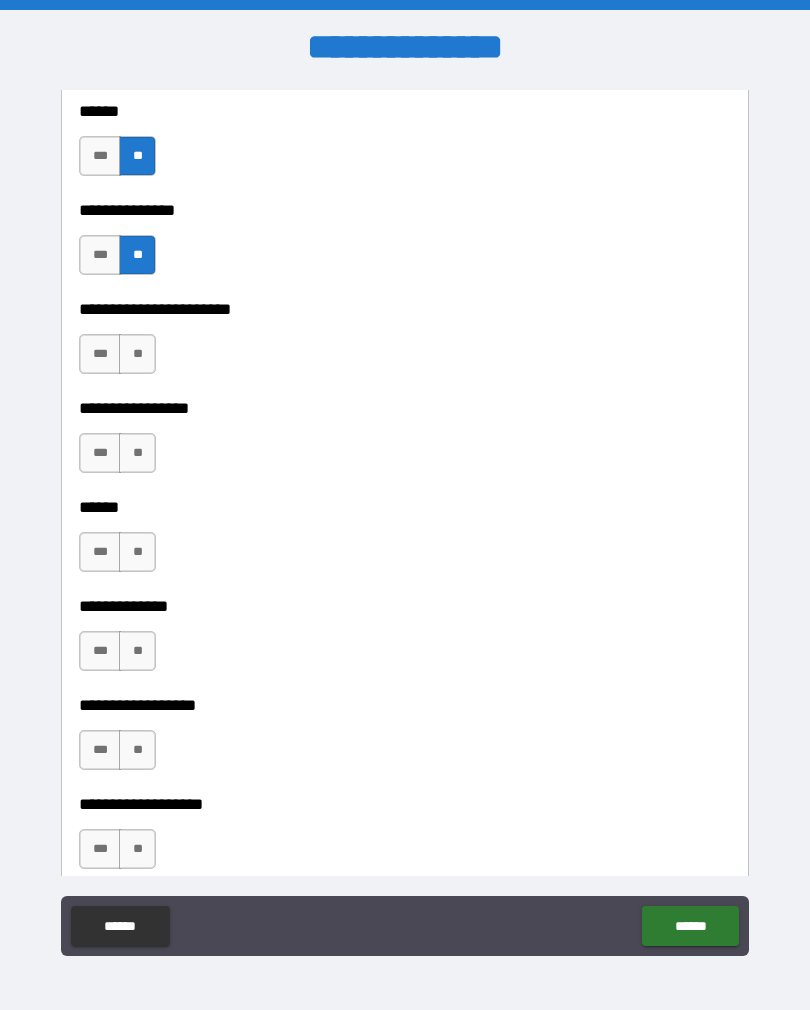 scroll, scrollTop: 3338, scrollLeft: 0, axis: vertical 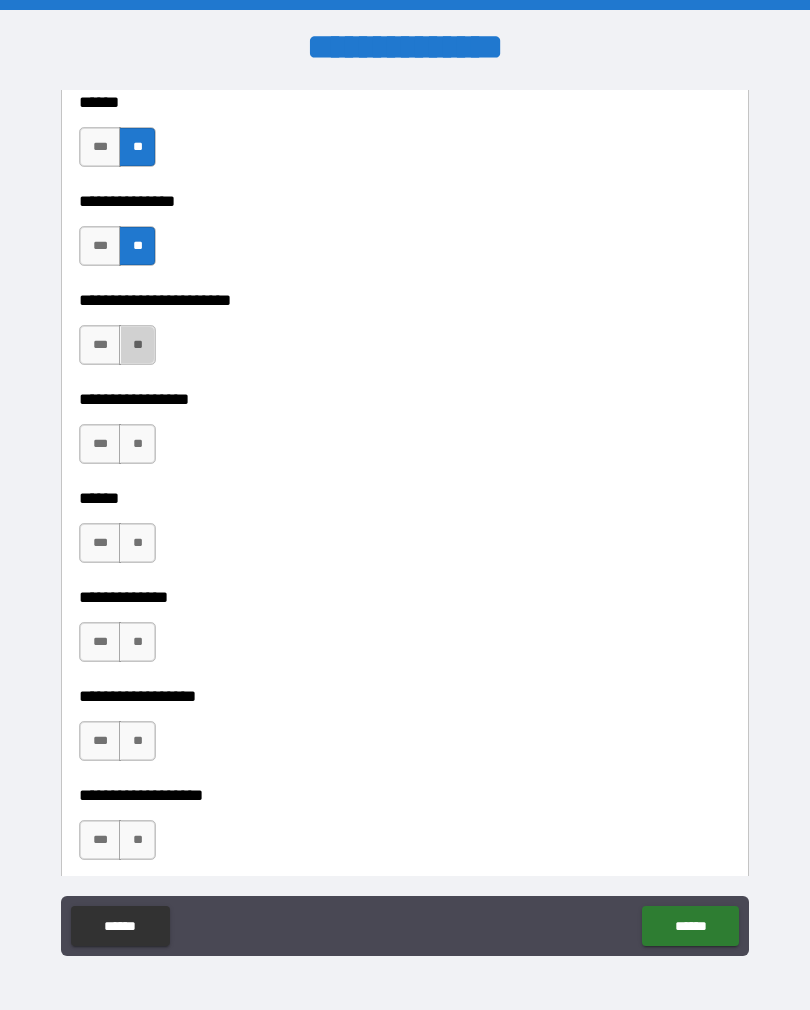 click on "**" at bounding box center (137, 345) 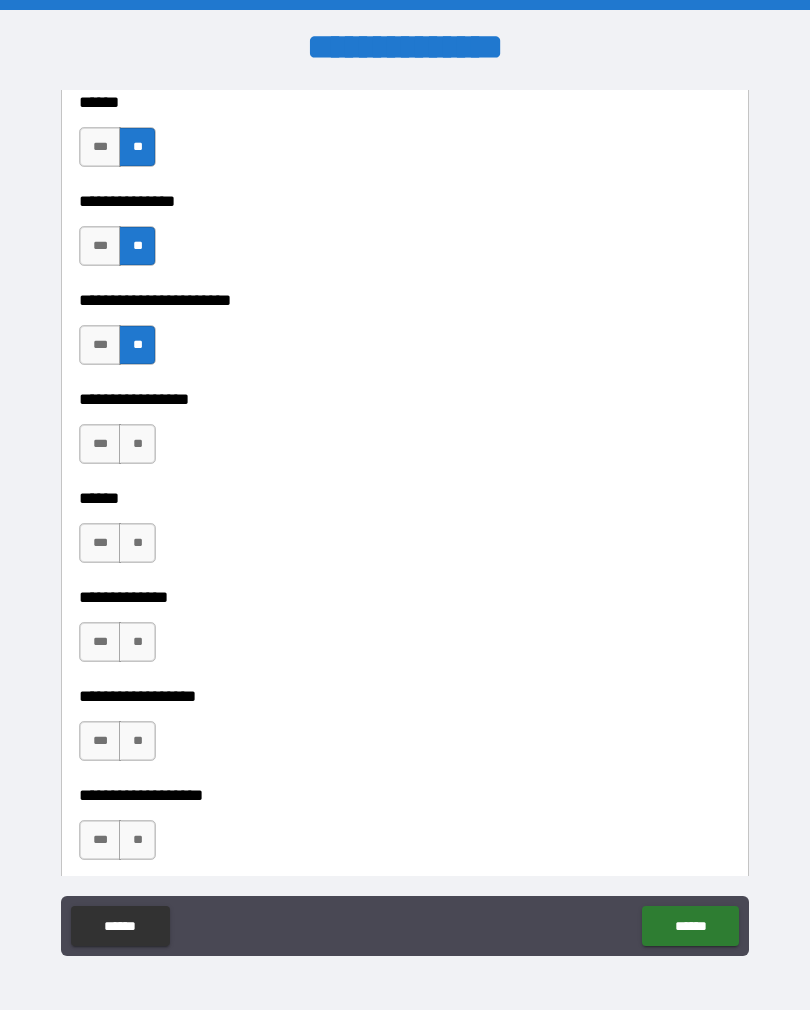 click on "**" at bounding box center (137, 444) 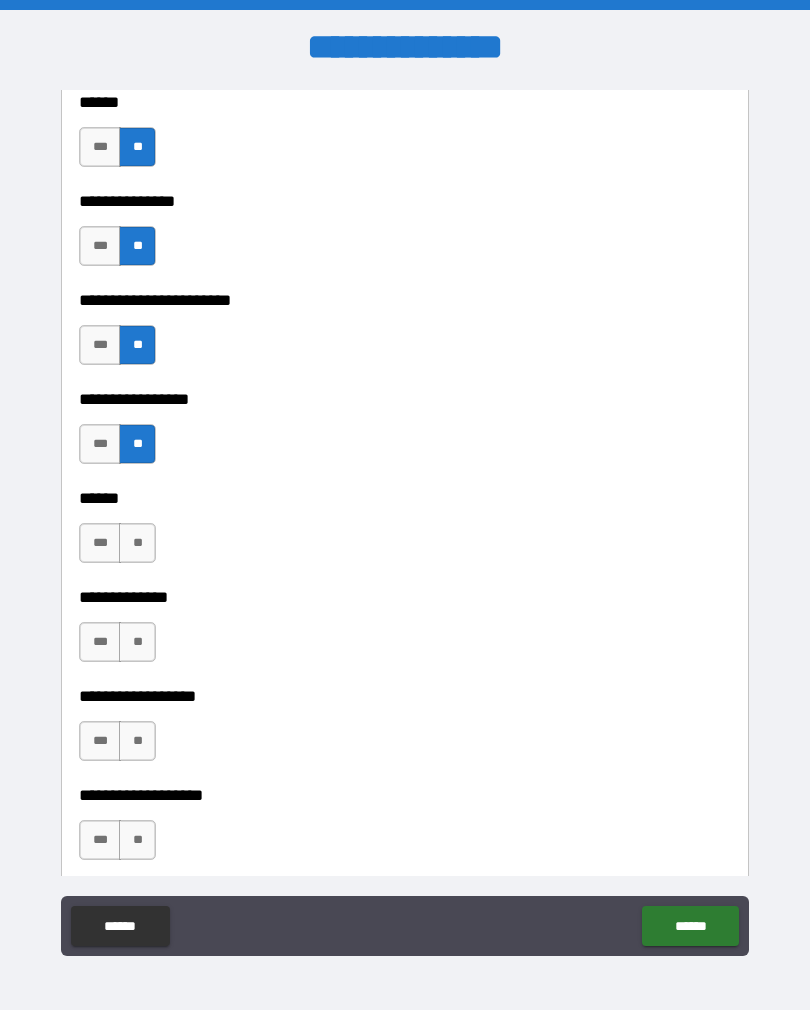 click on "**" at bounding box center [137, 543] 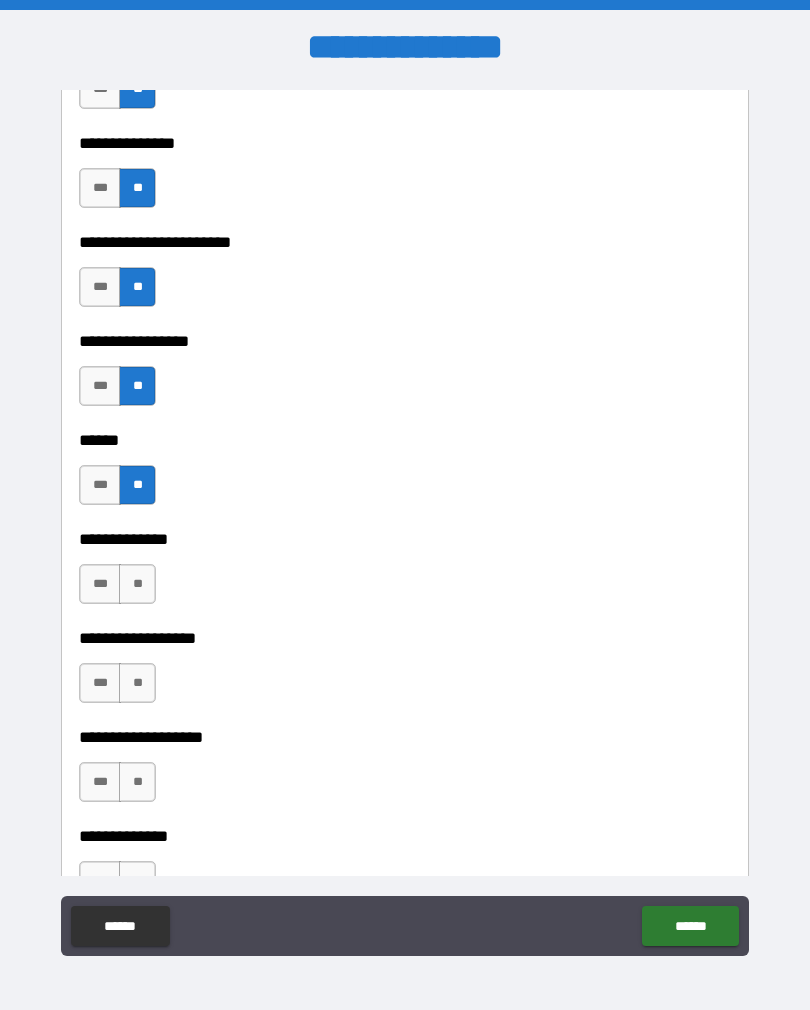scroll, scrollTop: 3447, scrollLeft: 0, axis: vertical 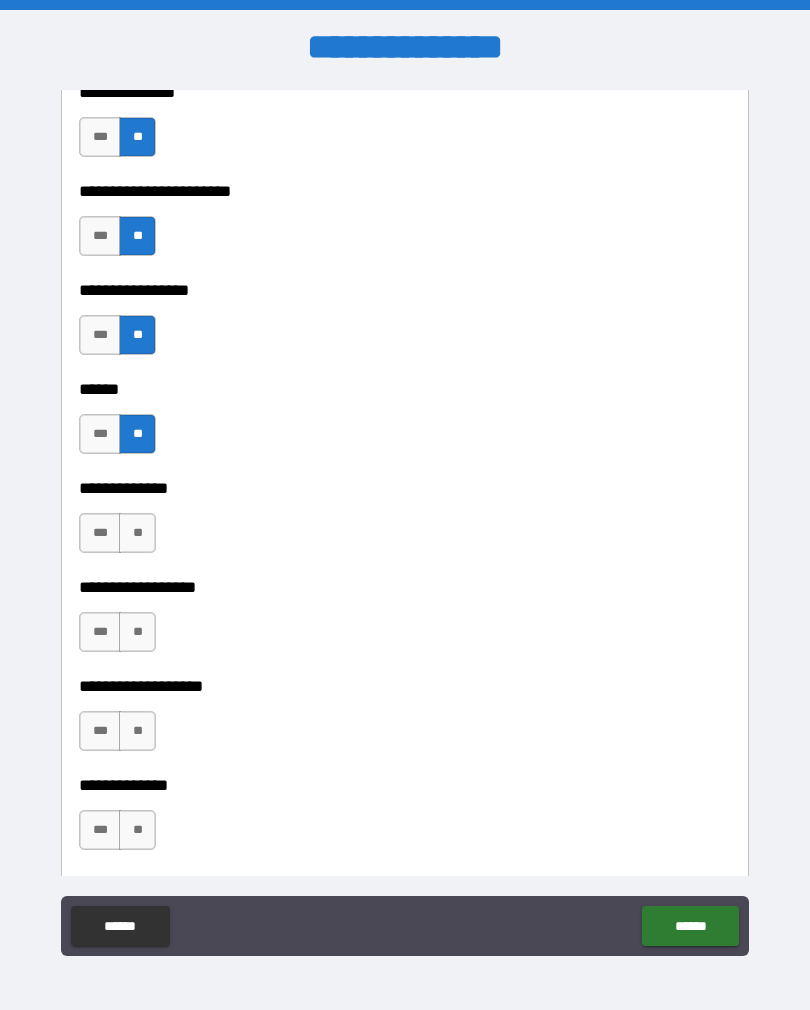 click on "**" at bounding box center (137, 533) 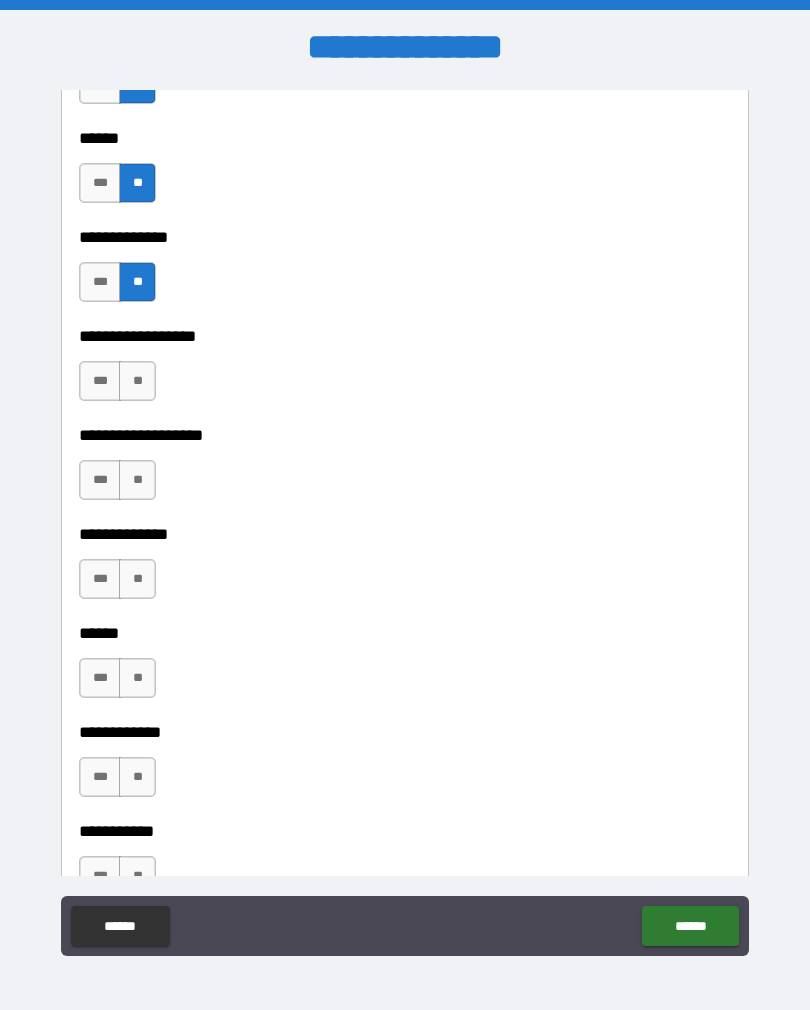 scroll, scrollTop: 3702, scrollLeft: 0, axis: vertical 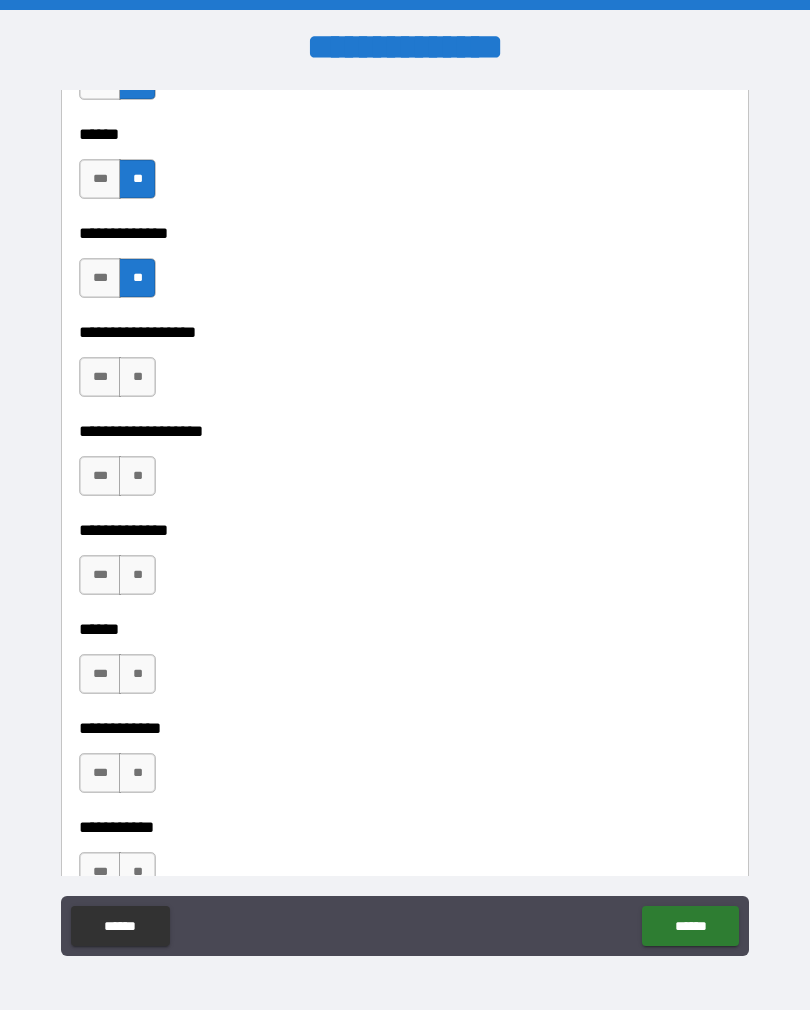 click on "**" at bounding box center [137, 377] 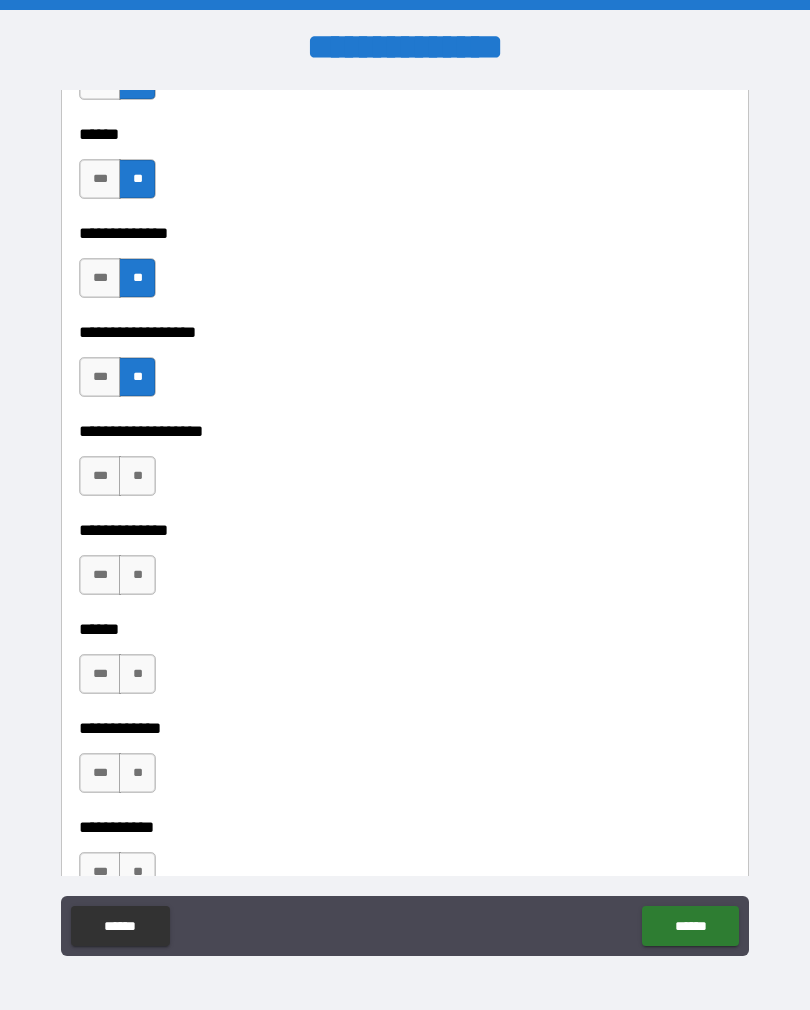 click on "**" at bounding box center [137, 476] 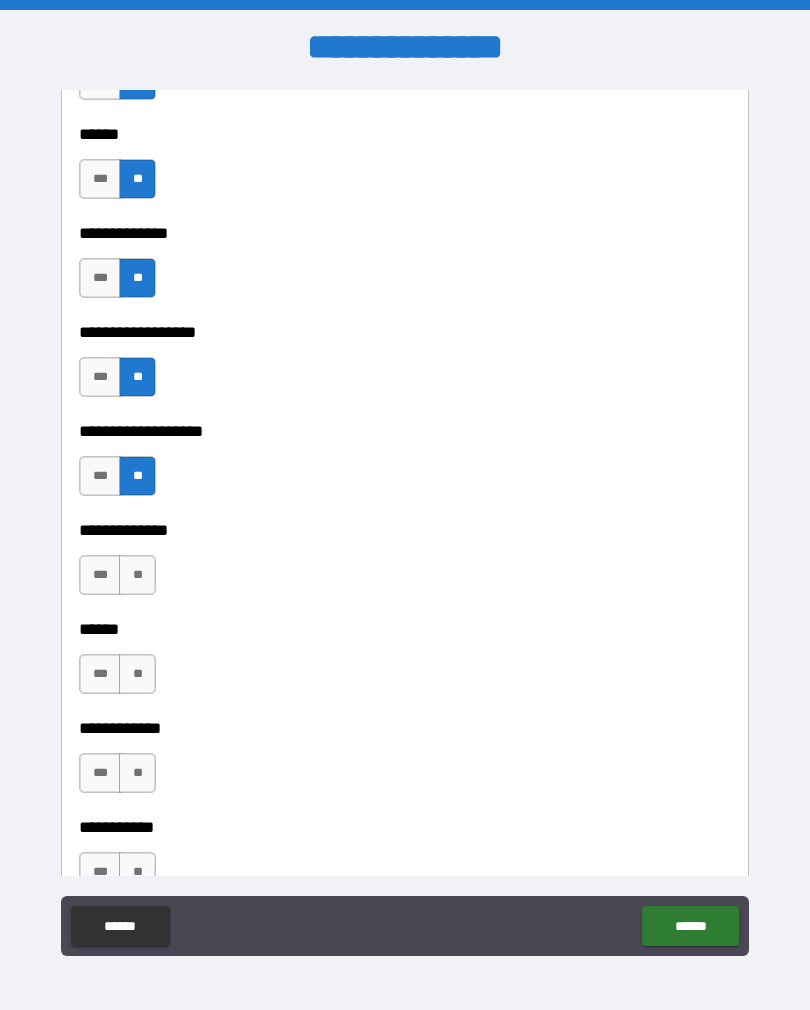 click on "**" at bounding box center (137, 575) 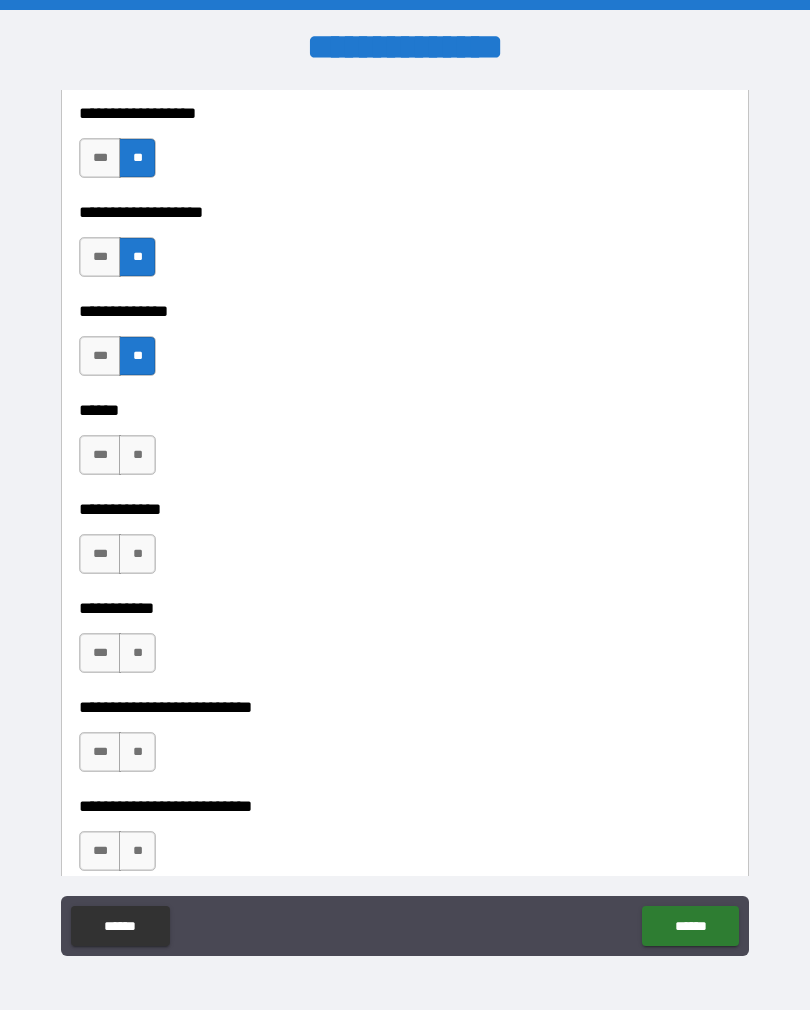 scroll, scrollTop: 3923, scrollLeft: 0, axis: vertical 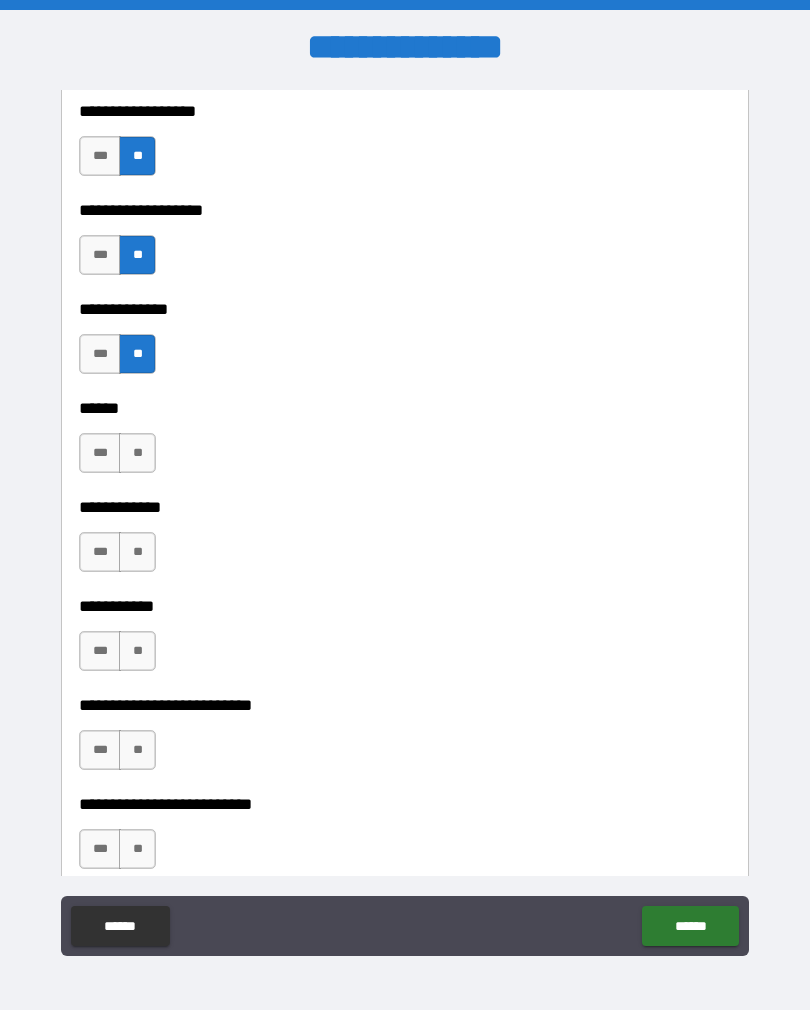 click on "**" at bounding box center [137, 453] 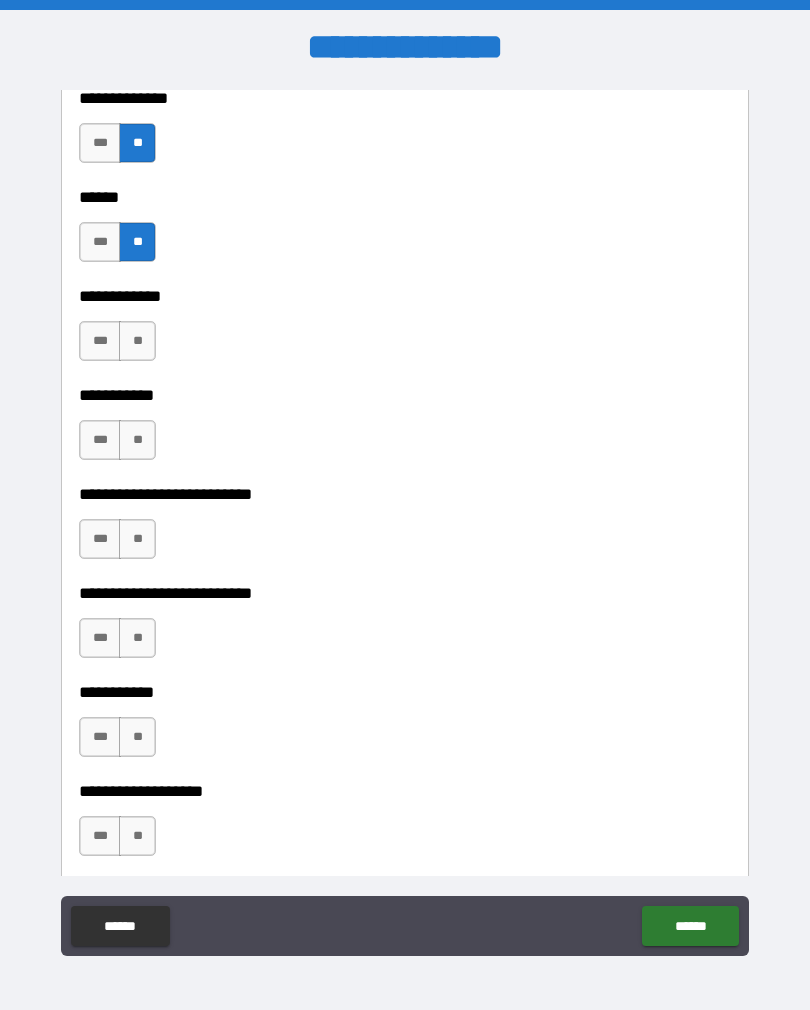 scroll, scrollTop: 4143, scrollLeft: 0, axis: vertical 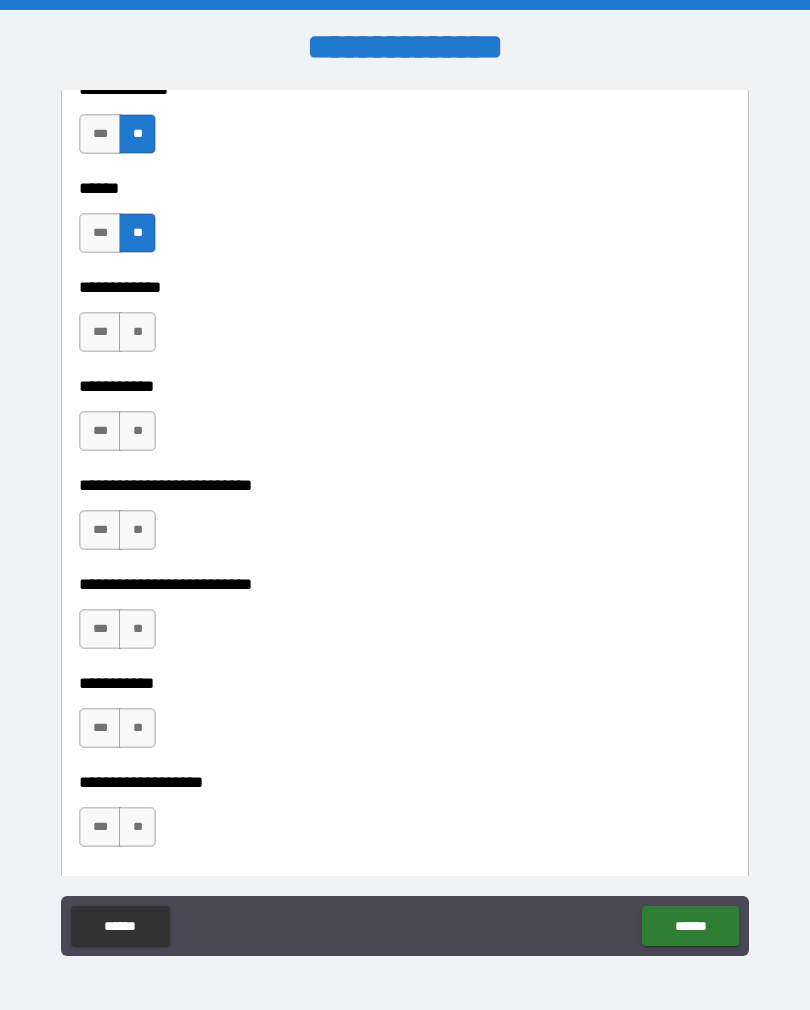 click on "**" at bounding box center (137, 332) 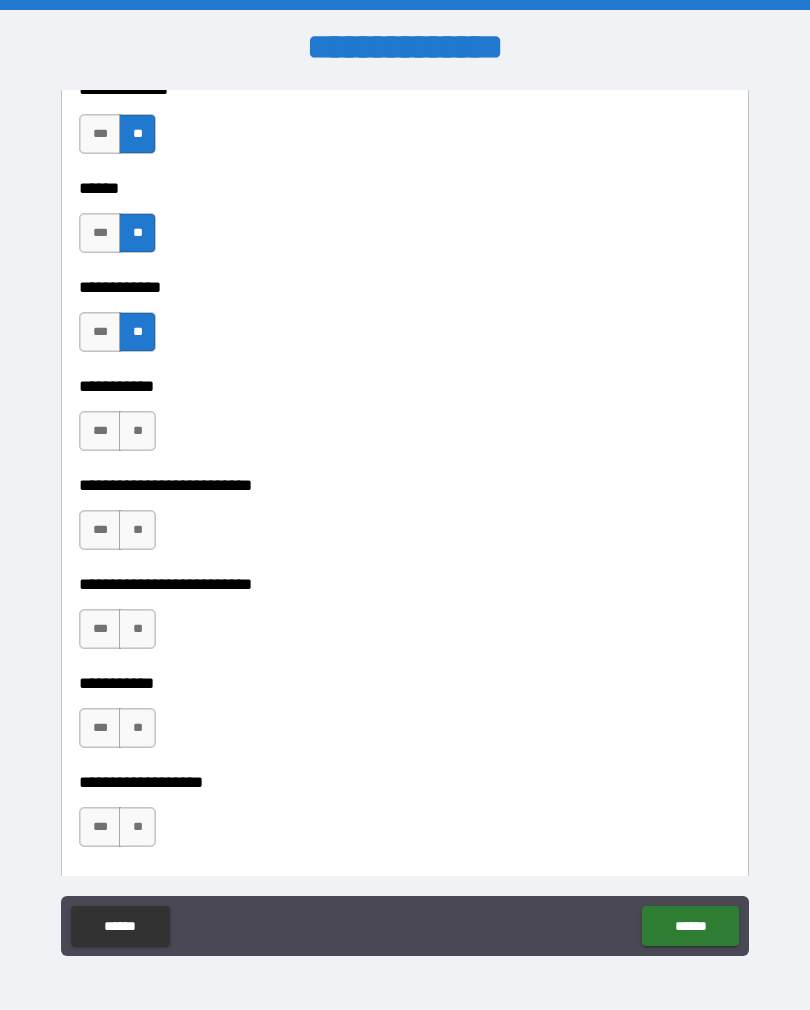 click on "**" at bounding box center (137, 431) 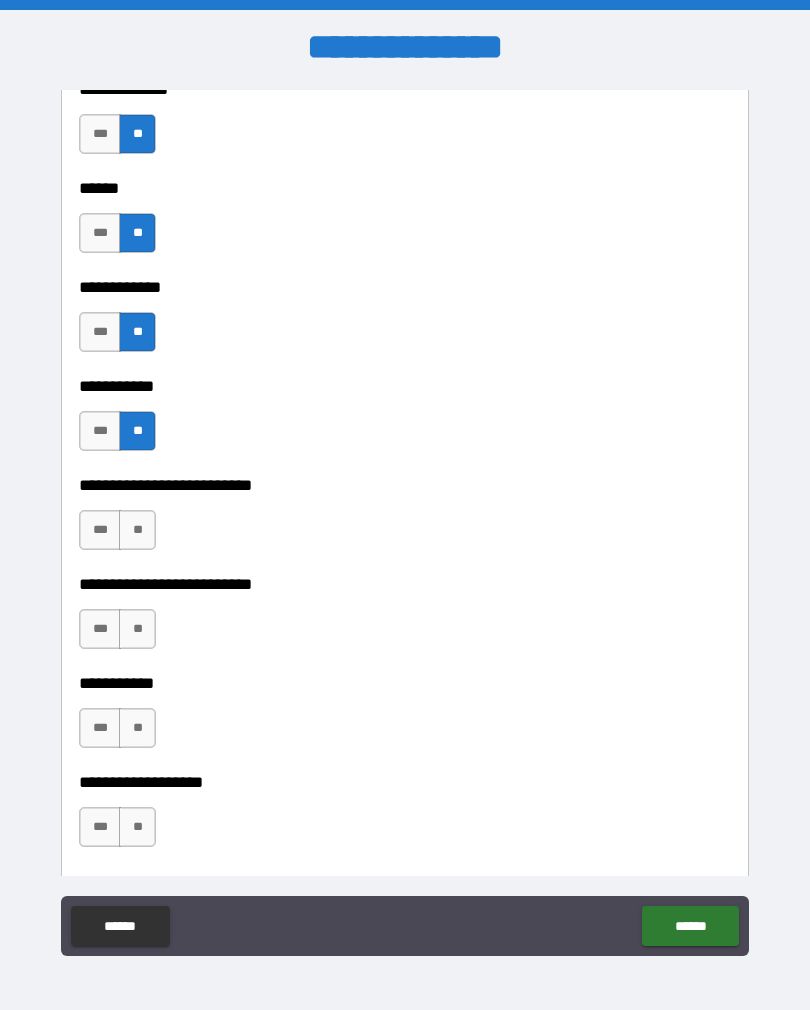 click on "**" at bounding box center [137, 530] 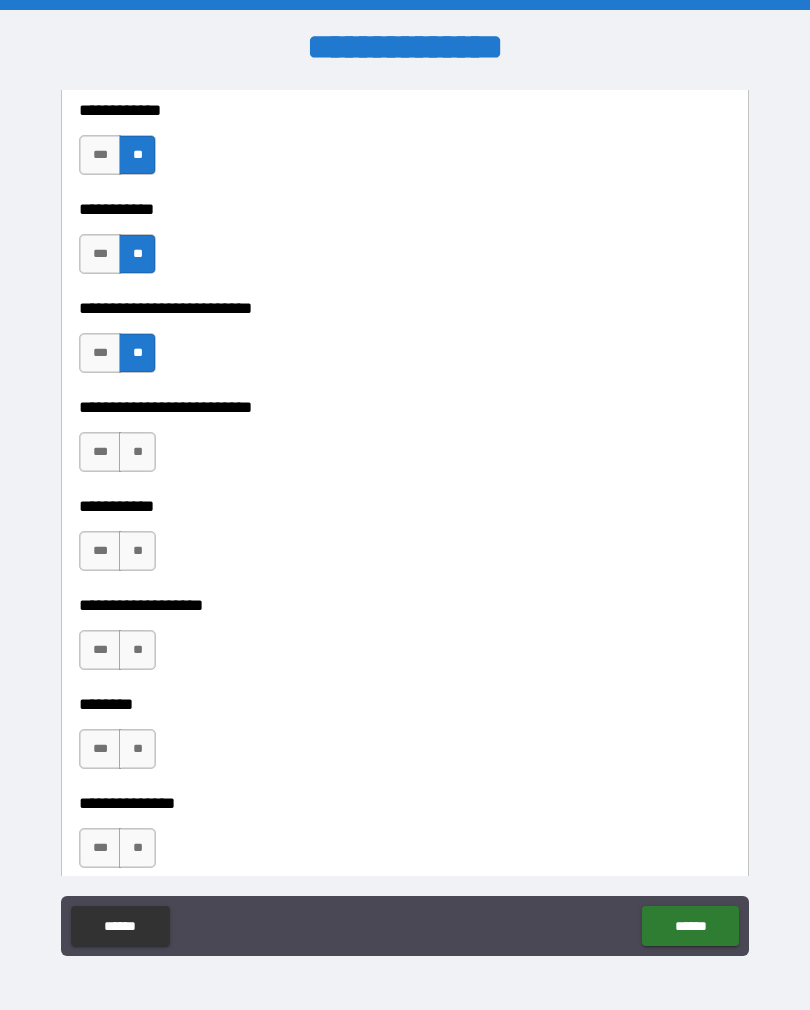 scroll, scrollTop: 4324, scrollLeft: 0, axis: vertical 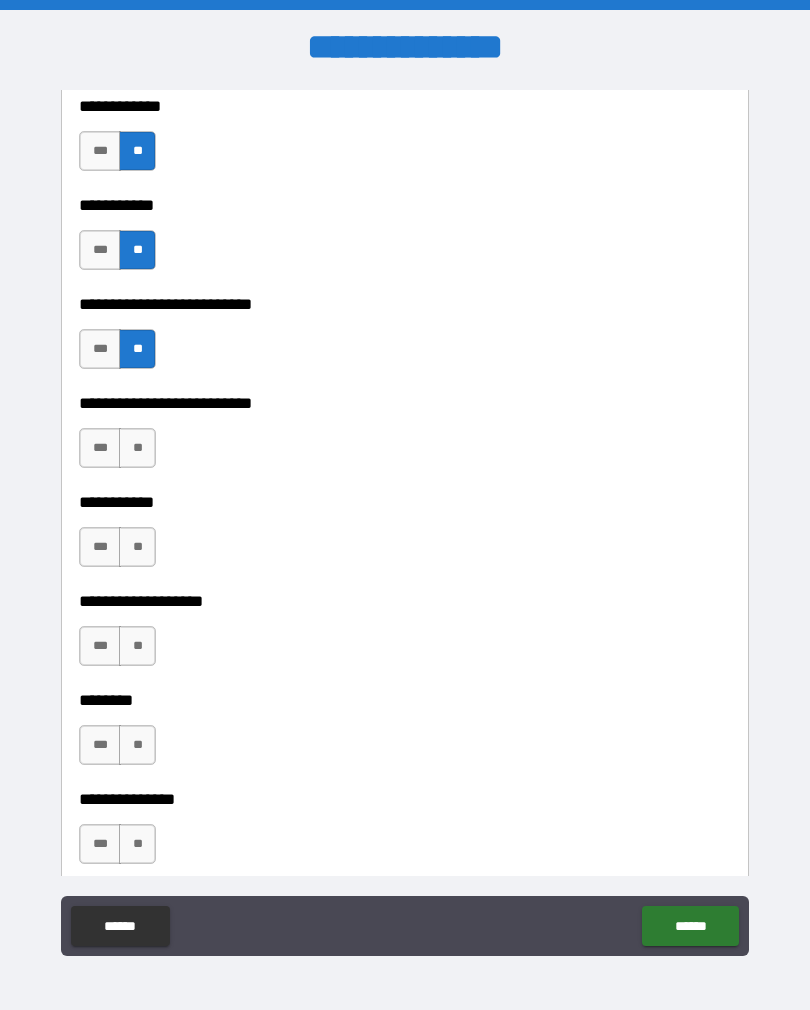 click on "**" at bounding box center [137, 448] 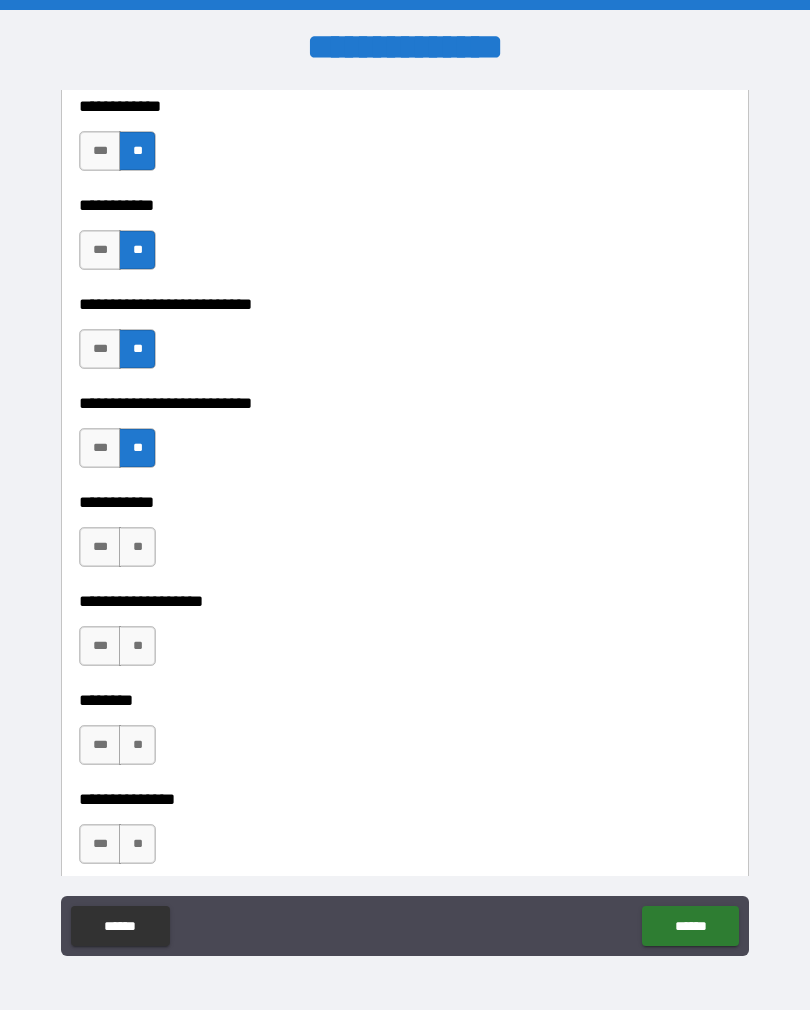 click on "**" at bounding box center (137, 547) 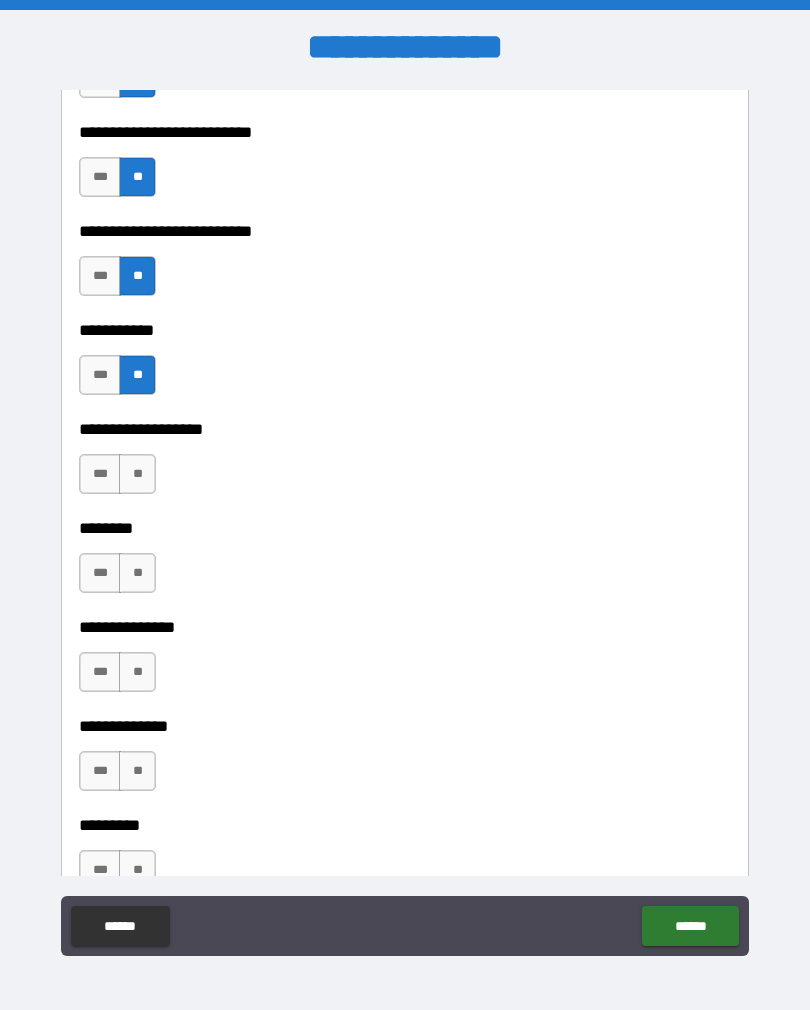 scroll, scrollTop: 4510, scrollLeft: 0, axis: vertical 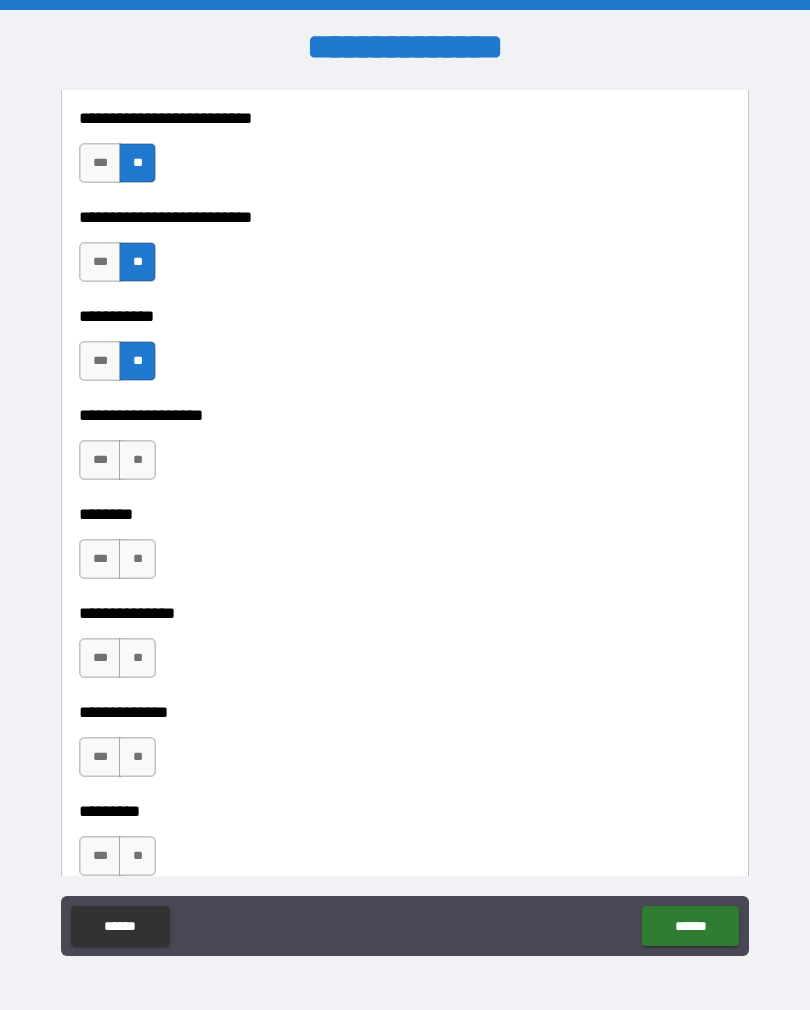 click on "**" at bounding box center [137, 460] 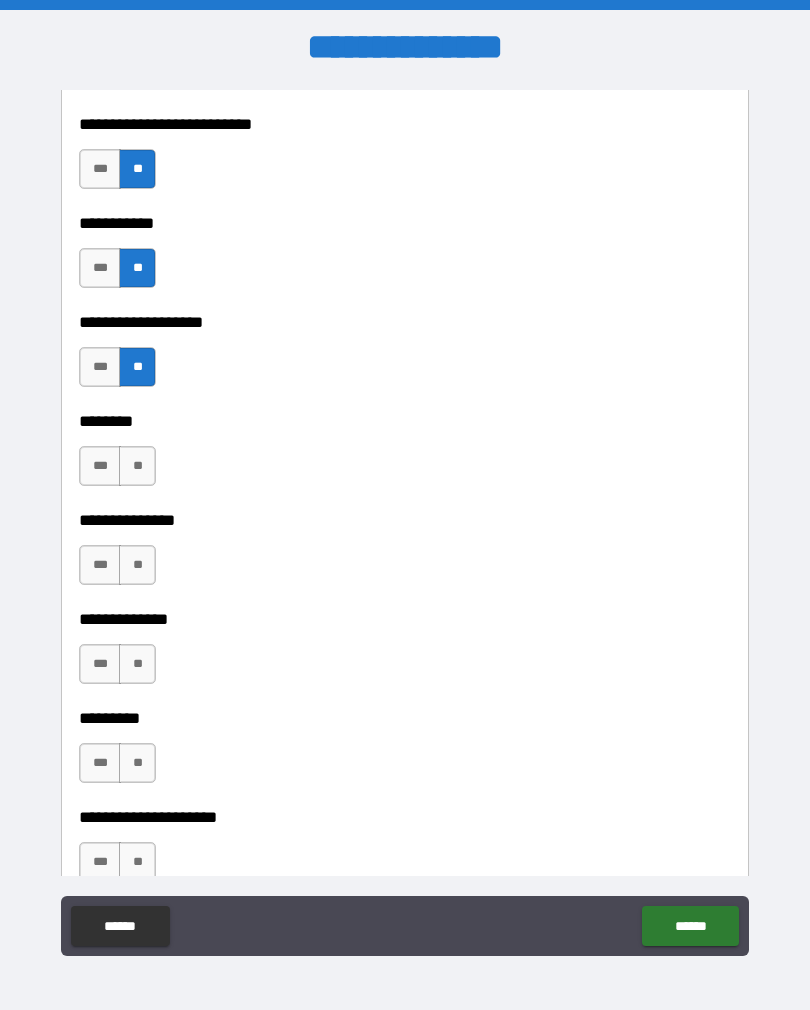 scroll, scrollTop: 4605, scrollLeft: 0, axis: vertical 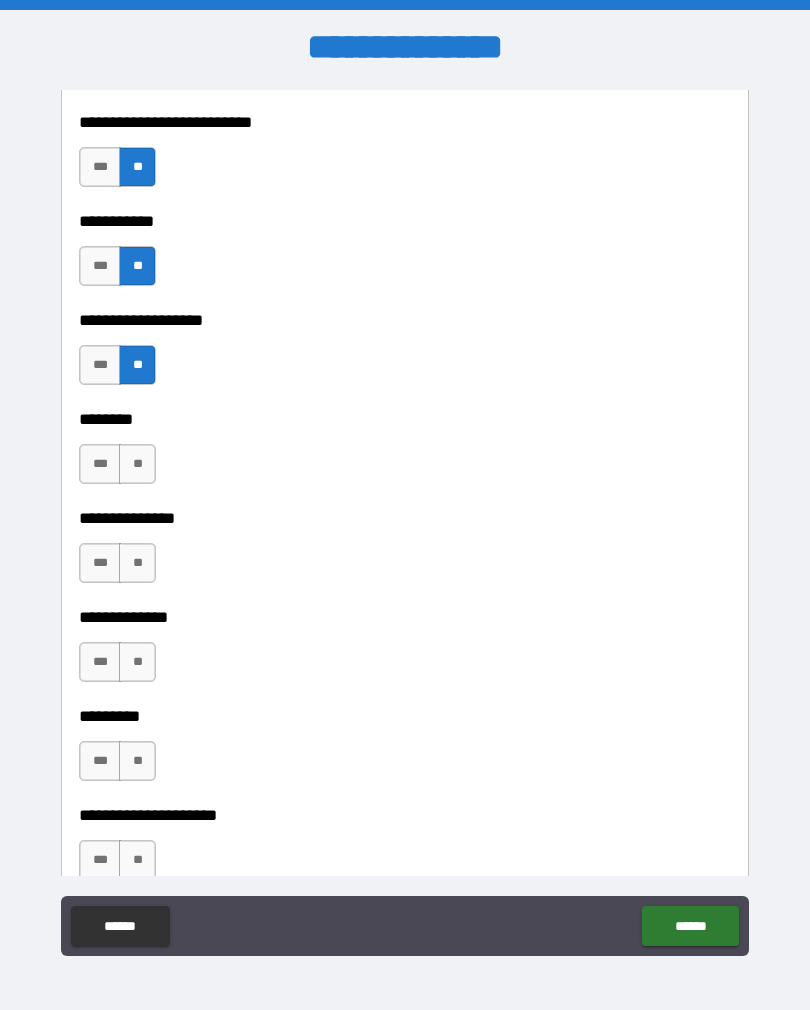 click on "**" at bounding box center (137, 464) 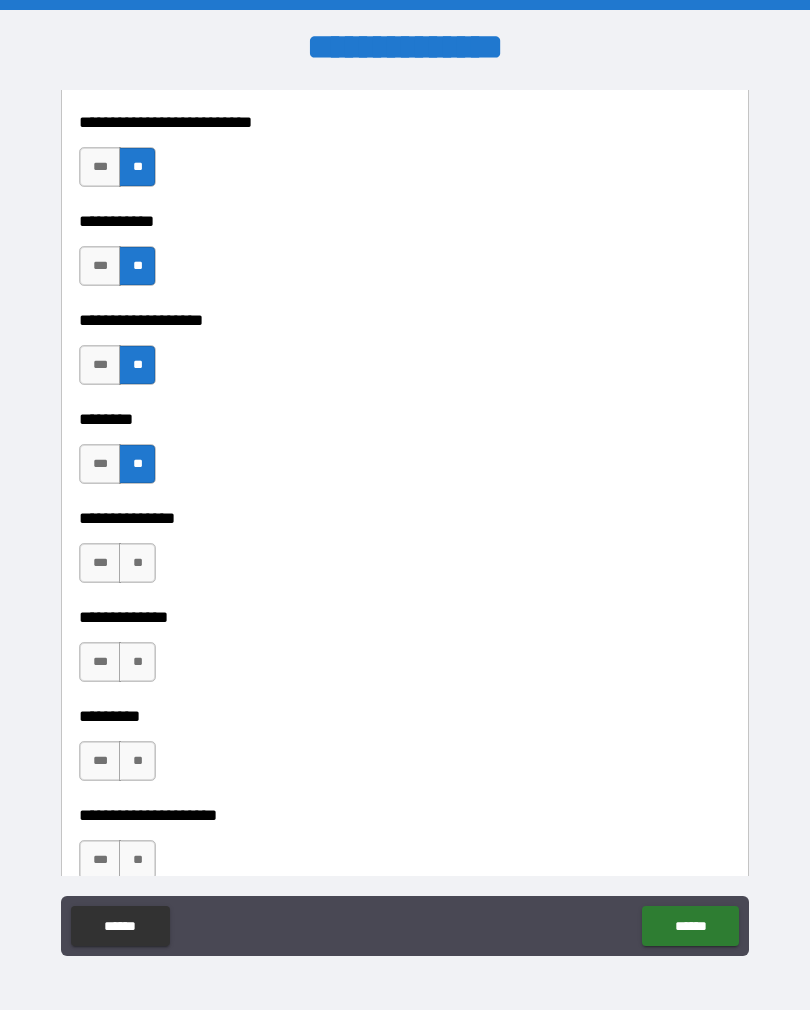click on "**" at bounding box center (137, 563) 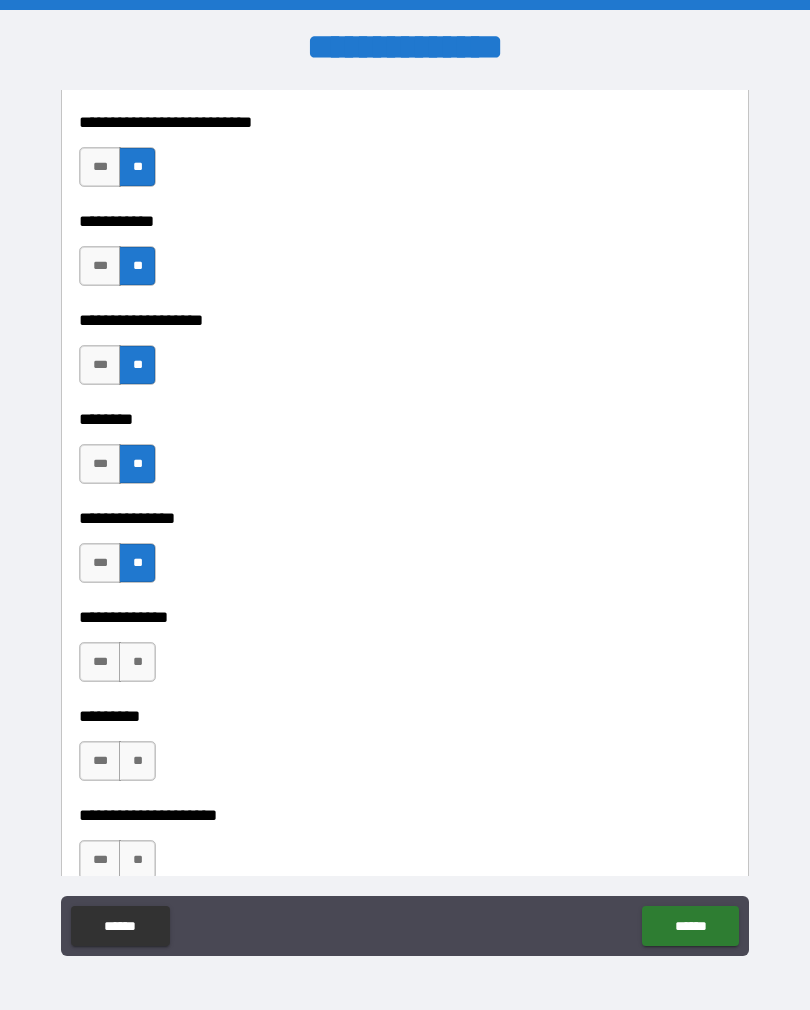 click on "**" at bounding box center [137, 662] 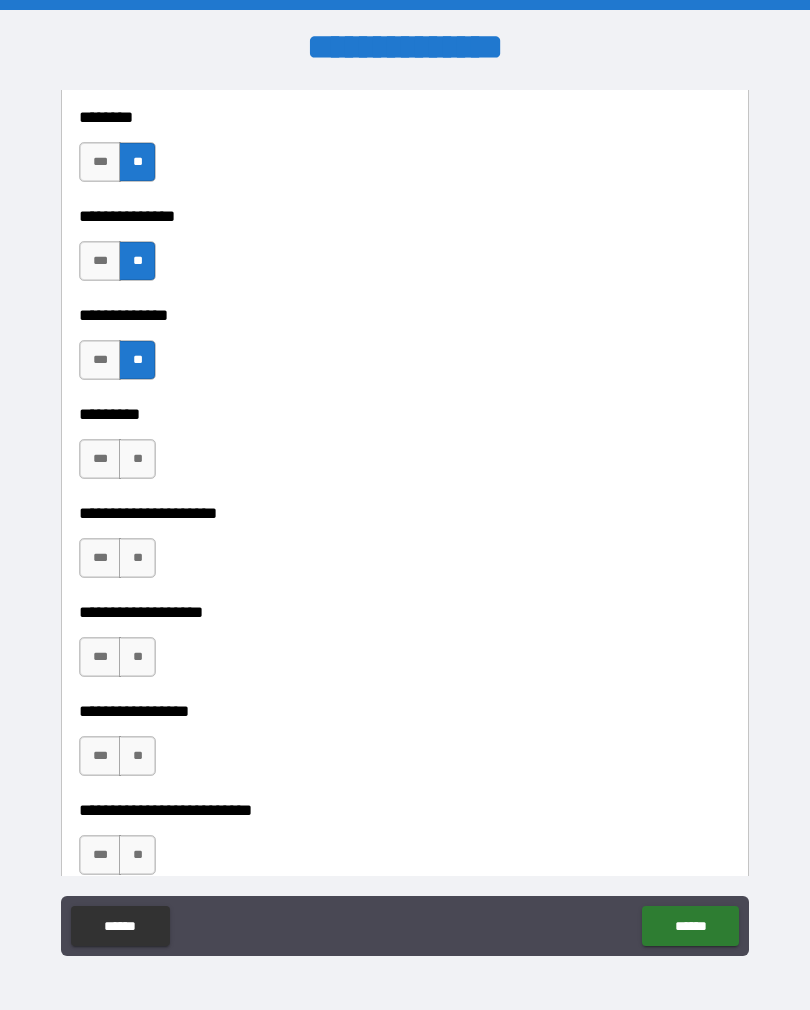 scroll, scrollTop: 4911, scrollLeft: 0, axis: vertical 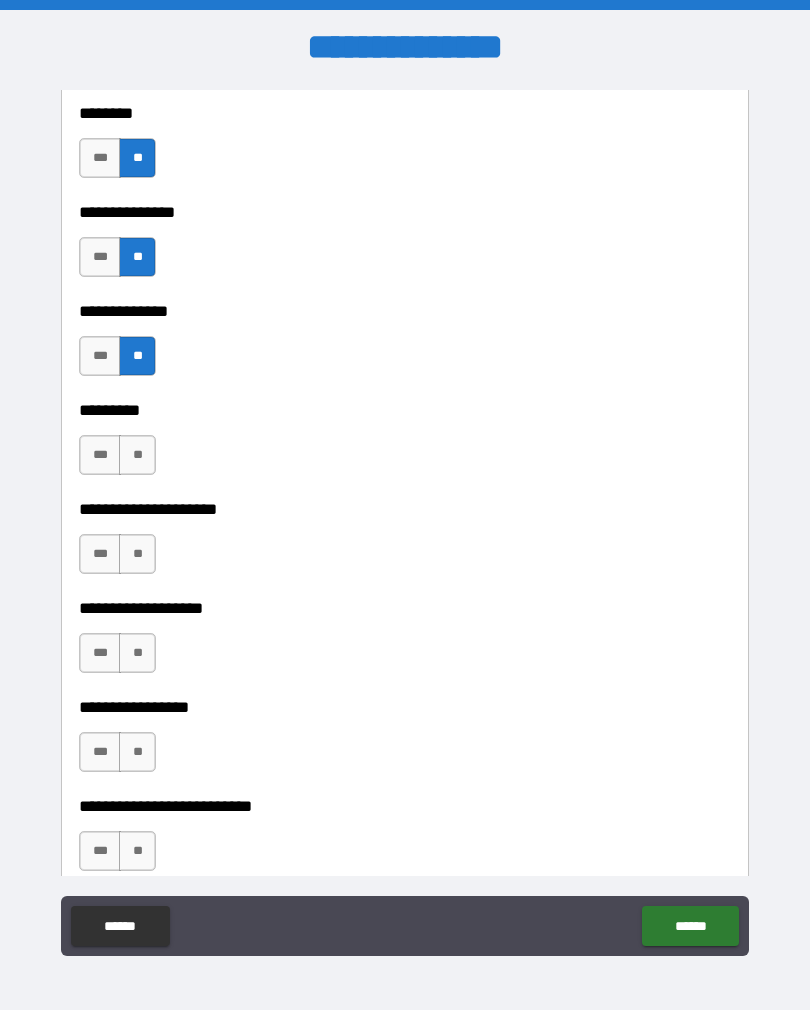 click on "**" at bounding box center [137, 455] 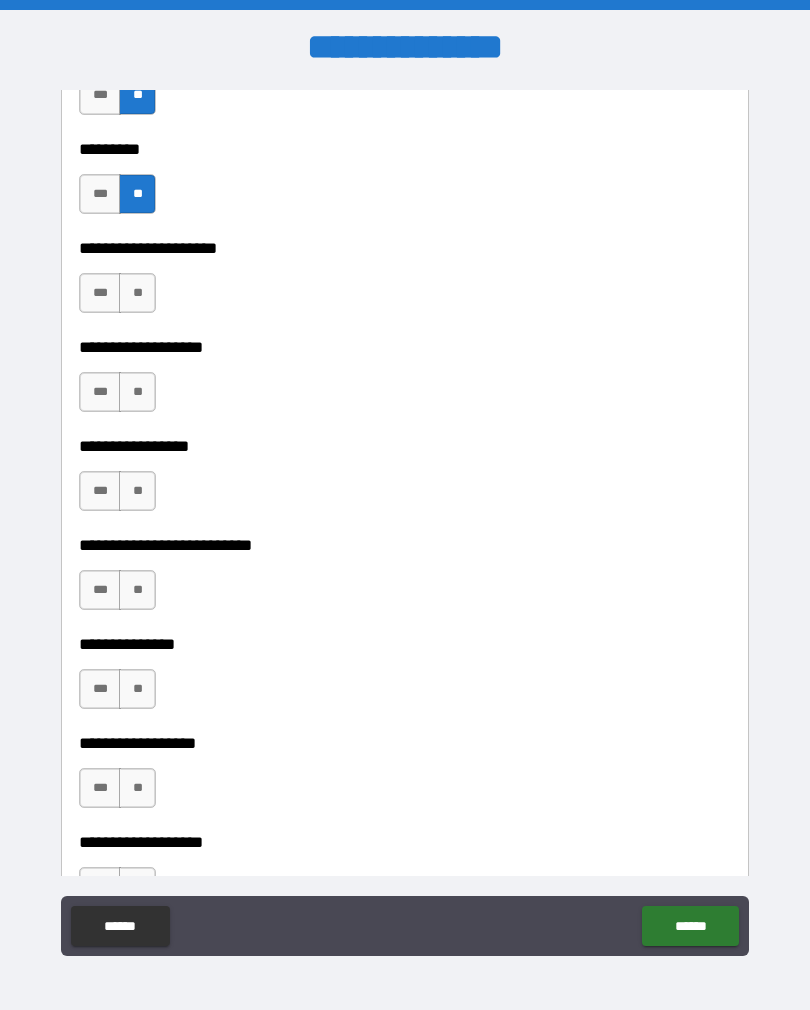 scroll, scrollTop: 5174, scrollLeft: 0, axis: vertical 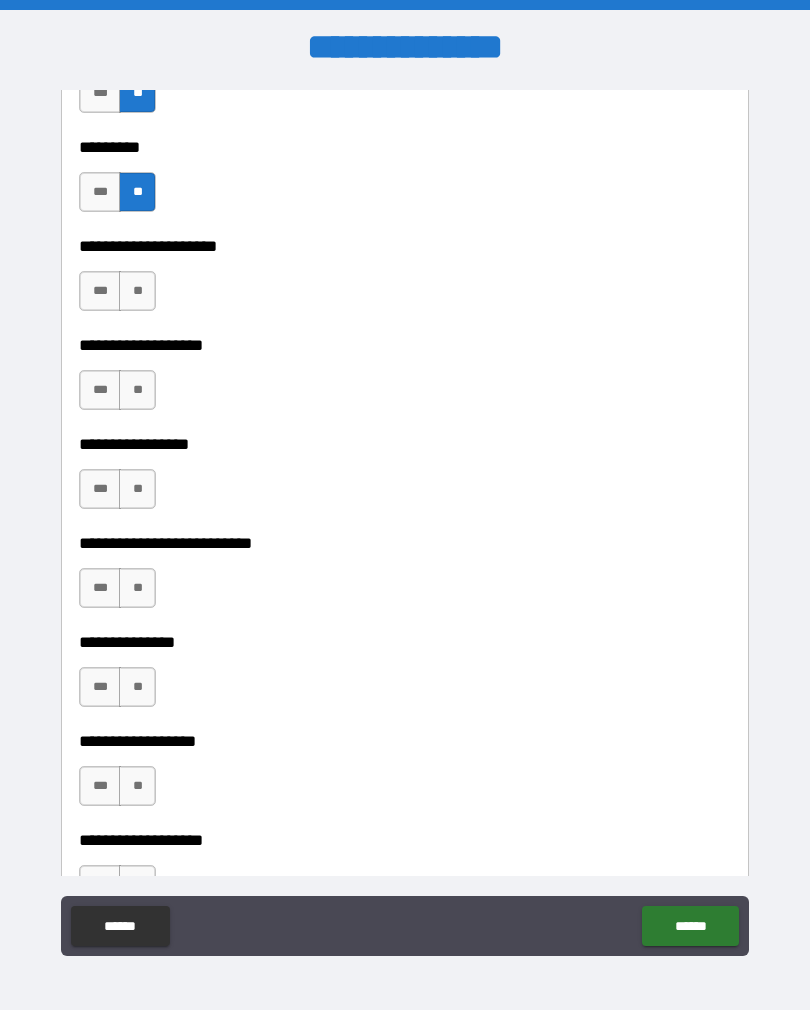 click on "**" at bounding box center (137, 291) 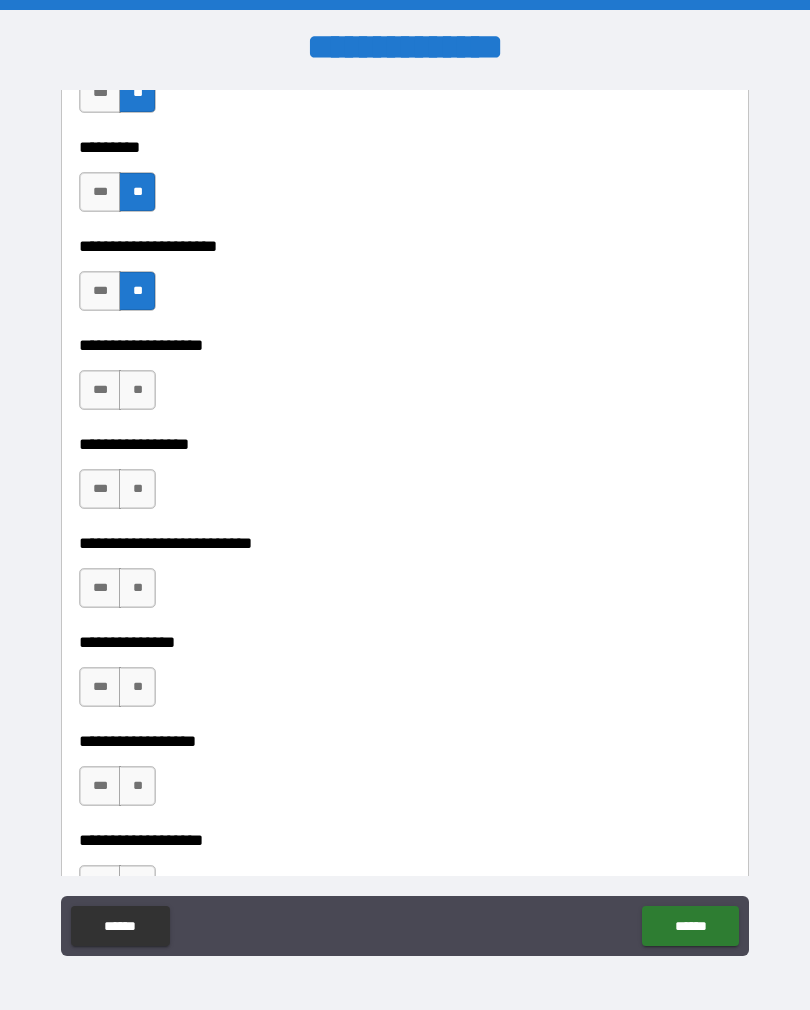 click on "**" at bounding box center (137, 390) 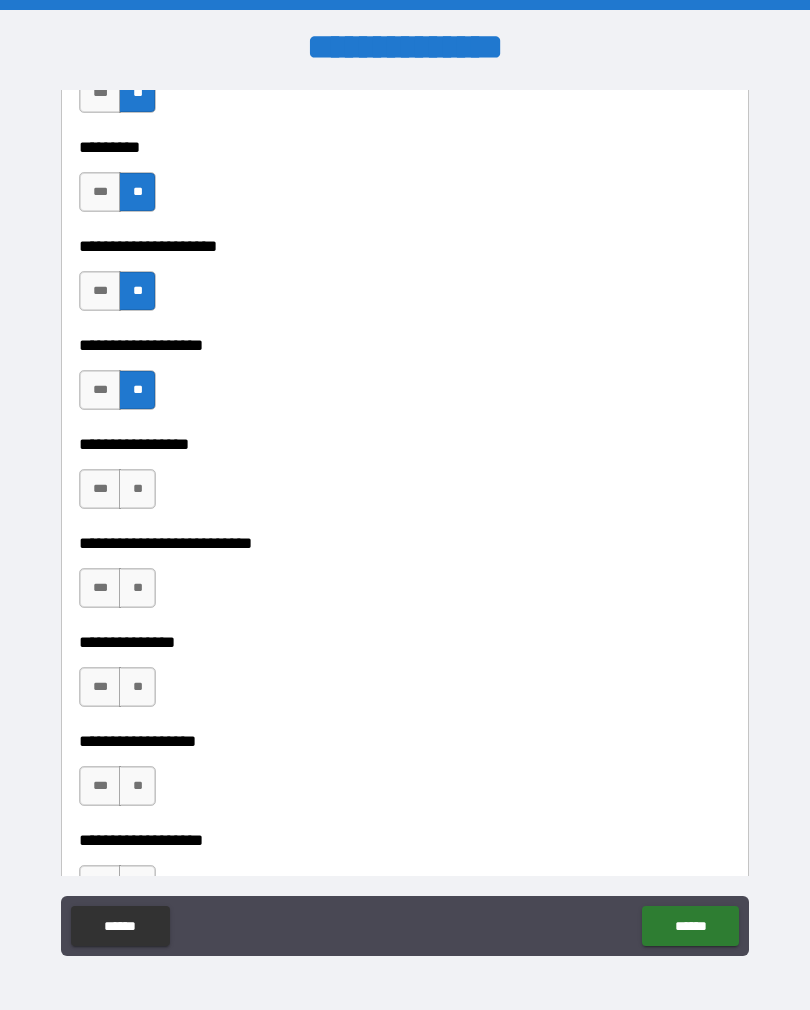 click on "**" at bounding box center [137, 489] 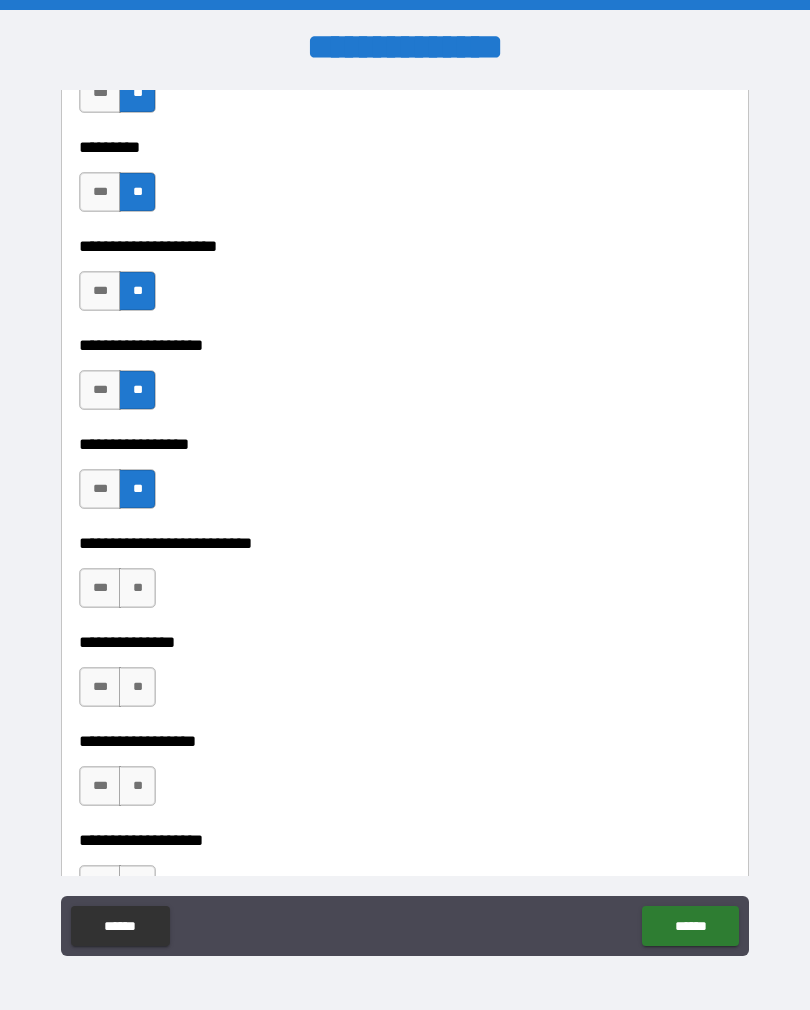 click on "**" at bounding box center [137, 588] 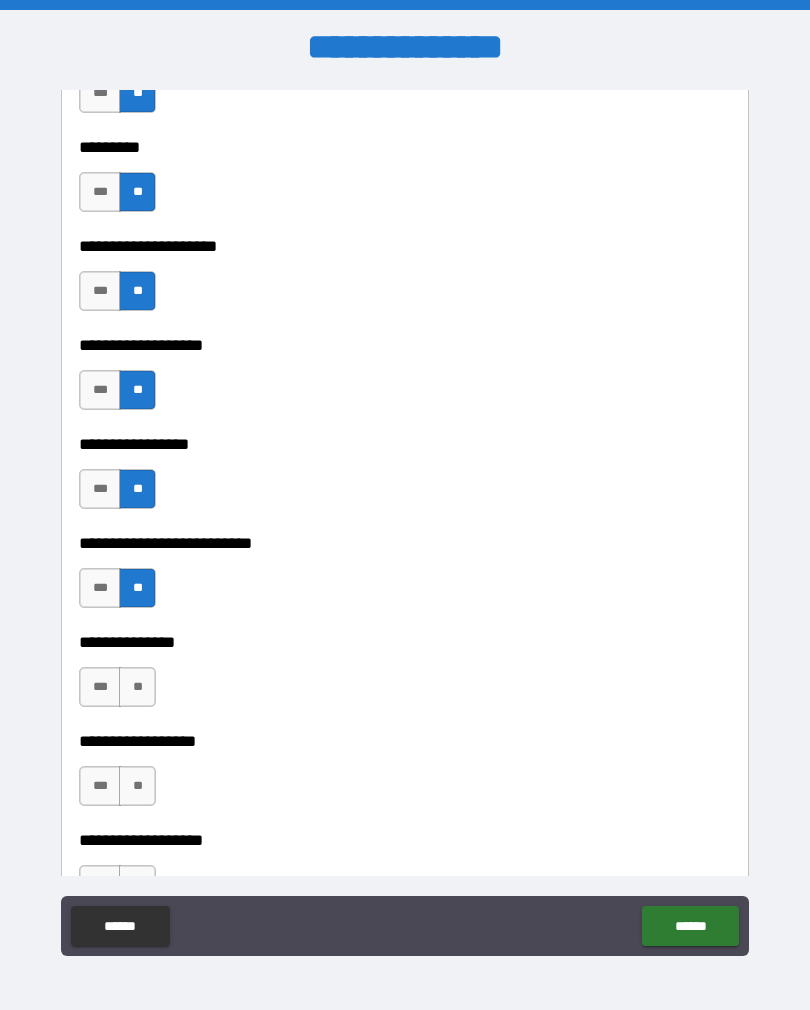 click on "**" at bounding box center [137, 687] 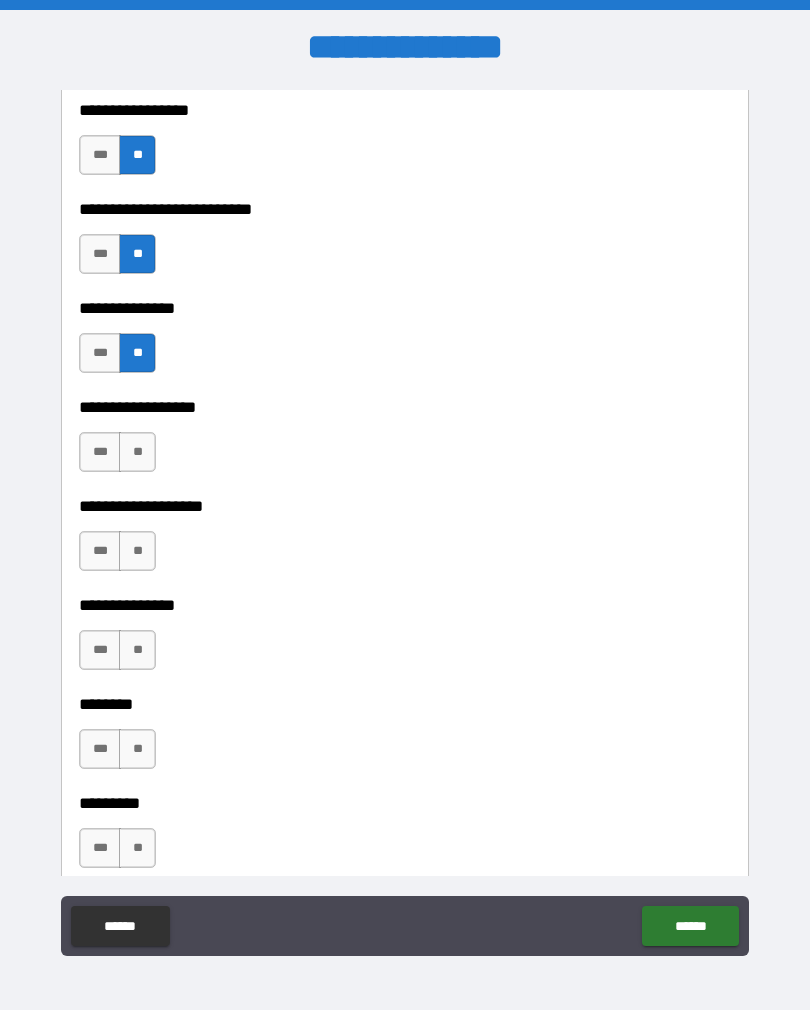 scroll, scrollTop: 5509, scrollLeft: 0, axis: vertical 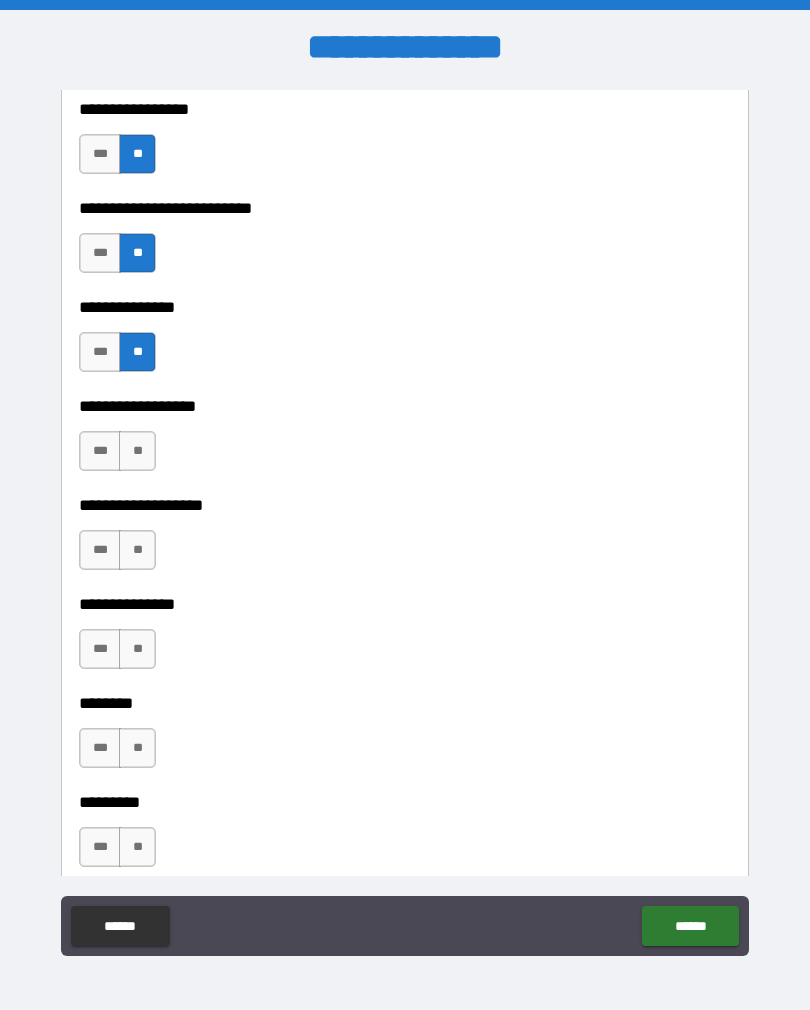 click on "**" at bounding box center [137, 451] 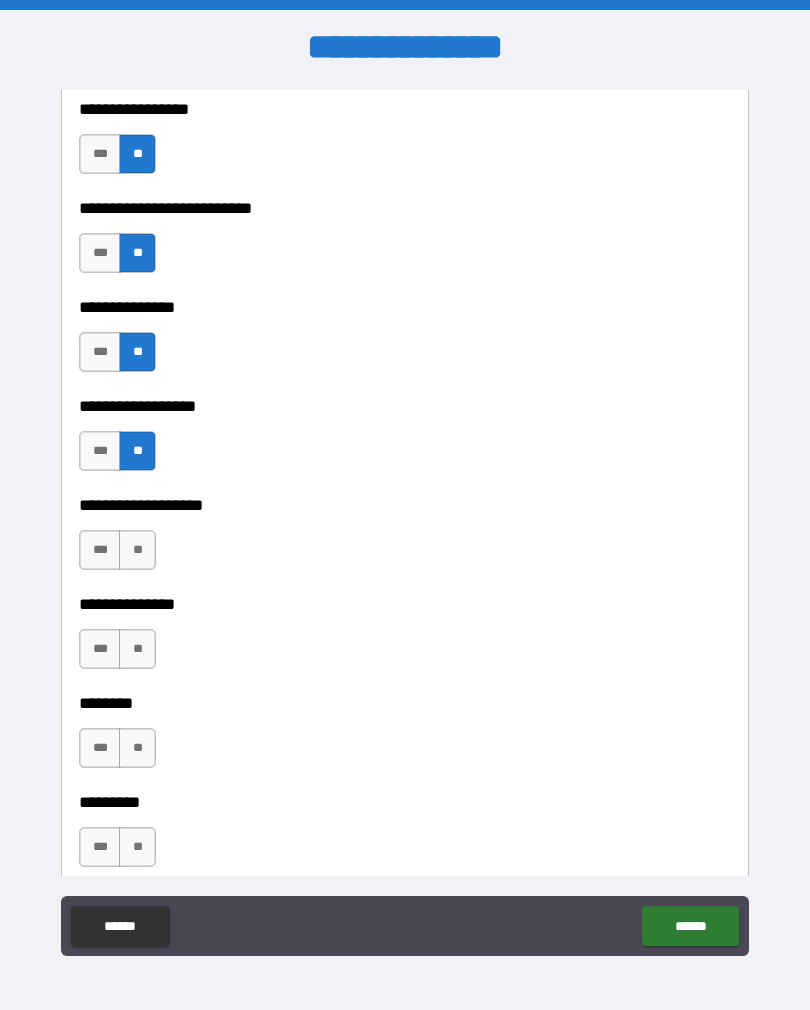 click on "**" at bounding box center (137, 550) 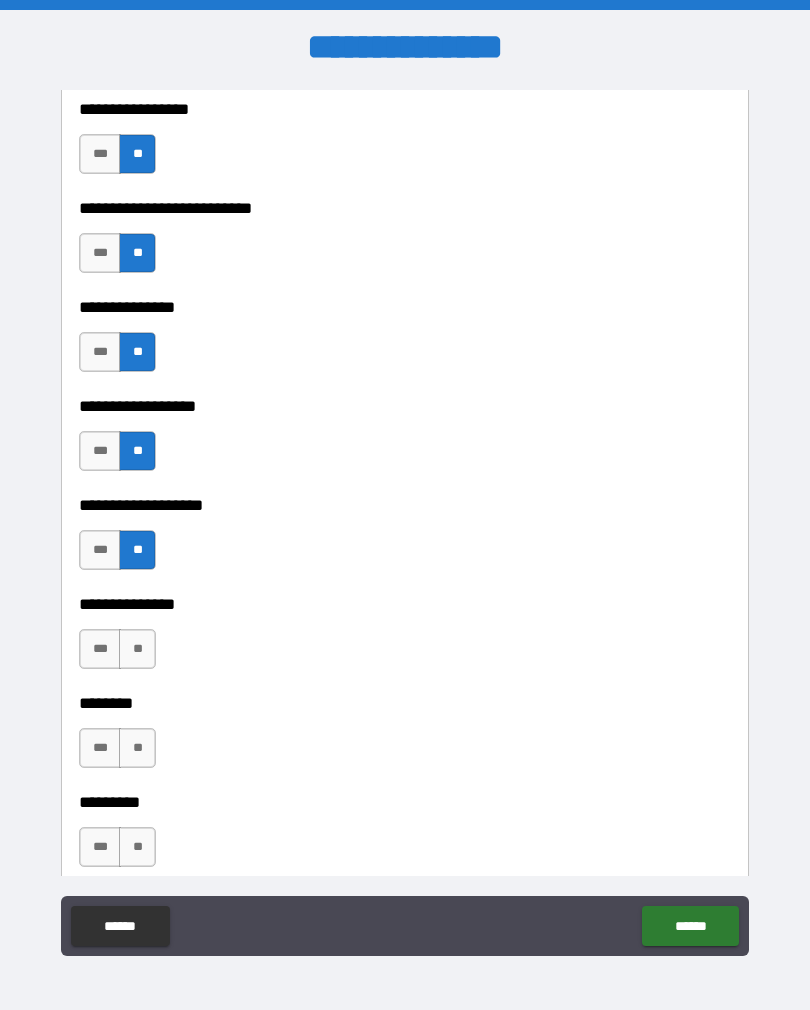 click on "**" at bounding box center [137, 649] 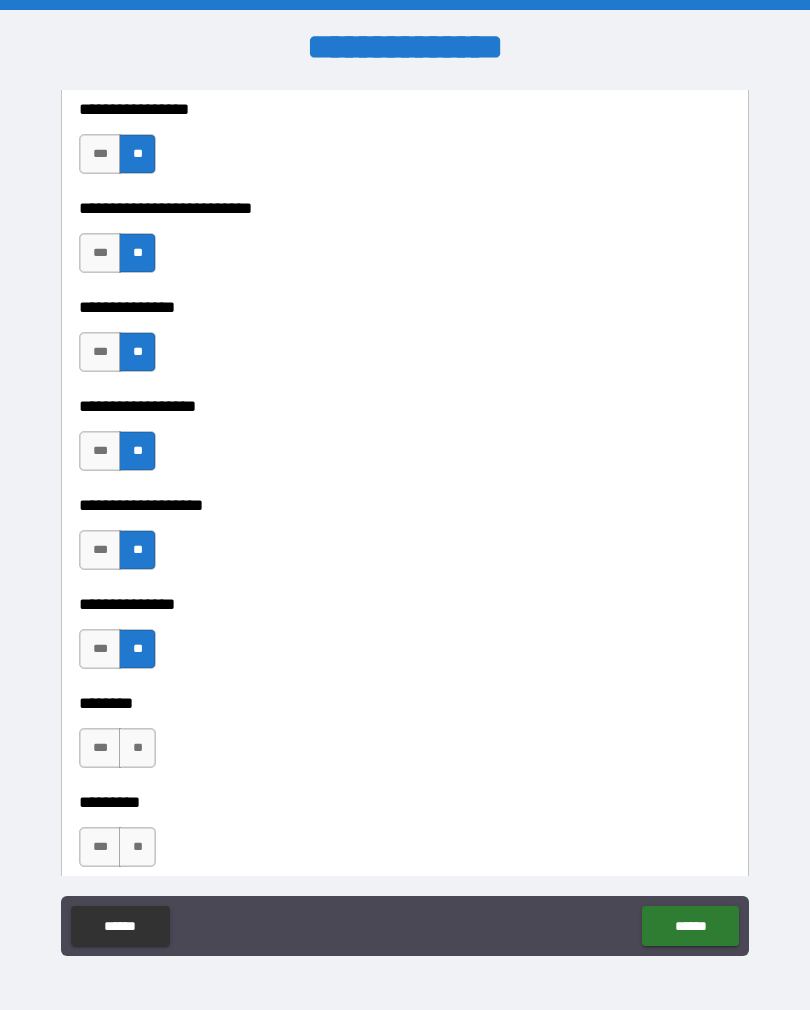 click on "**" at bounding box center (137, 748) 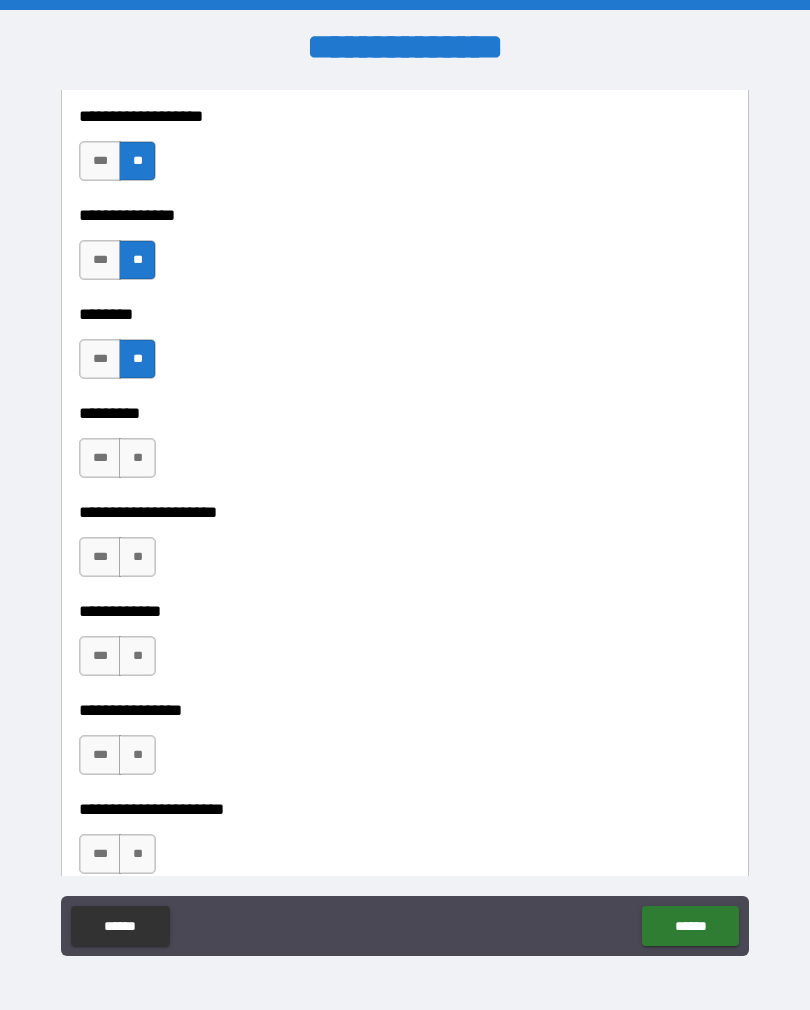 scroll, scrollTop: 5910, scrollLeft: 0, axis: vertical 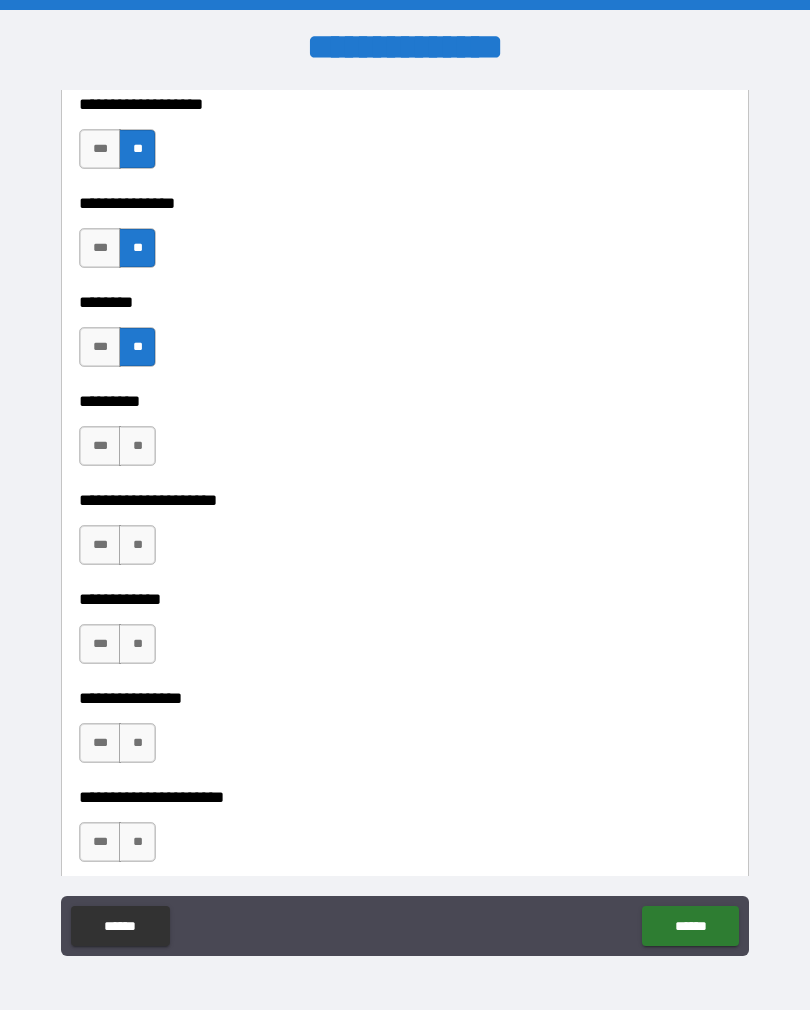 click on "**" at bounding box center [137, 446] 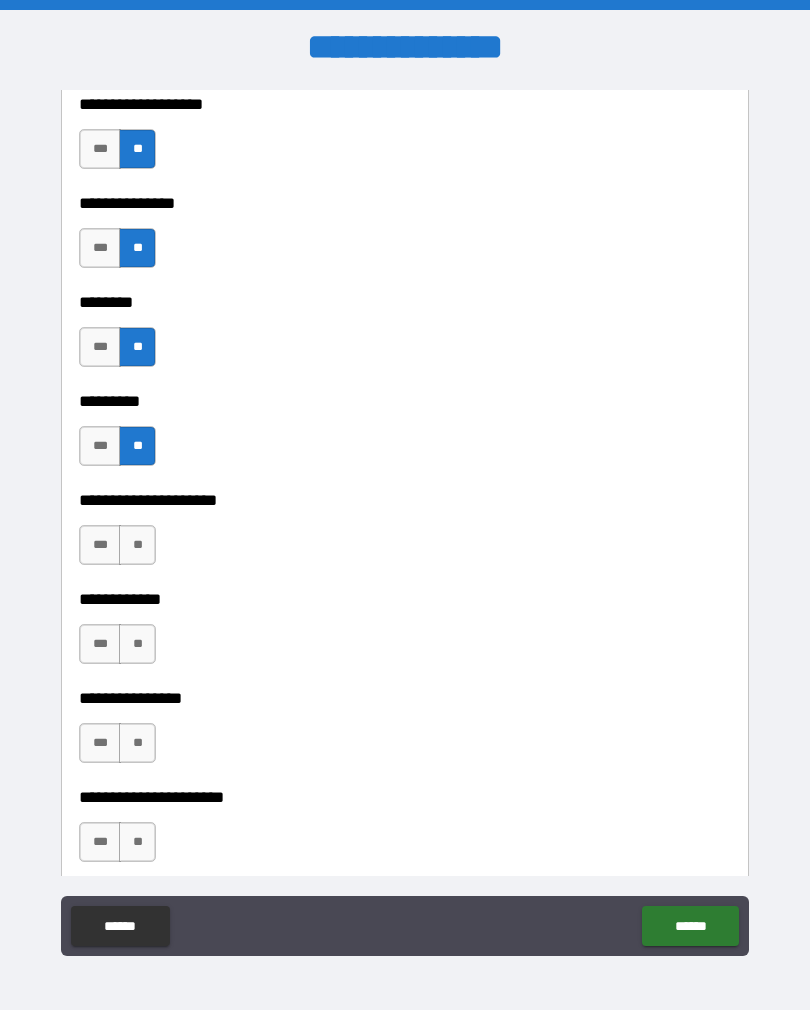 click on "**" at bounding box center [137, 545] 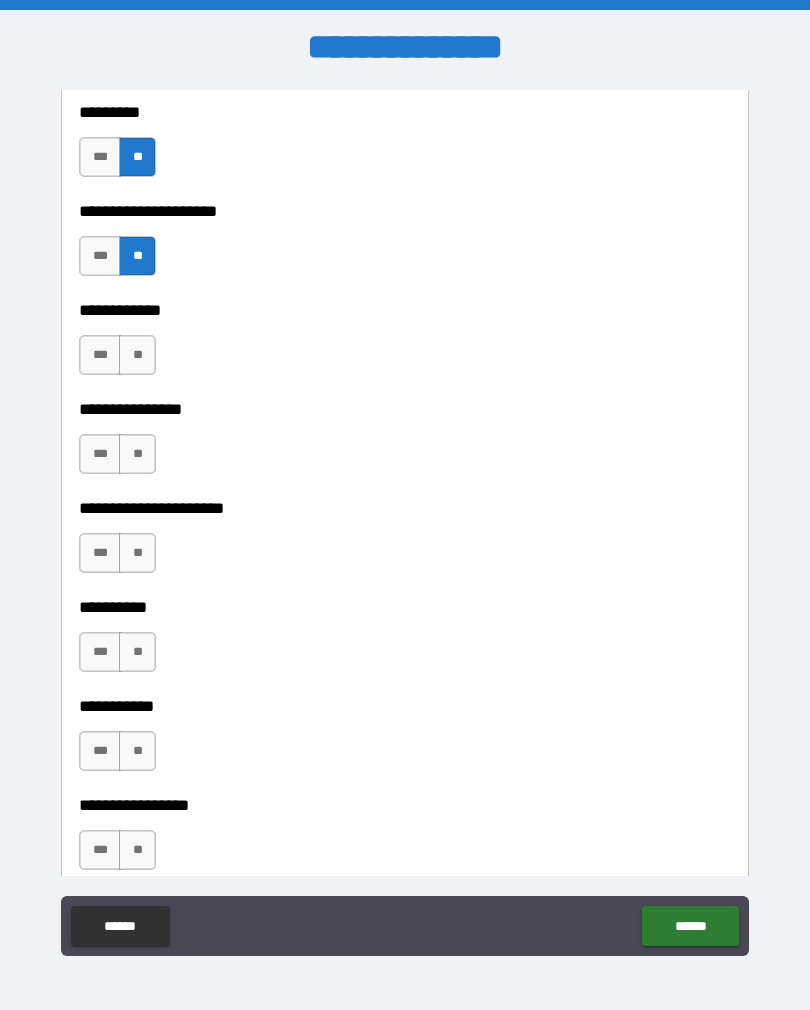 scroll, scrollTop: 6207, scrollLeft: 0, axis: vertical 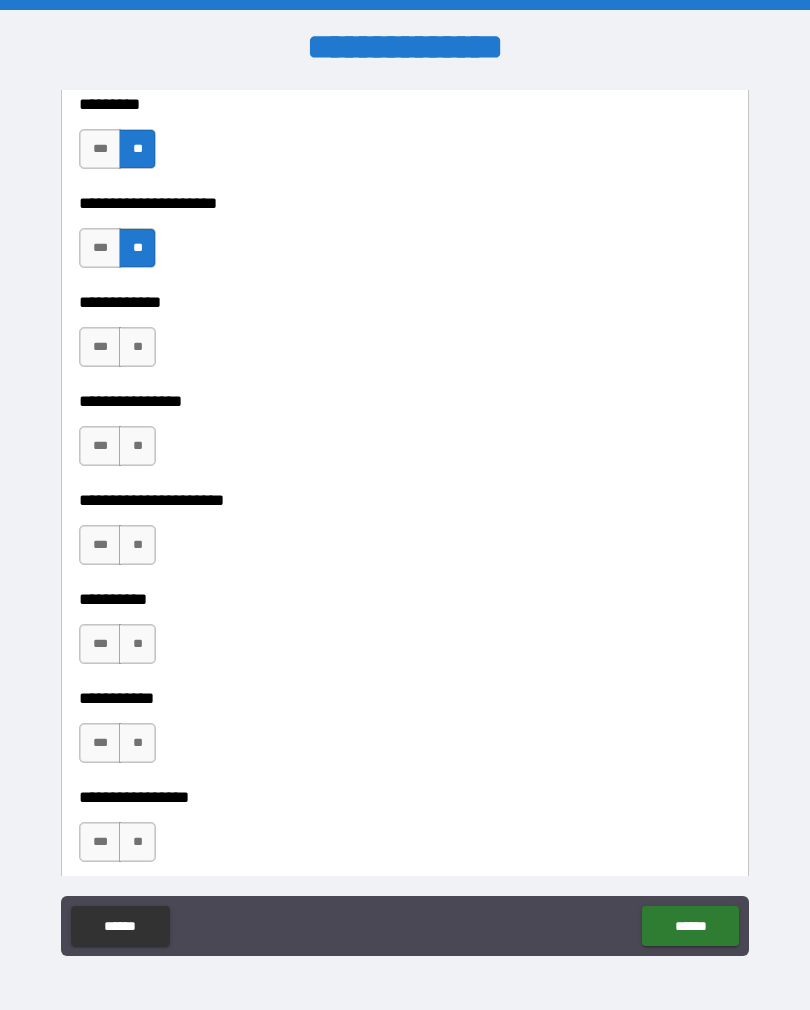 click on "**" at bounding box center [137, 347] 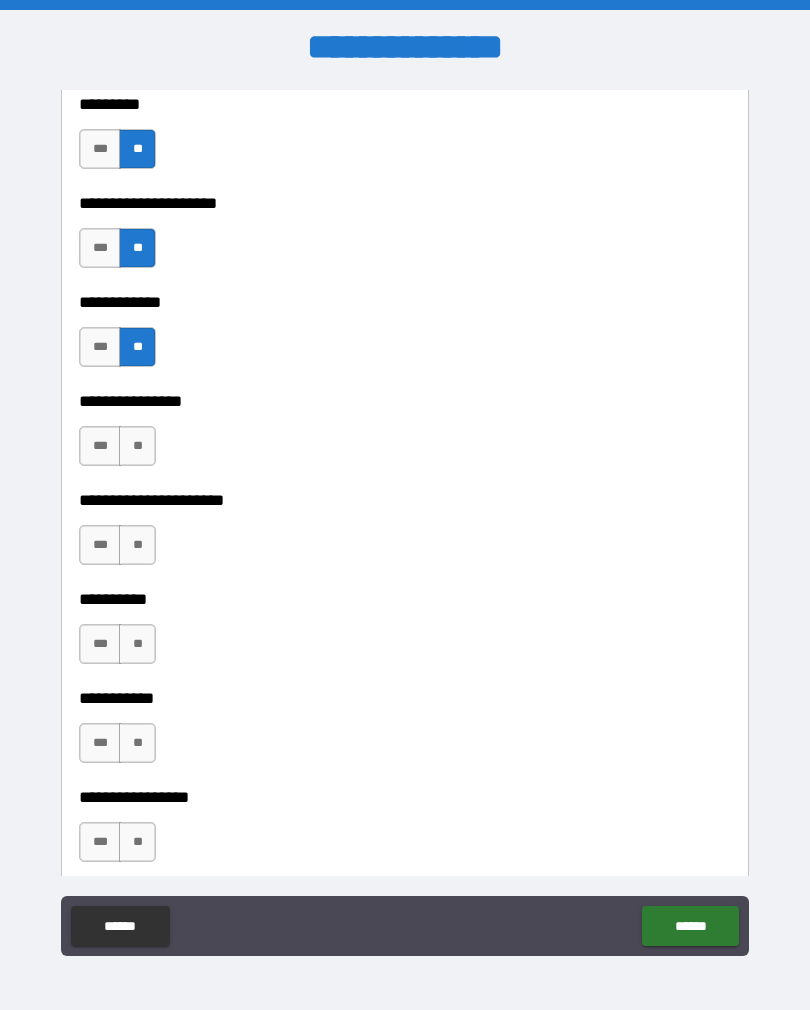 click on "**" at bounding box center [137, 446] 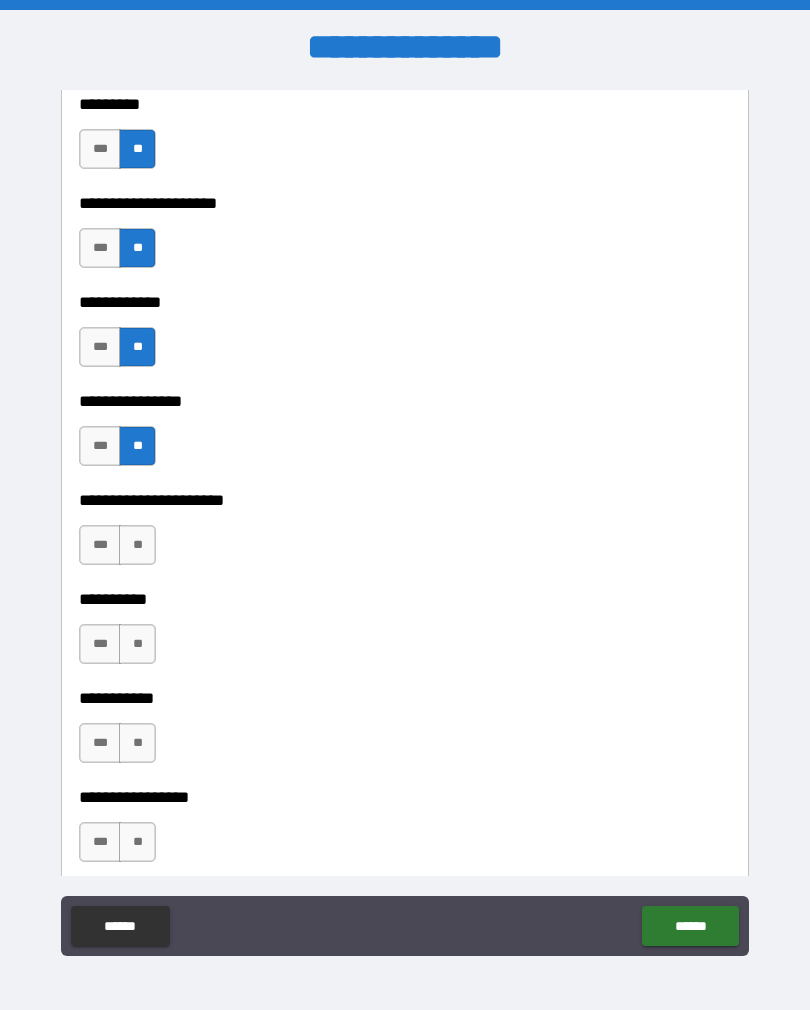 click on "**" at bounding box center [137, 545] 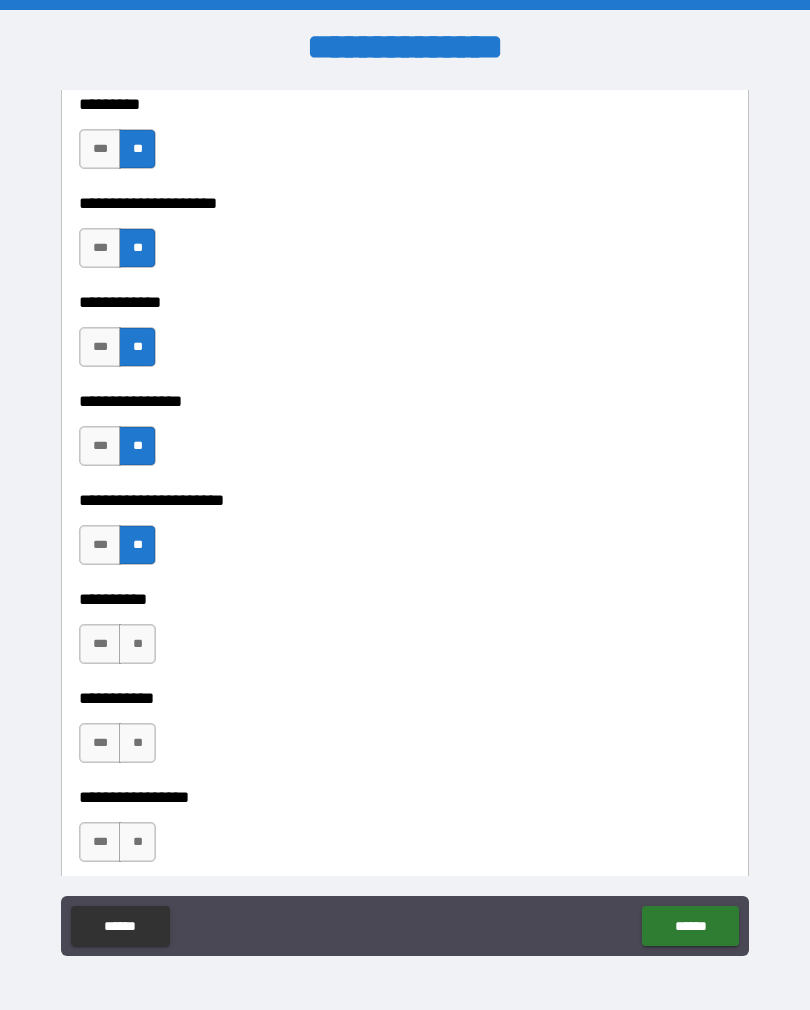 click on "**" at bounding box center (137, 644) 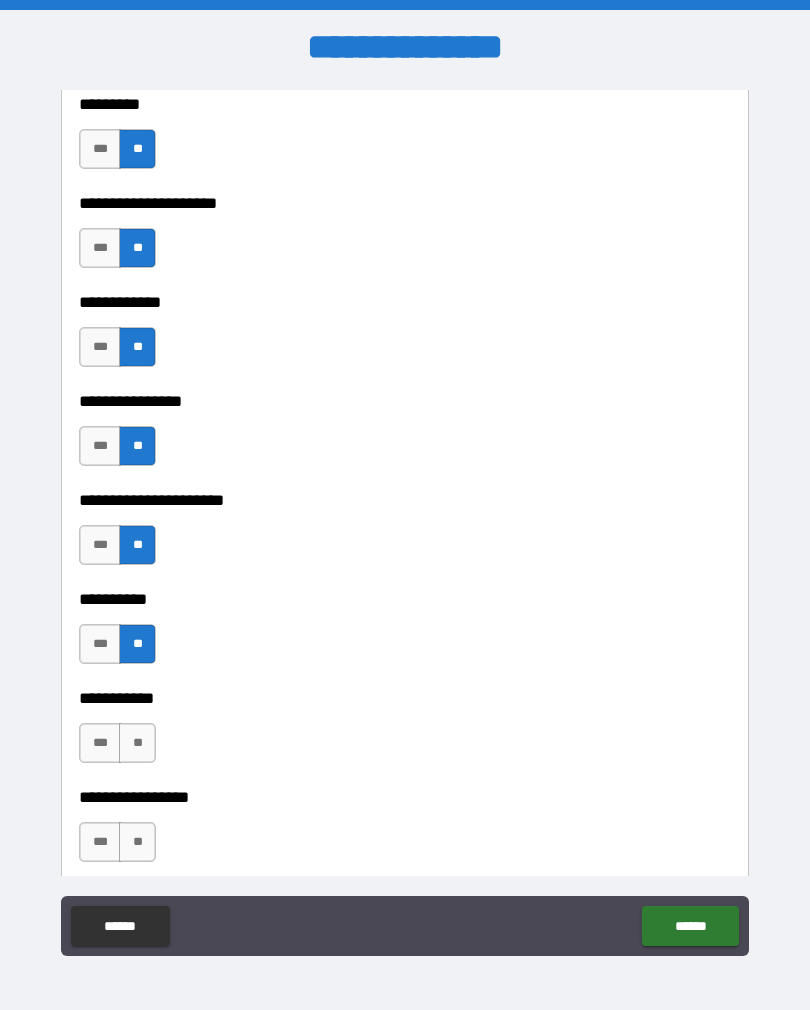 click on "**" at bounding box center [137, 743] 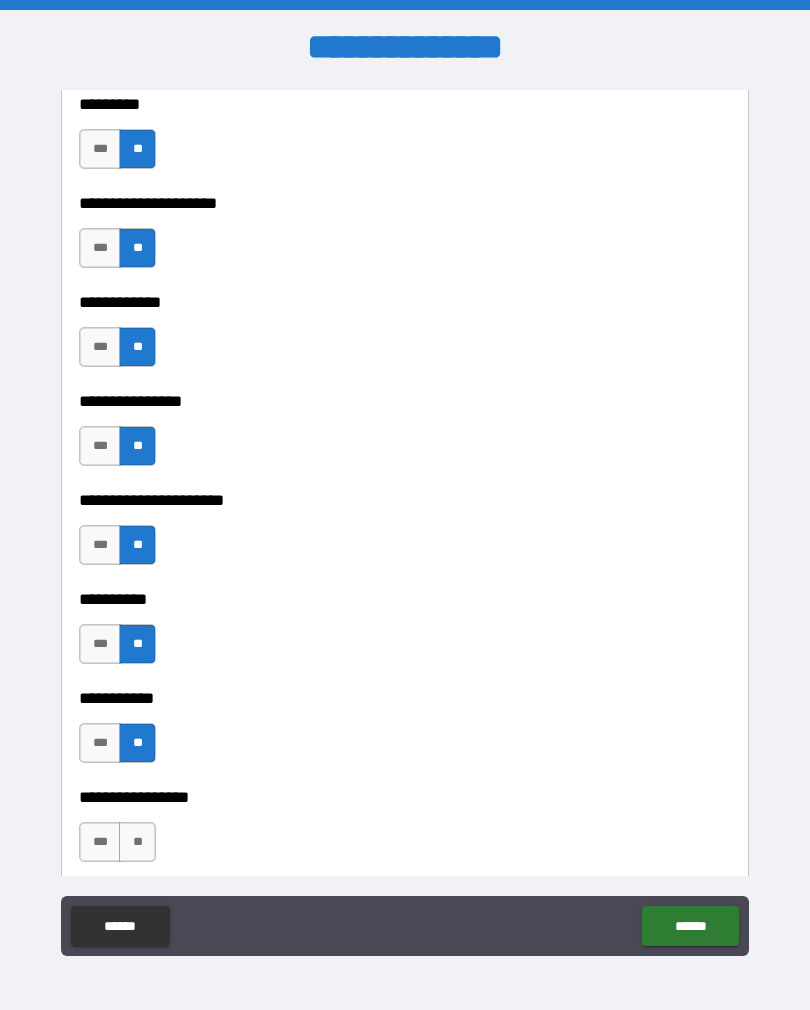 click on "**" at bounding box center (137, 842) 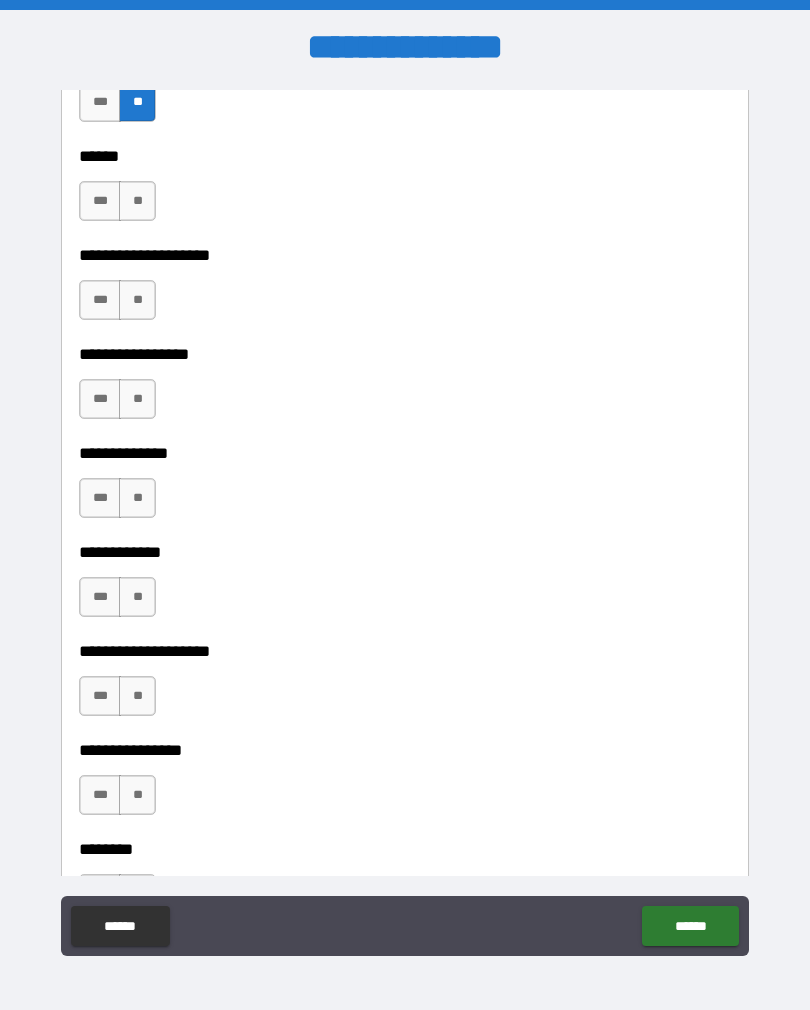 scroll, scrollTop: 6947, scrollLeft: 0, axis: vertical 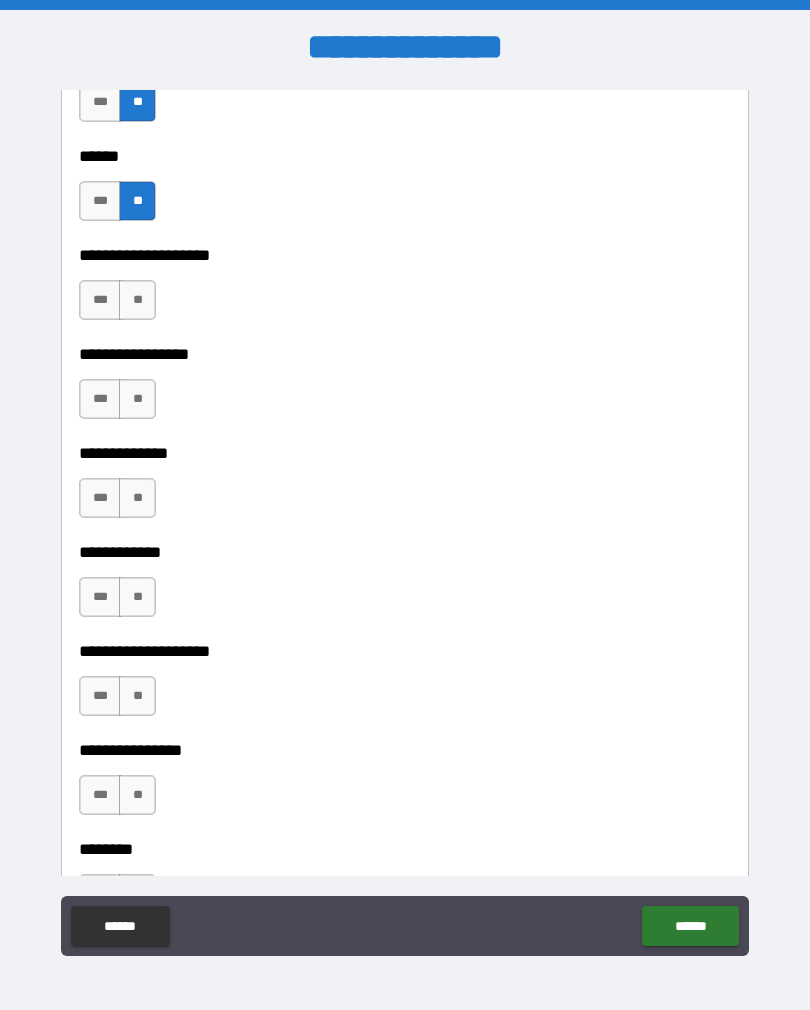 click on "**" at bounding box center (137, 300) 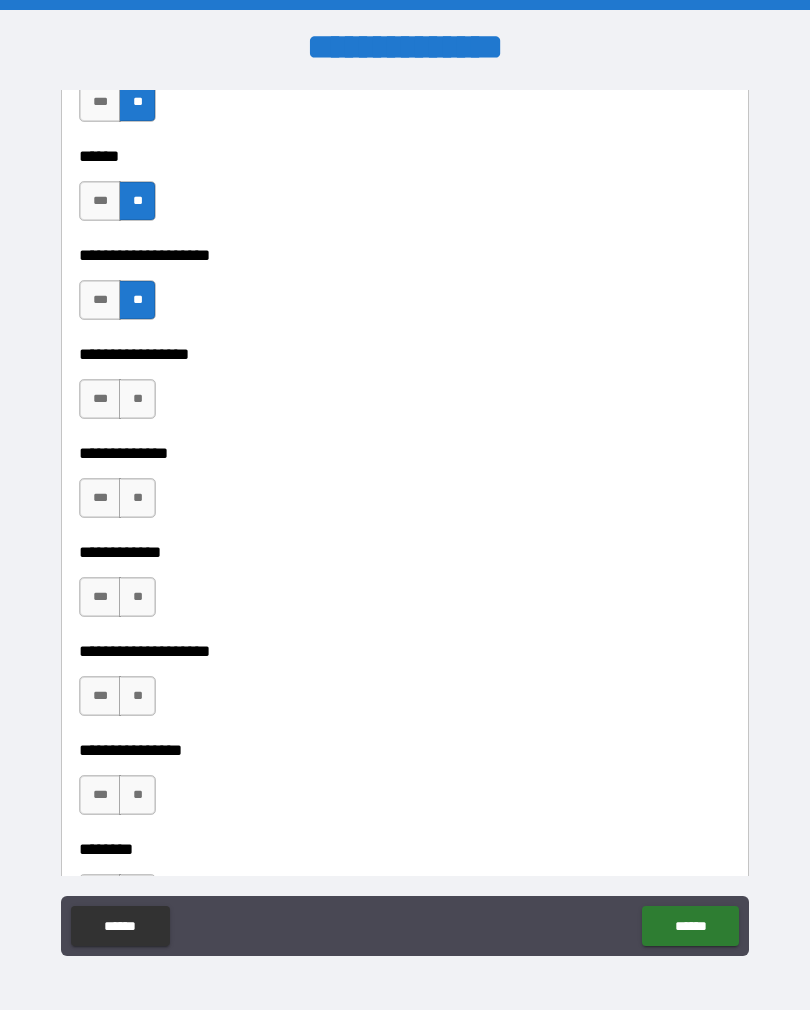 click on "**" at bounding box center [137, 399] 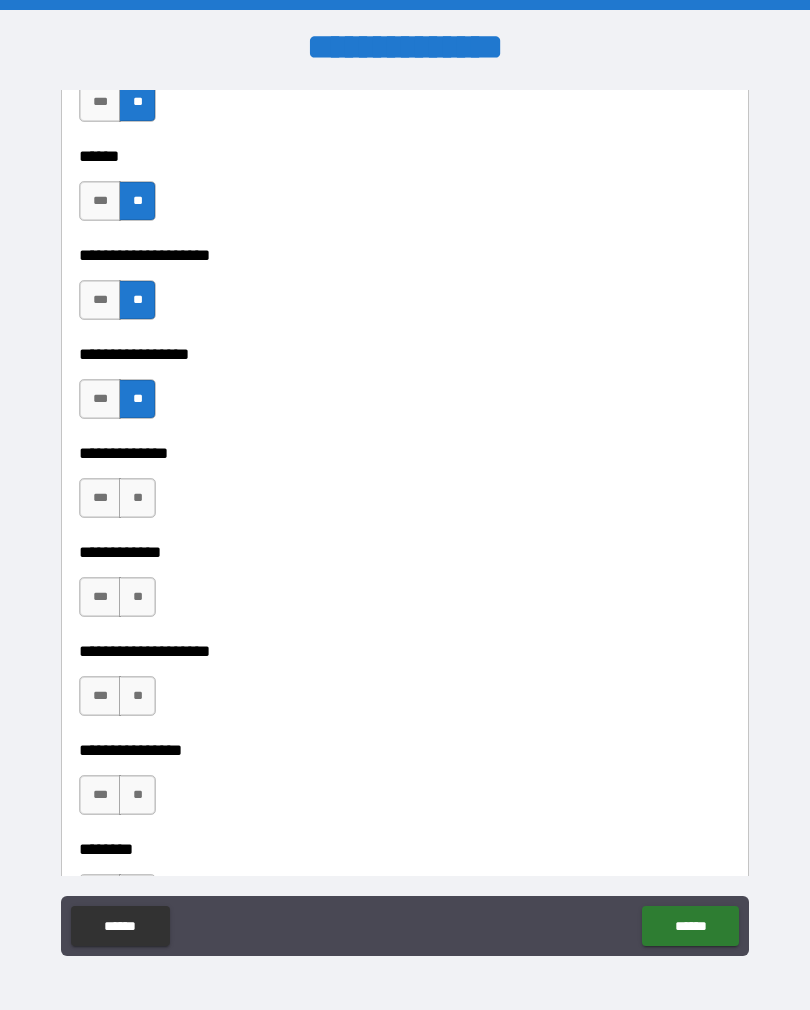click on "***" at bounding box center [100, 399] 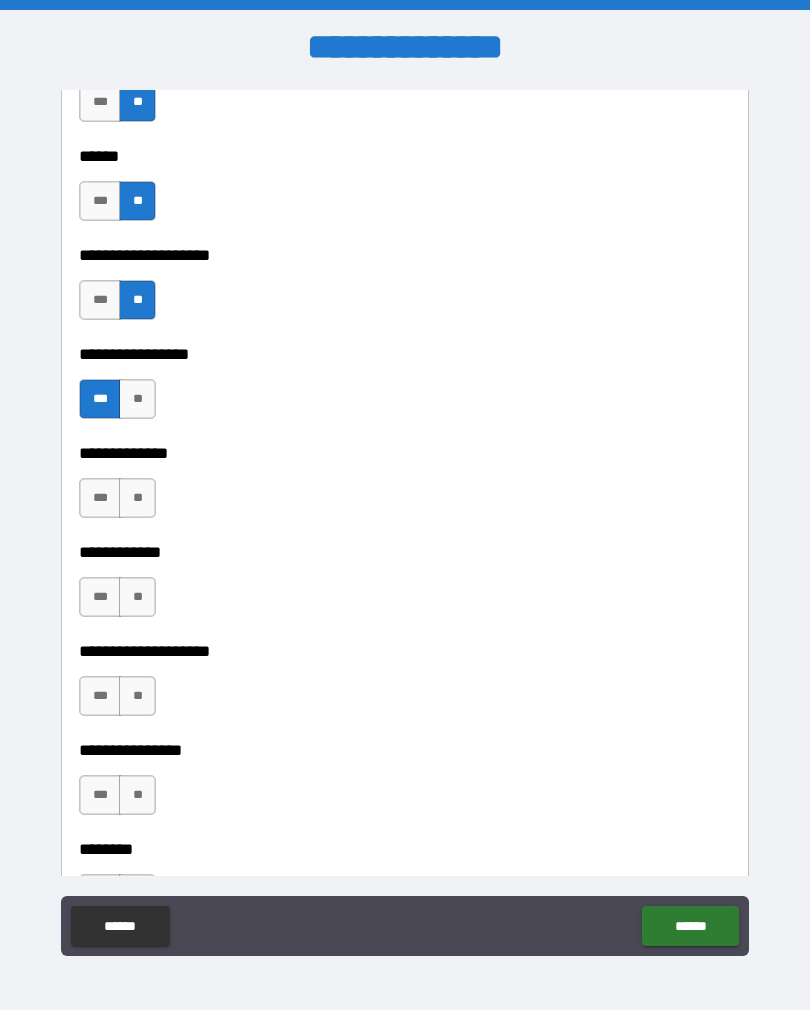 click on "**" at bounding box center (137, 498) 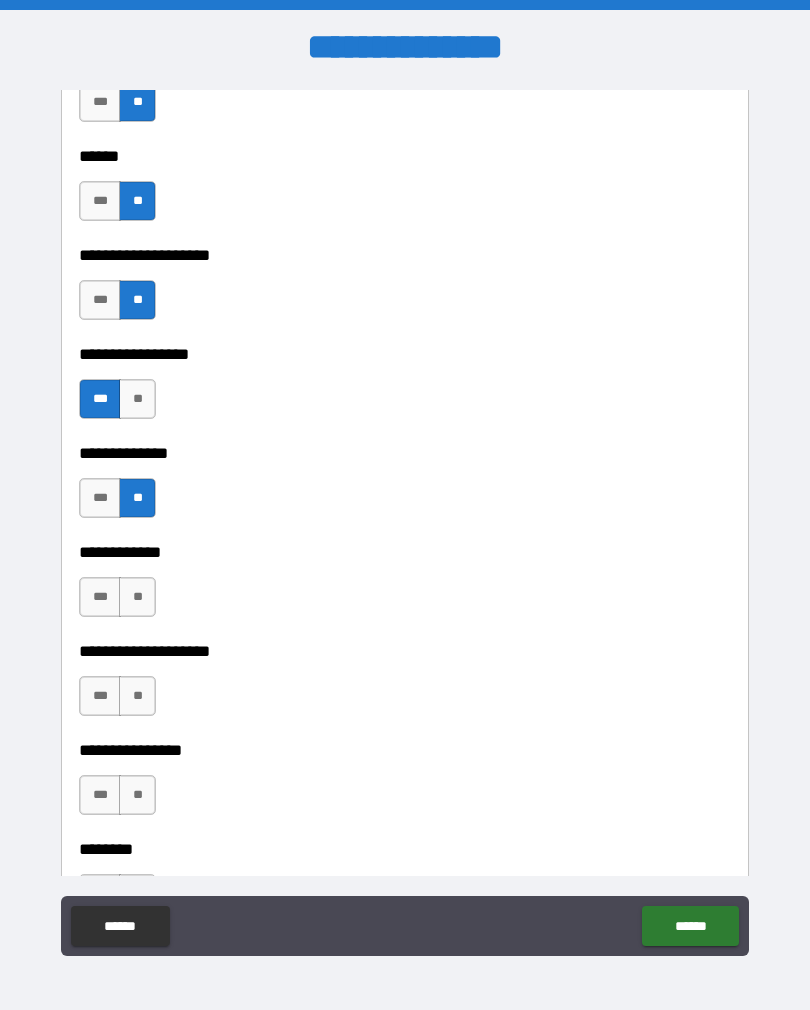 click on "**" at bounding box center [137, 597] 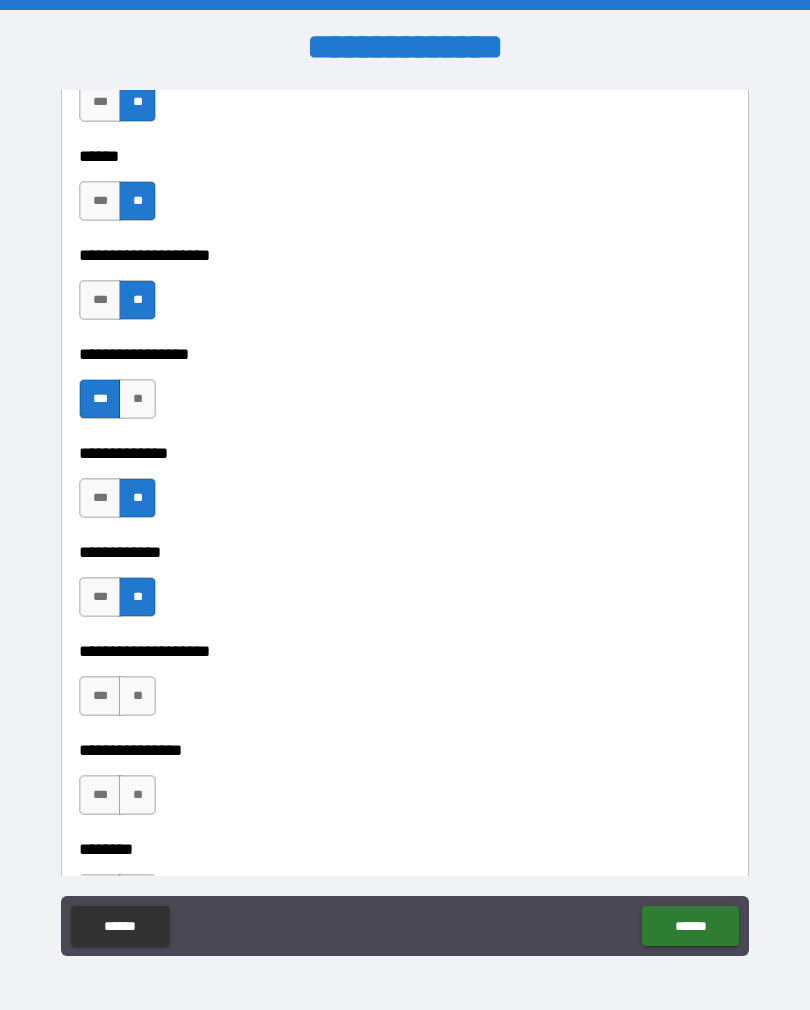 click on "**" at bounding box center (137, 696) 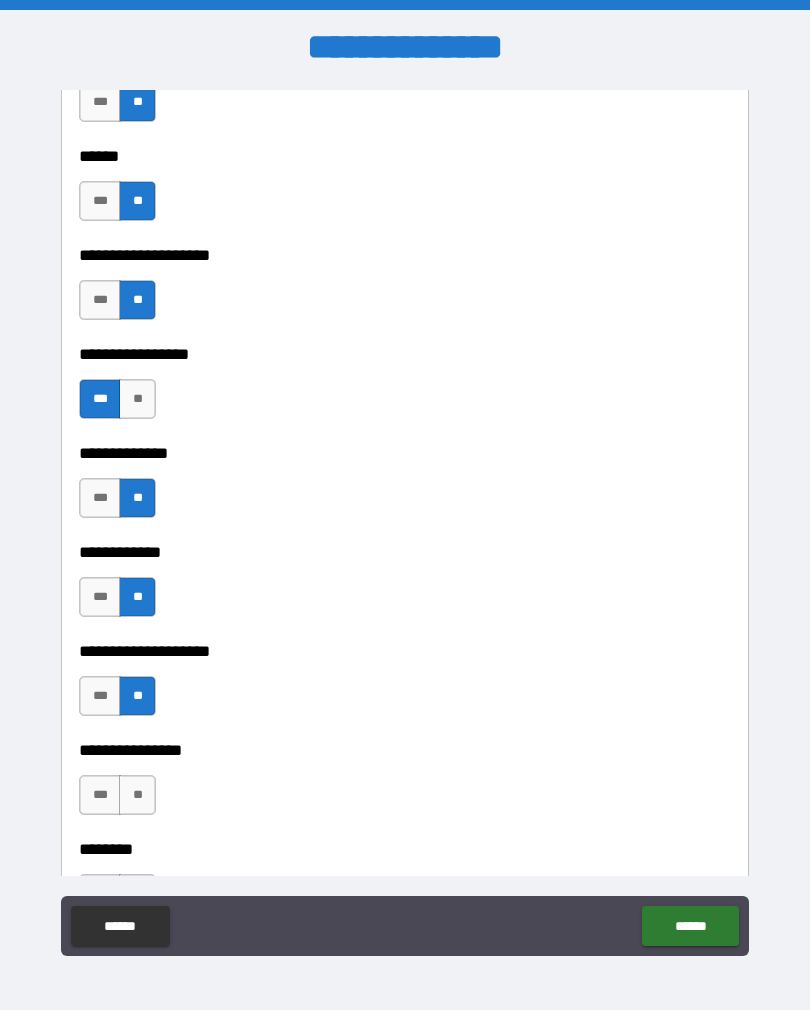 click on "**" at bounding box center [137, 795] 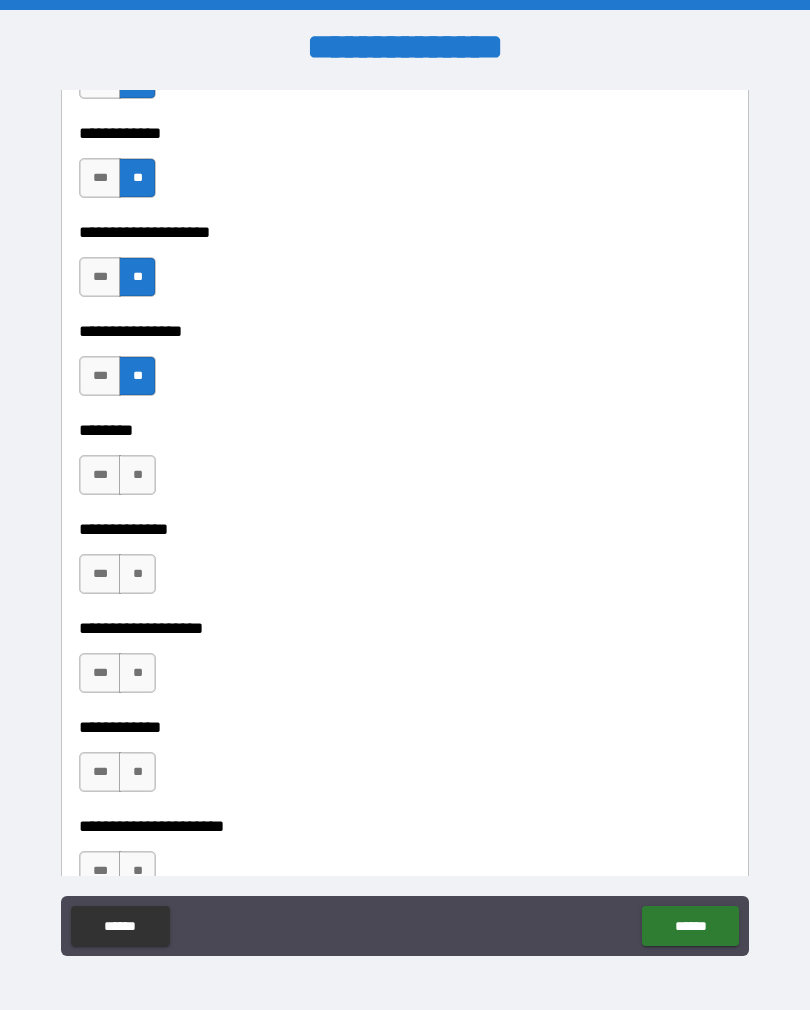 scroll, scrollTop: 7405, scrollLeft: 0, axis: vertical 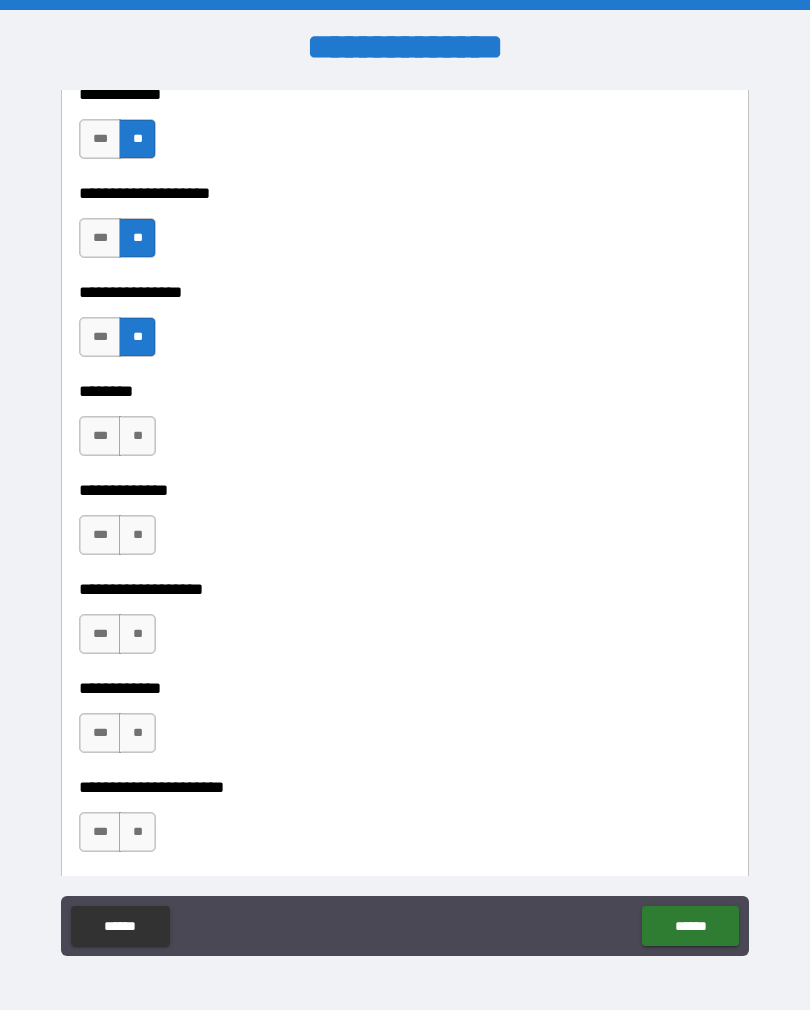 click on "**" at bounding box center (137, 436) 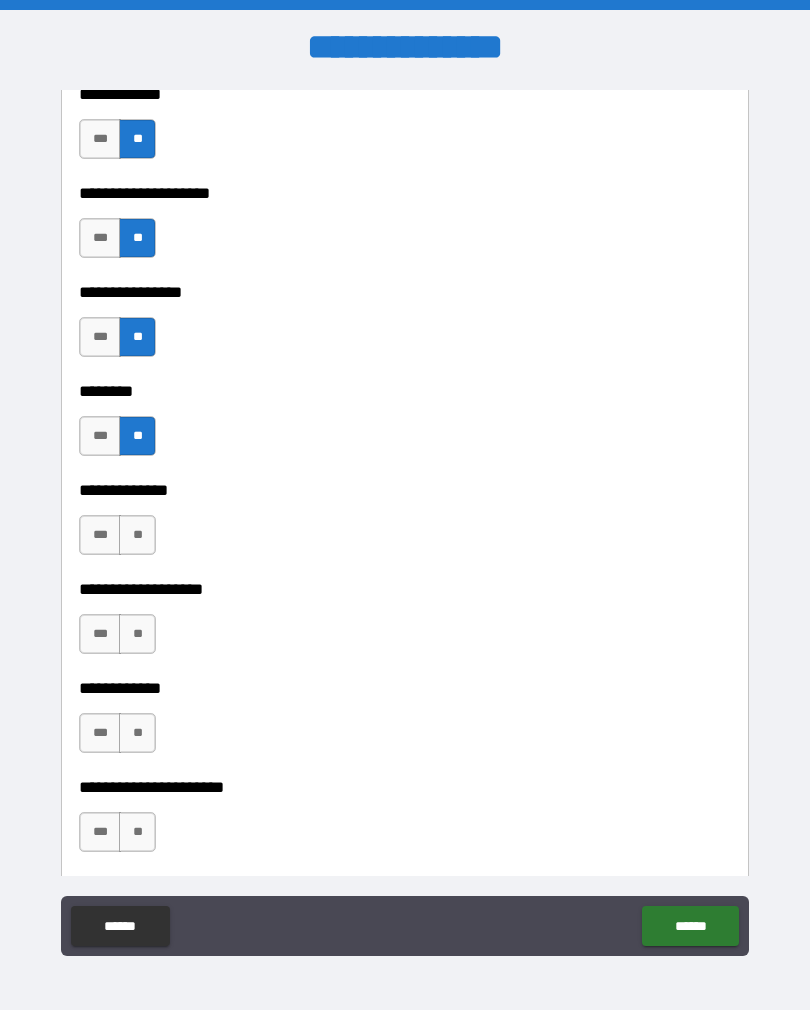 click on "**" at bounding box center [137, 535] 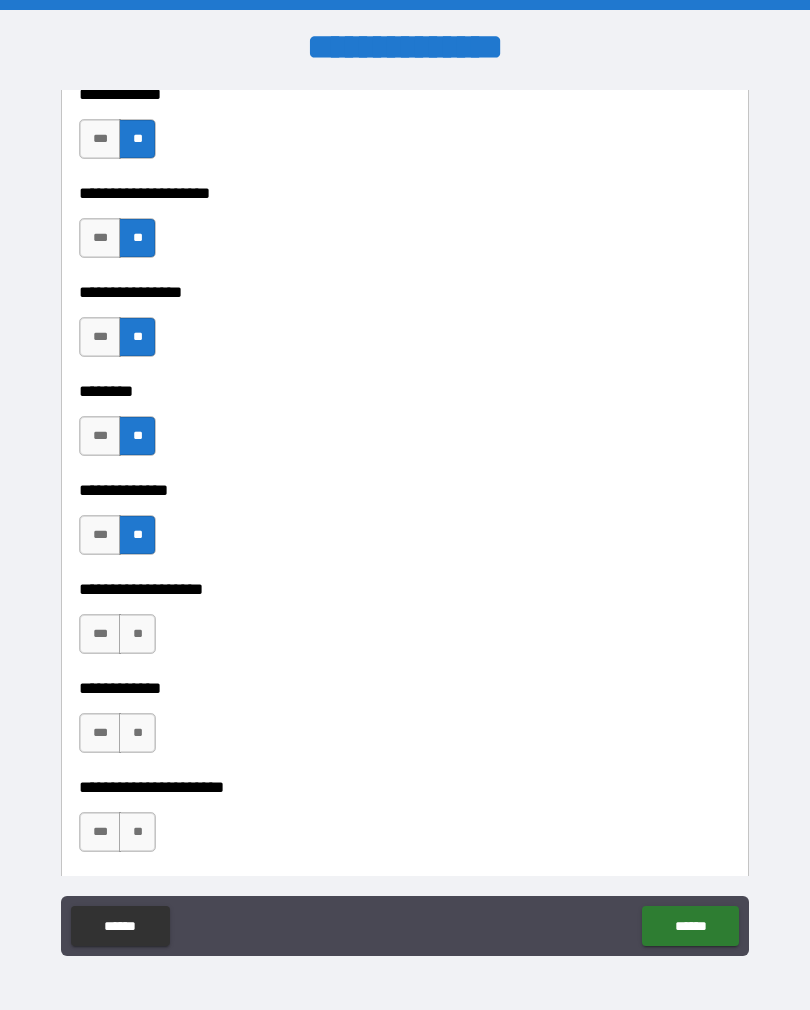 click on "**" at bounding box center [137, 634] 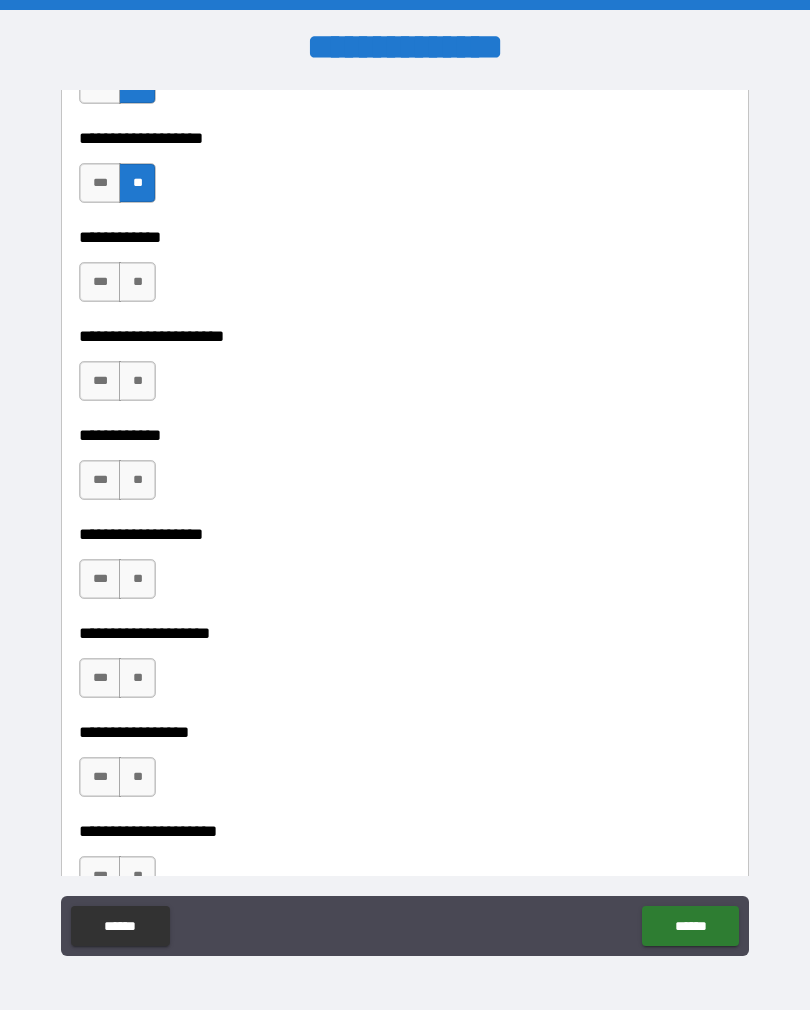 scroll, scrollTop: 7860, scrollLeft: 0, axis: vertical 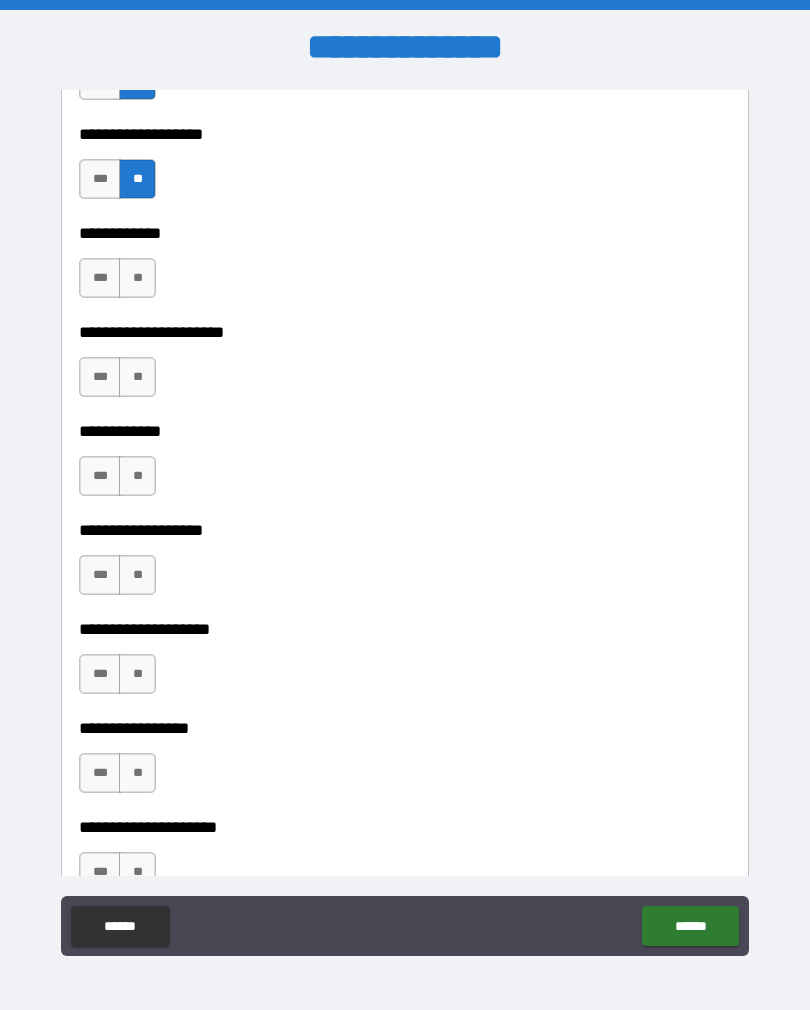click on "**" at bounding box center (137, 278) 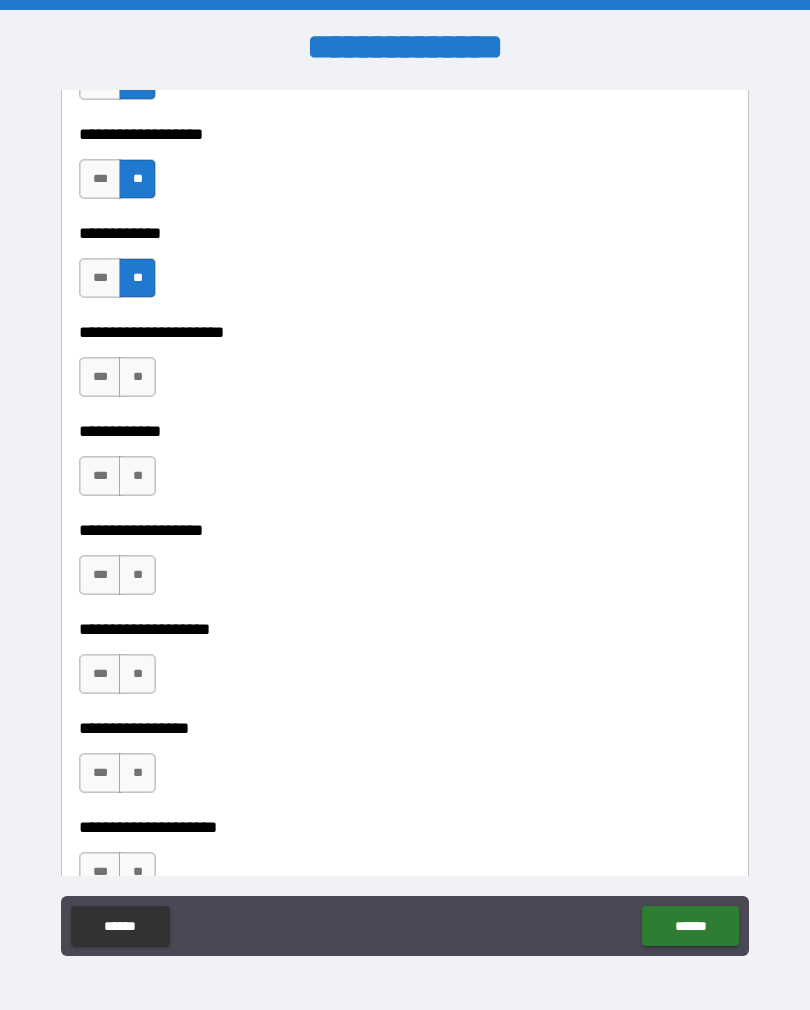 click on "**" at bounding box center [137, 377] 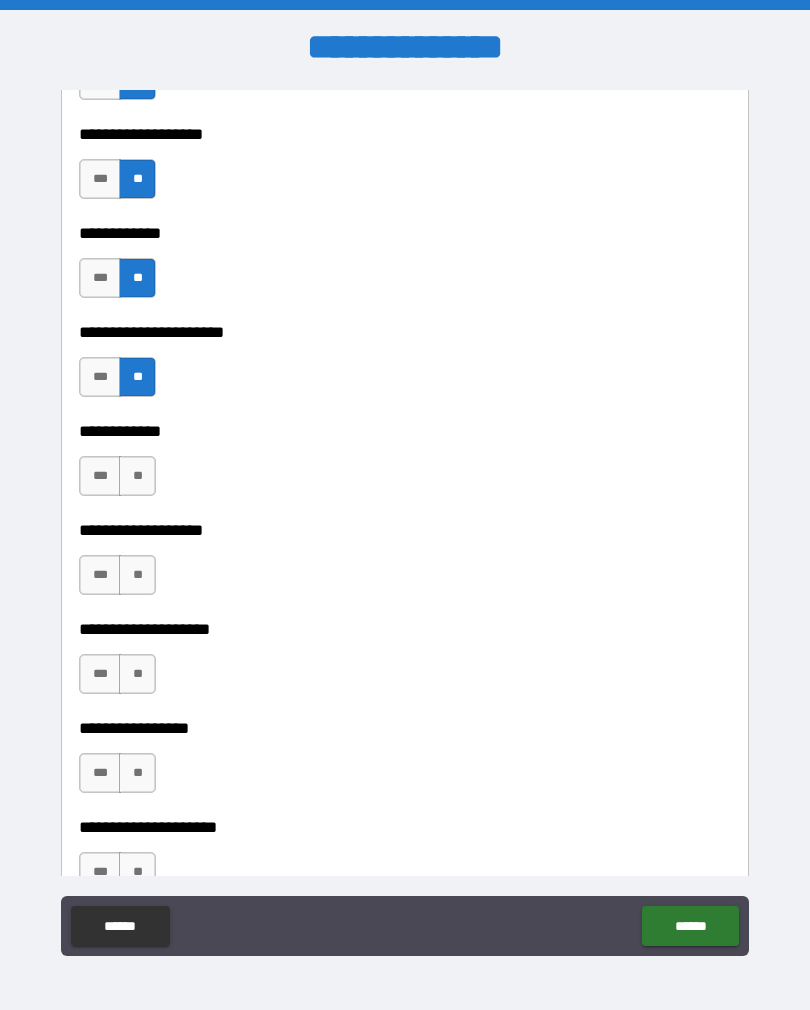 click on "**" at bounding box center [137, 476] 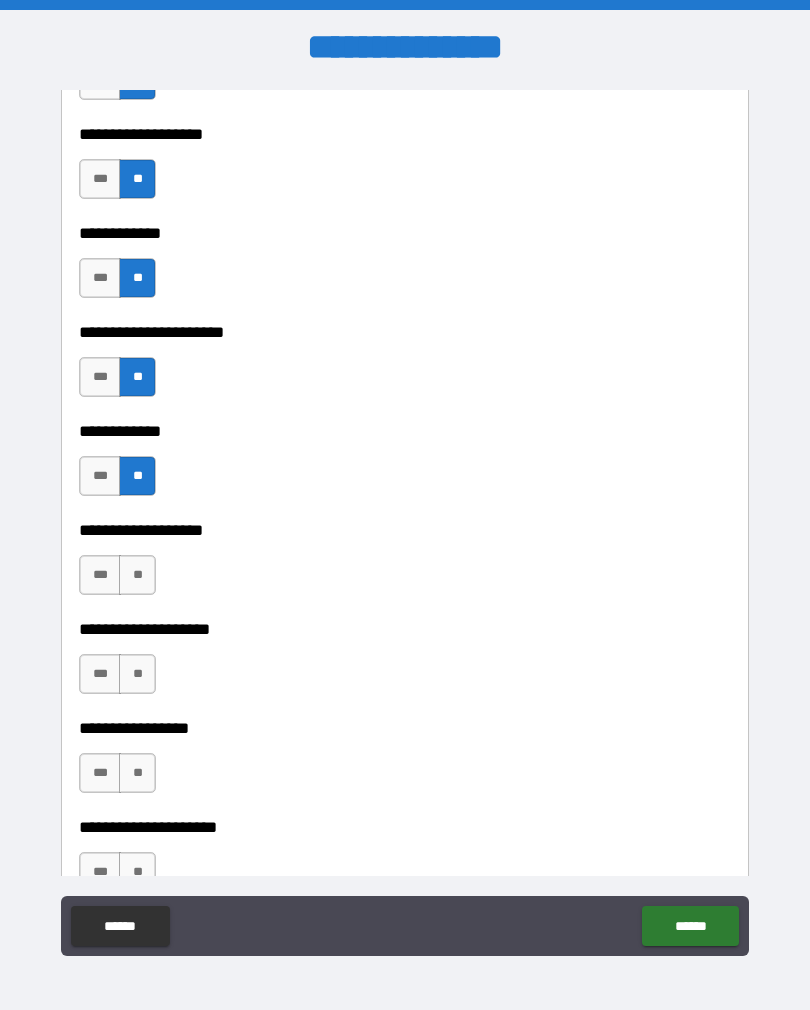 click on "**" at bounding box center (137, 575) 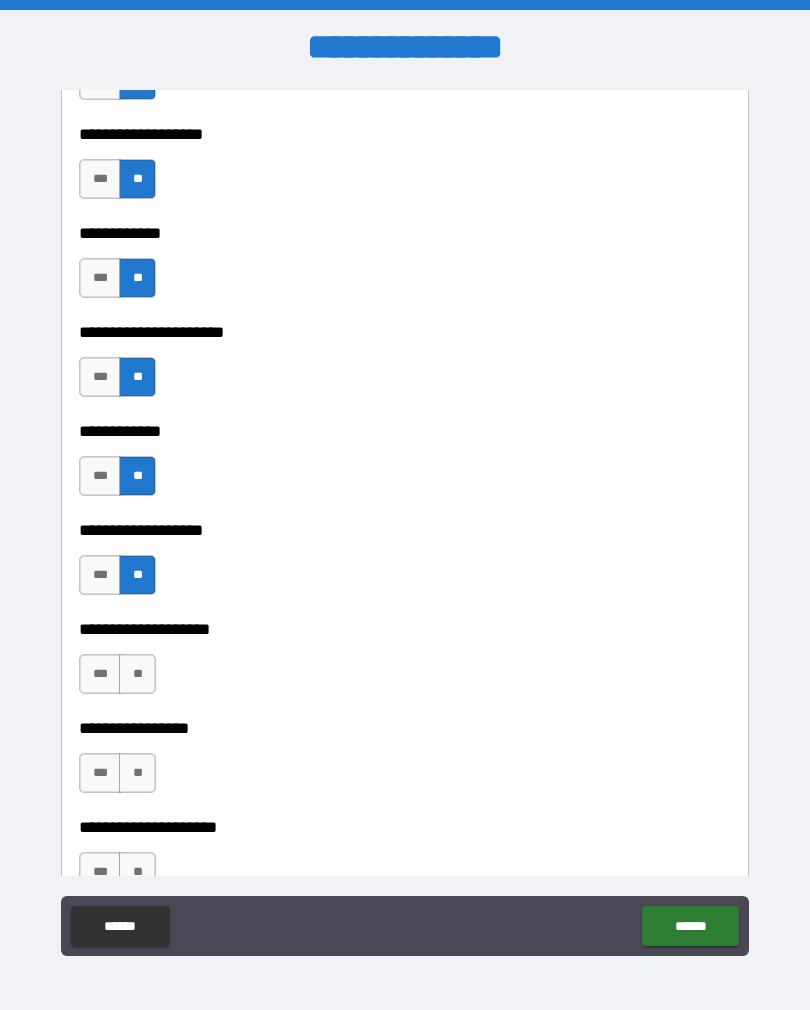 click on "**" at bounding box center [137, 674] 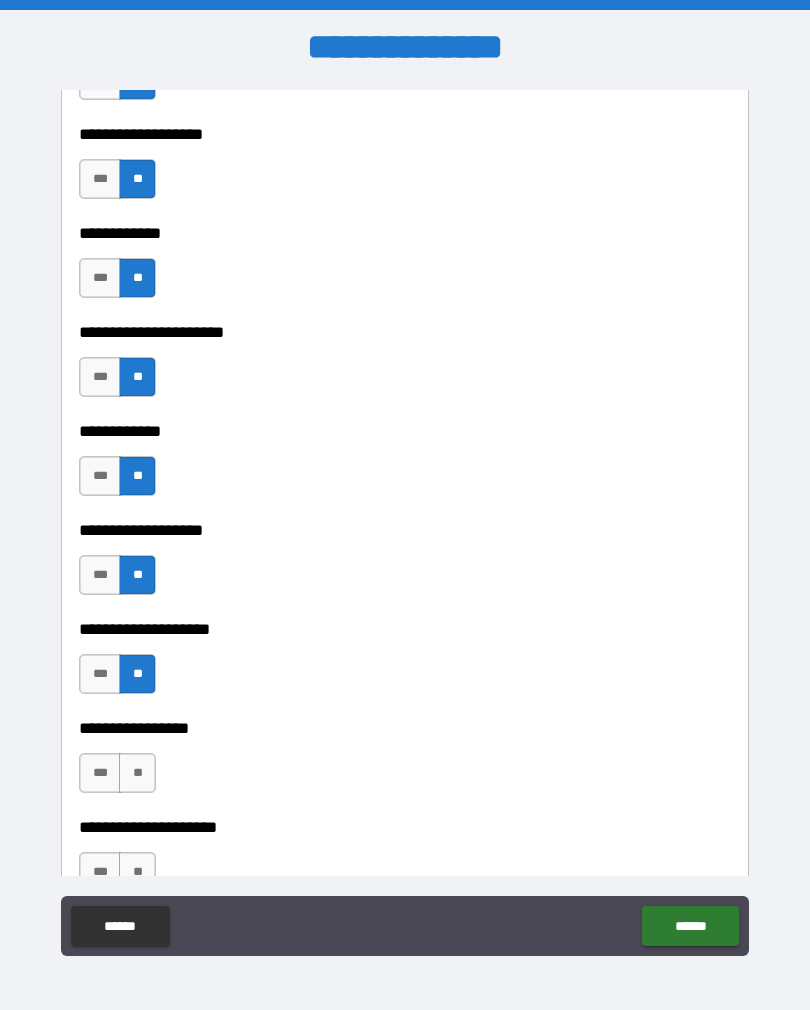 click on "**" at bounding box center (137, 773) 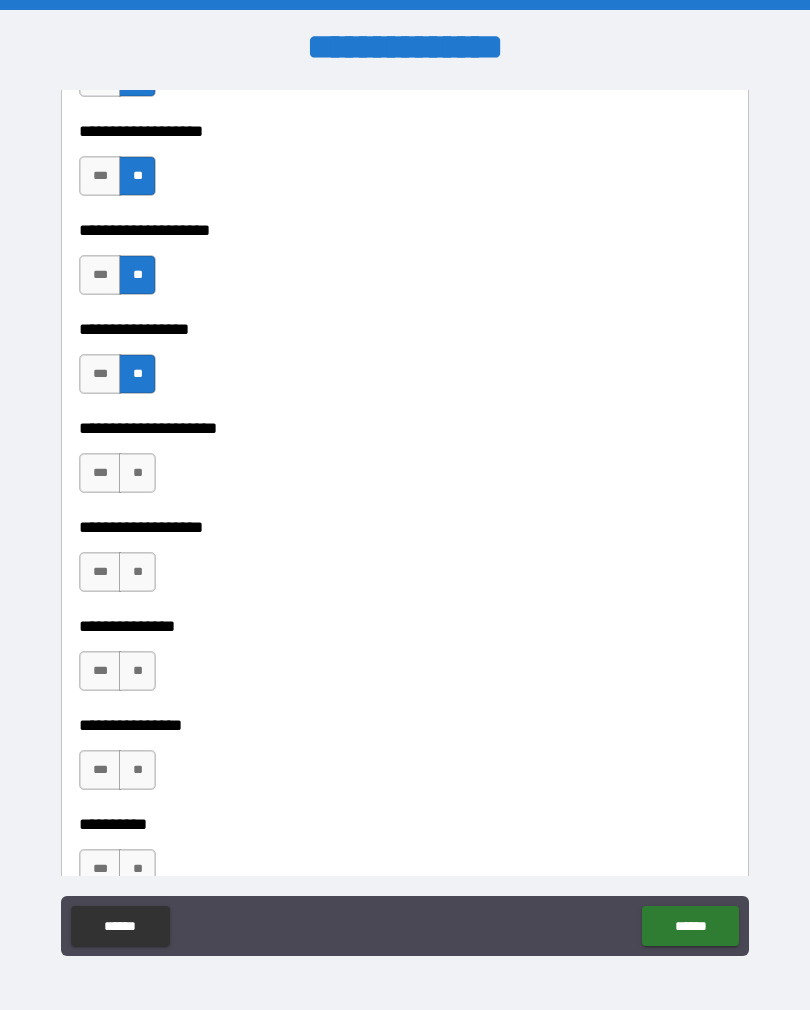 scroll, scrollTop: 8260, scrollLeft: 0, axis: vertical 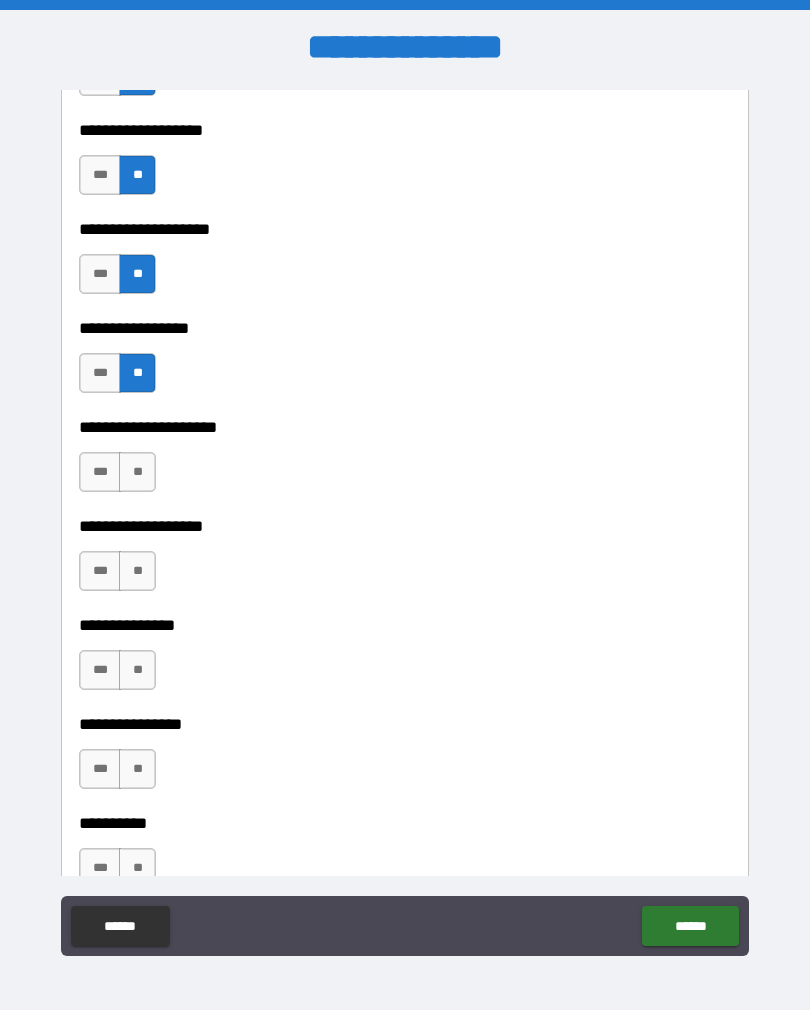 click on "**" at bounding box center [137, 472] 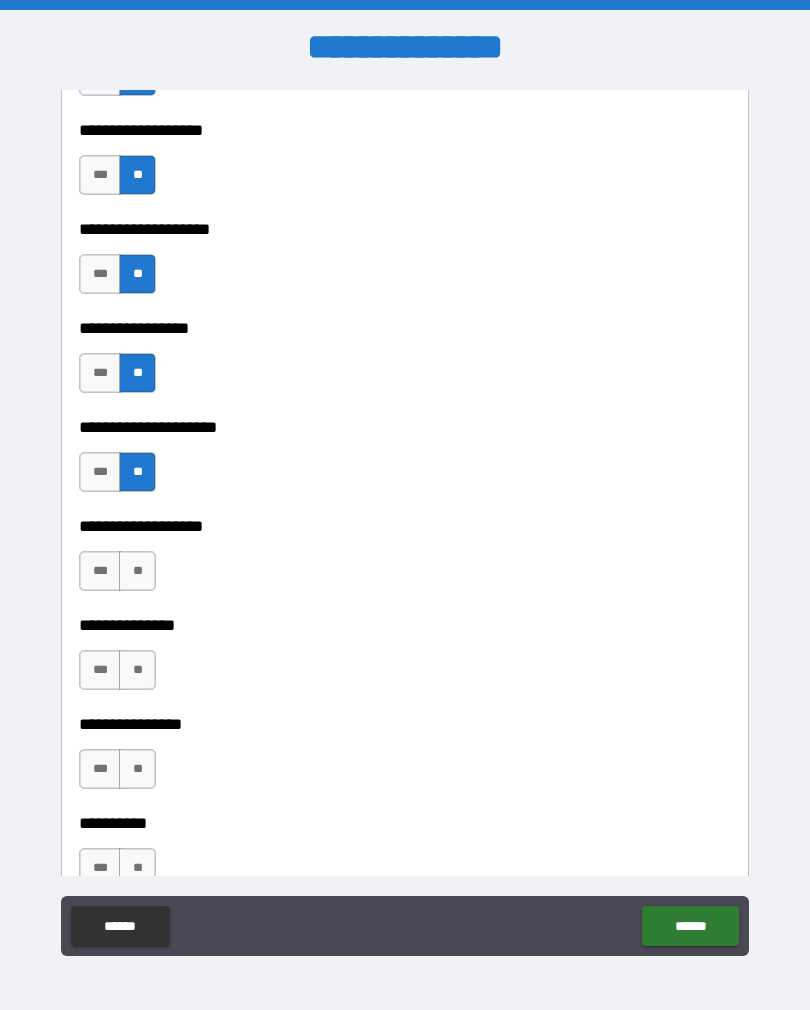 click on "**" at bounding box center (137, 571) 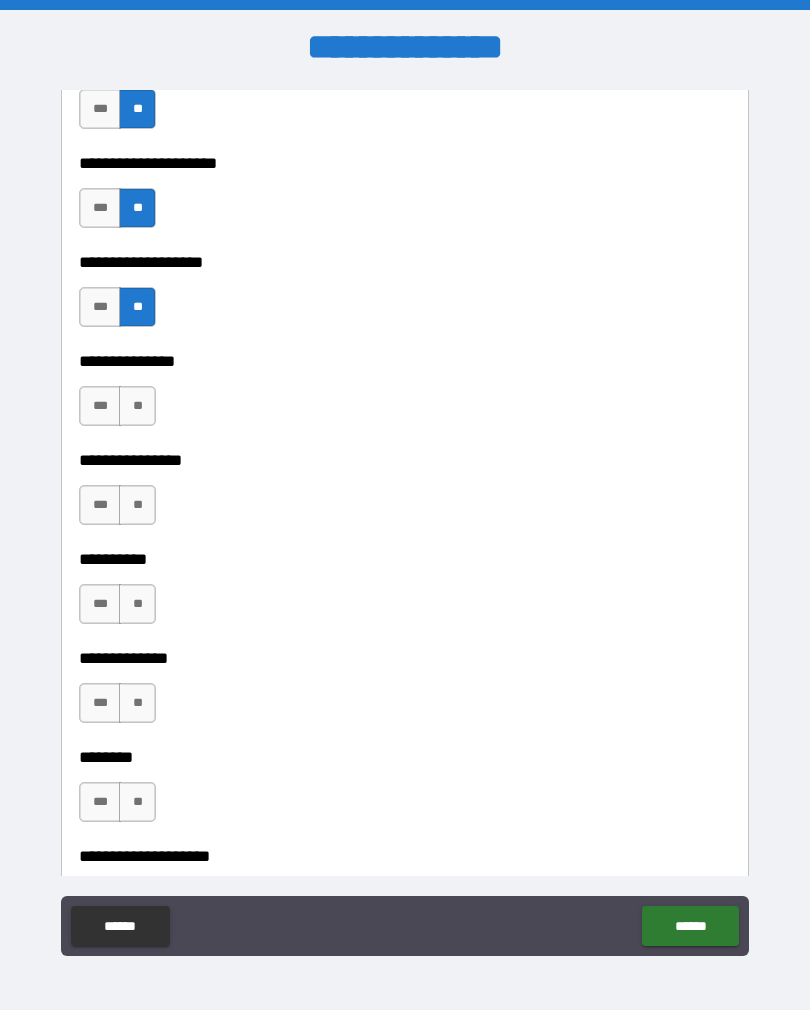 scroll, scrollTop: 8540, scrollLeft: 0, axis: vertical 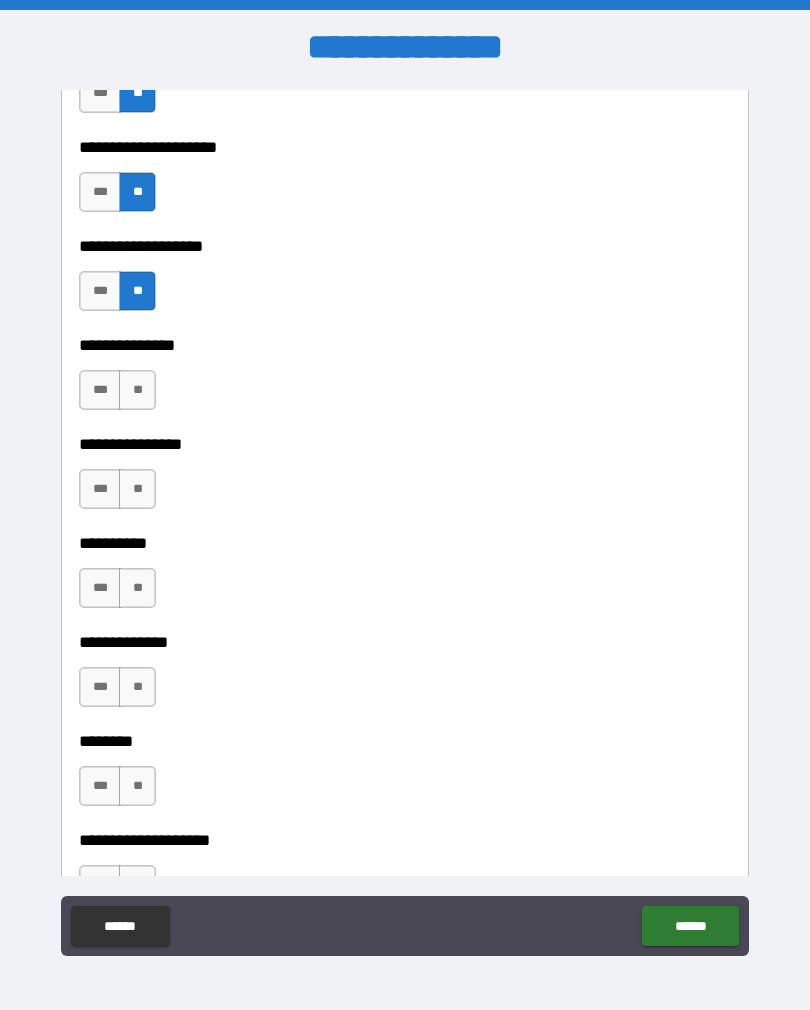 click on "**" at bounding box center [137, 390] 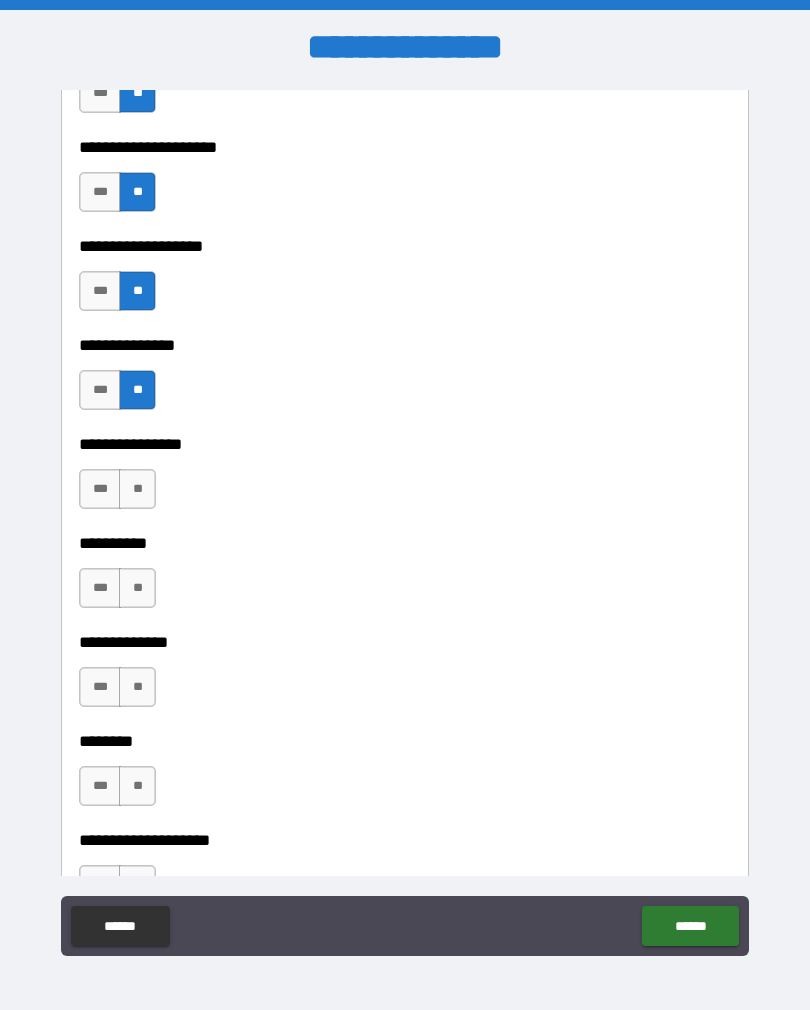 click on "**" at bounding box center (137, 489) 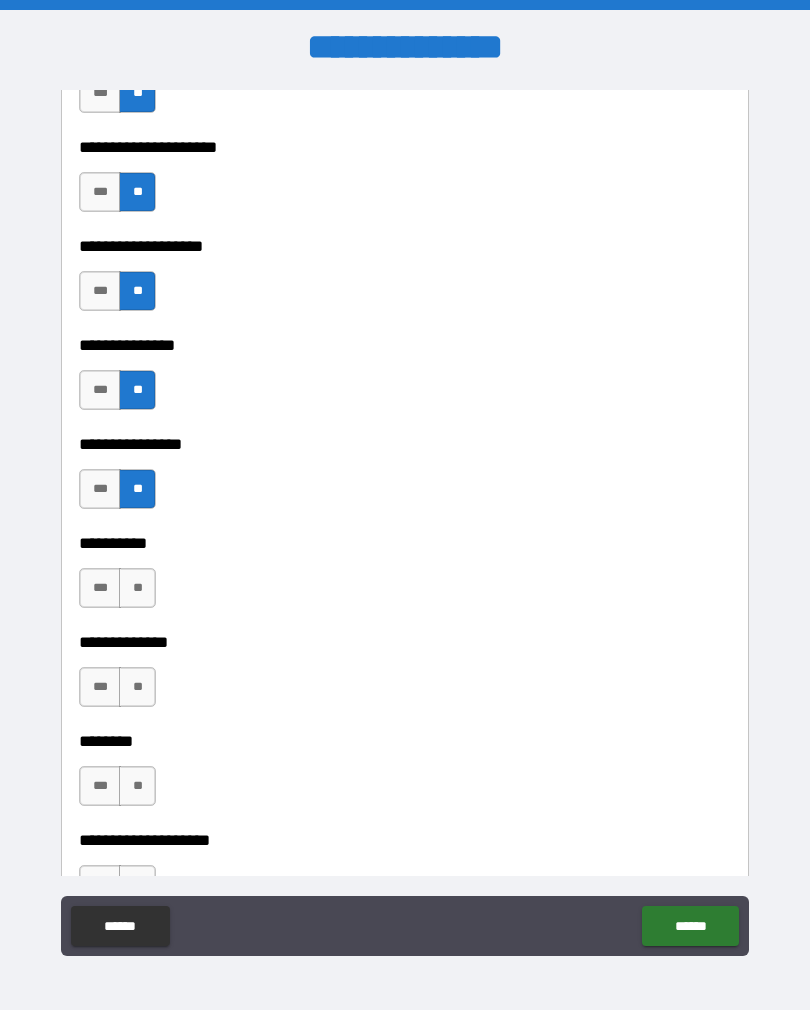 click on "**" at bounding box center [137, 588] 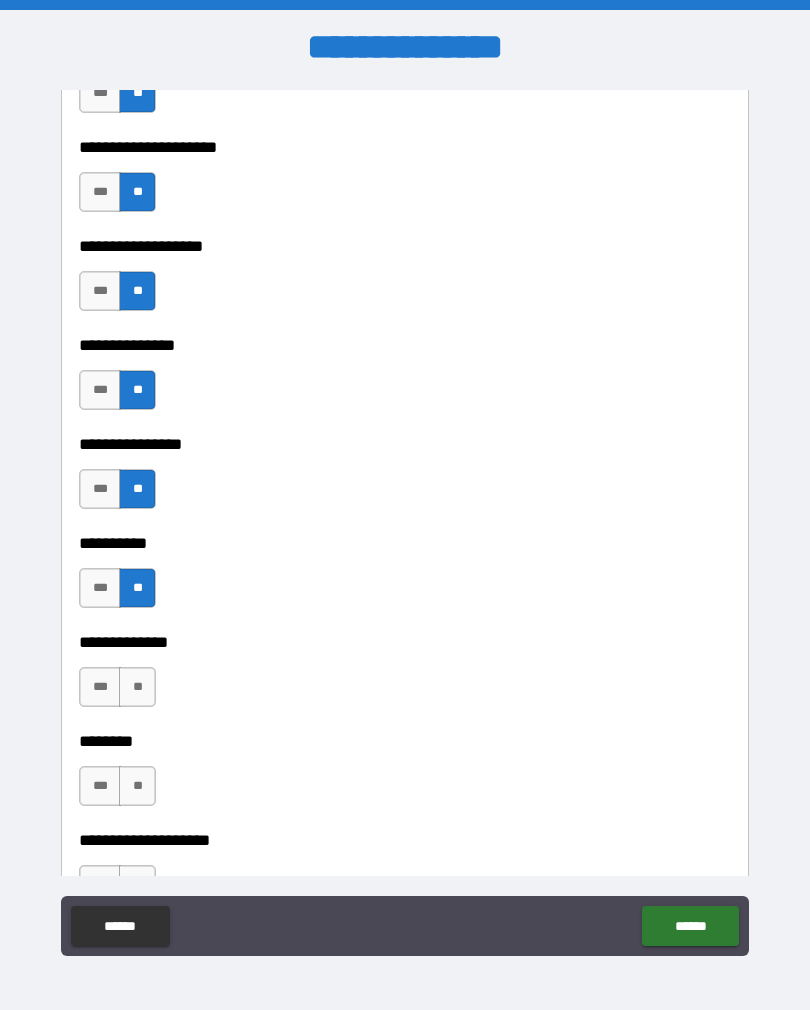 click on "**" at bounding box center (137, 687) 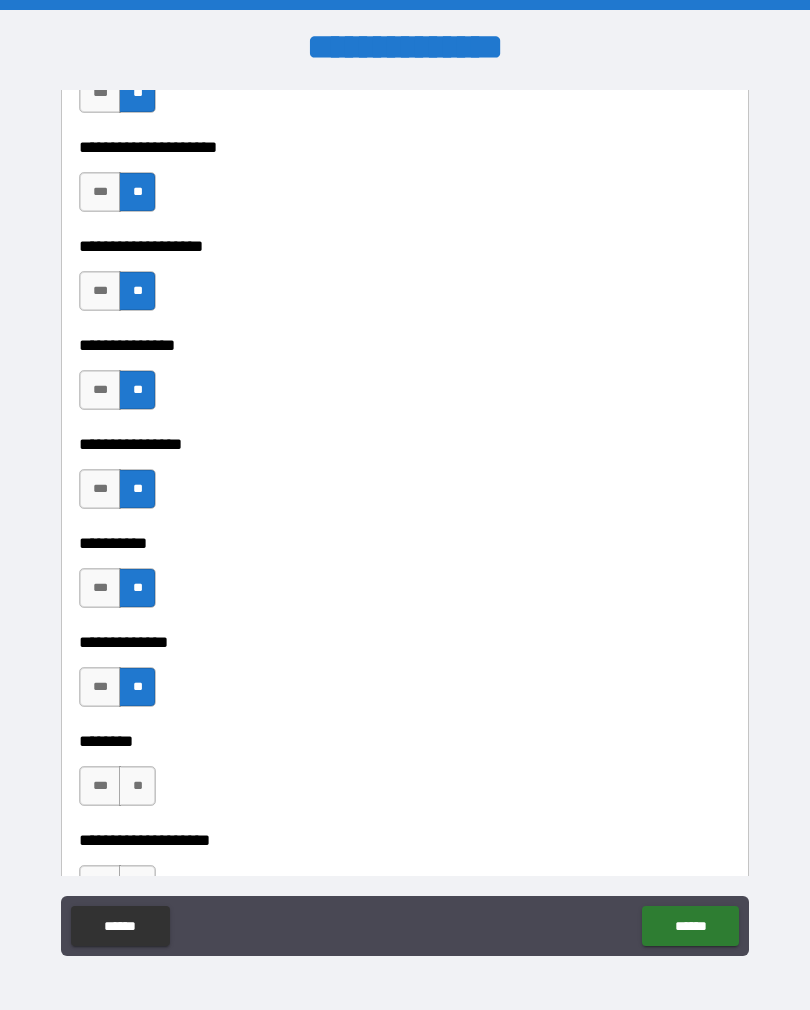 click on "**" at bounding box center [137, 786] 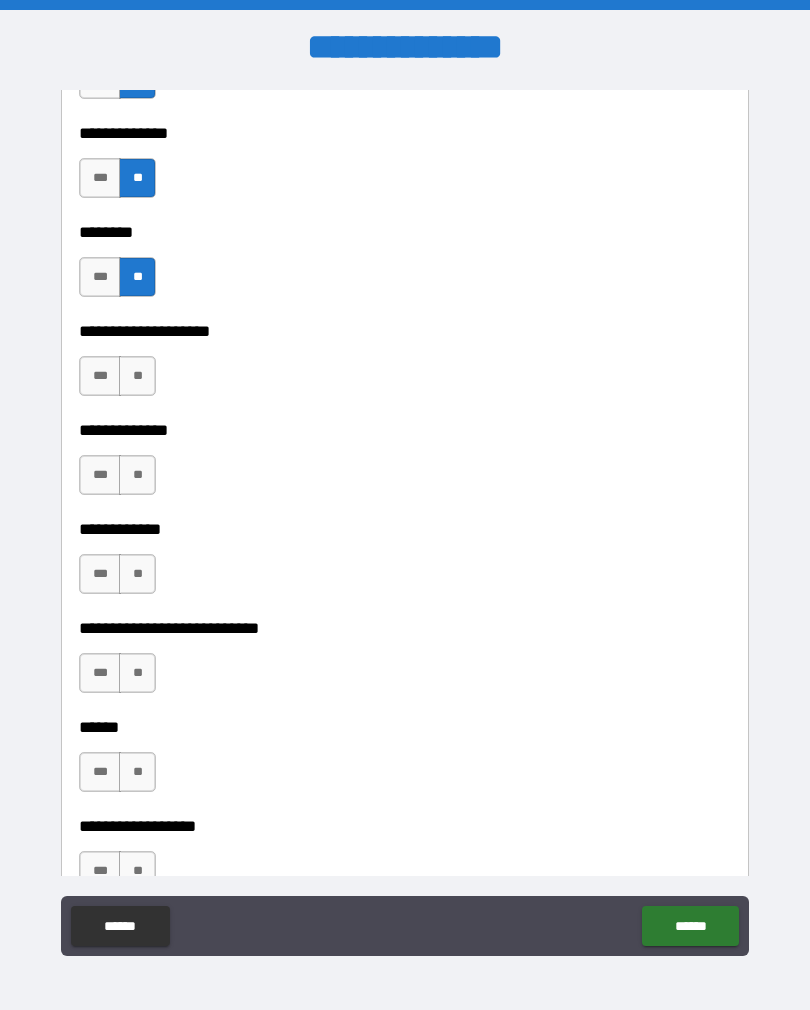 scroll, scrollTop: 9051, scrollLeft: 0, axis: vertical 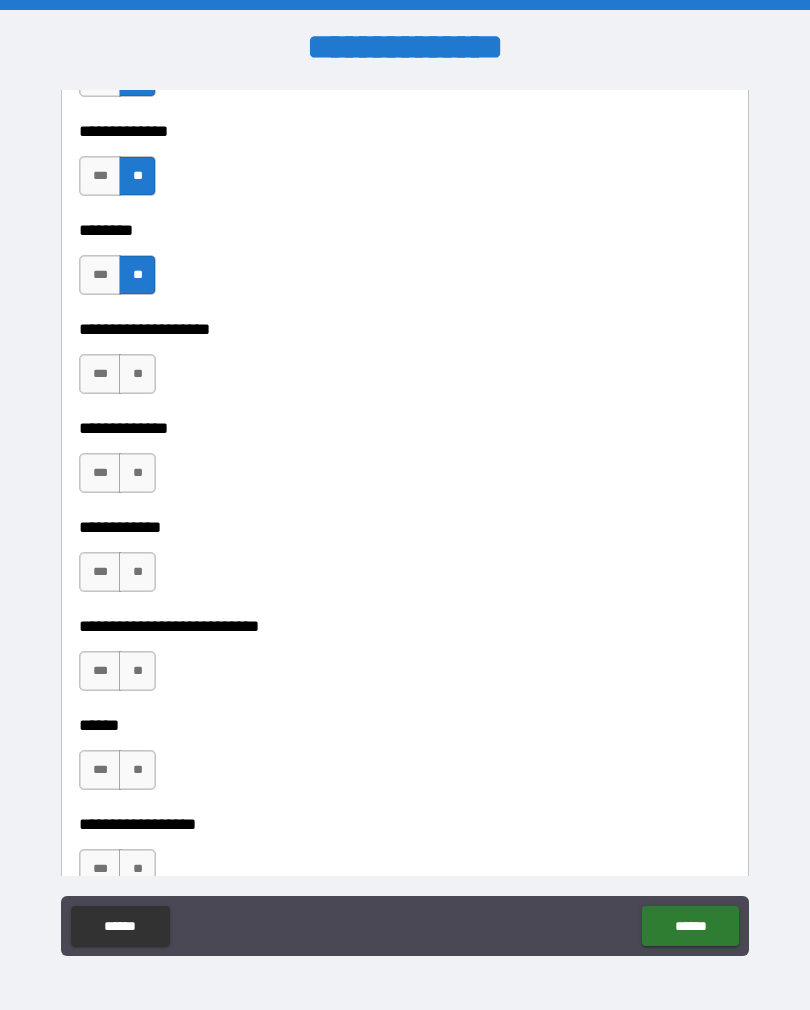 click on "**" at bounding box center (137, 374) 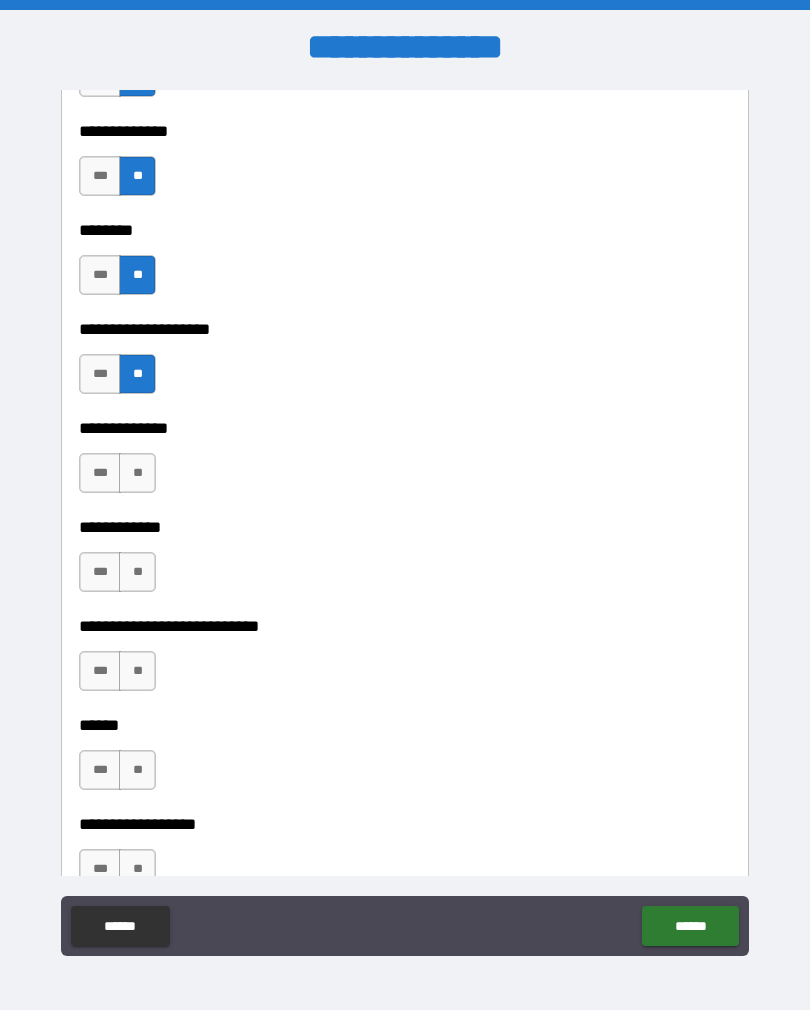 click on "**" at bounding box center [137, 473] 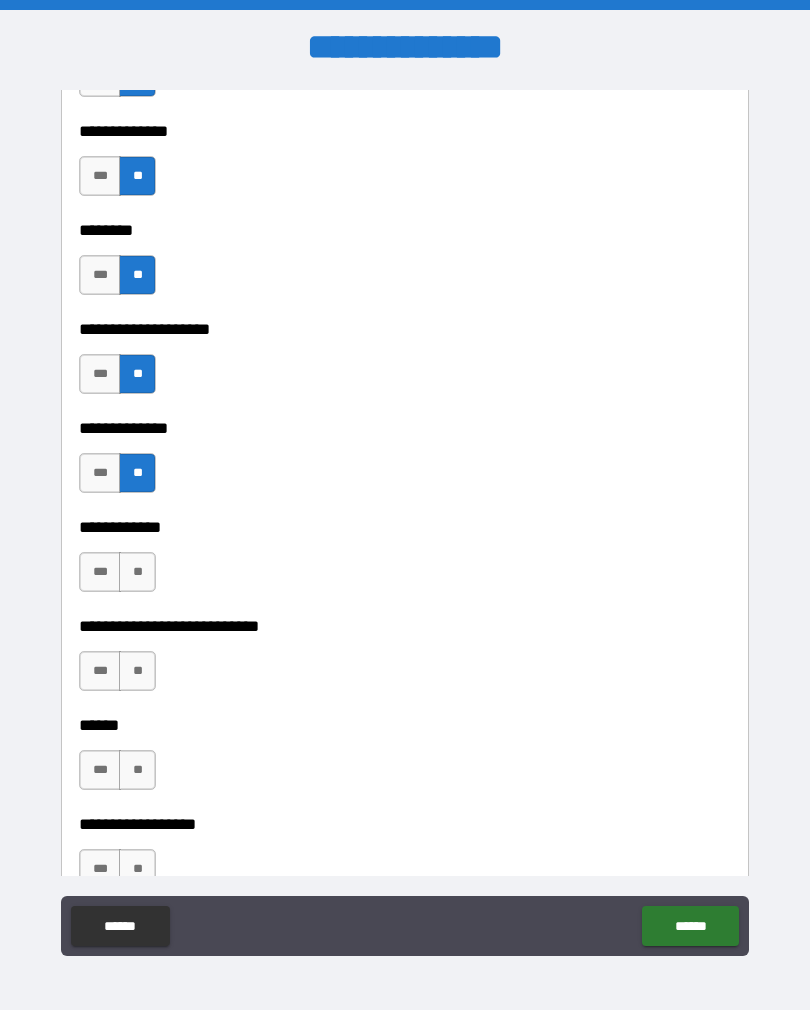 click on "**" at bounding box center [137, 572] 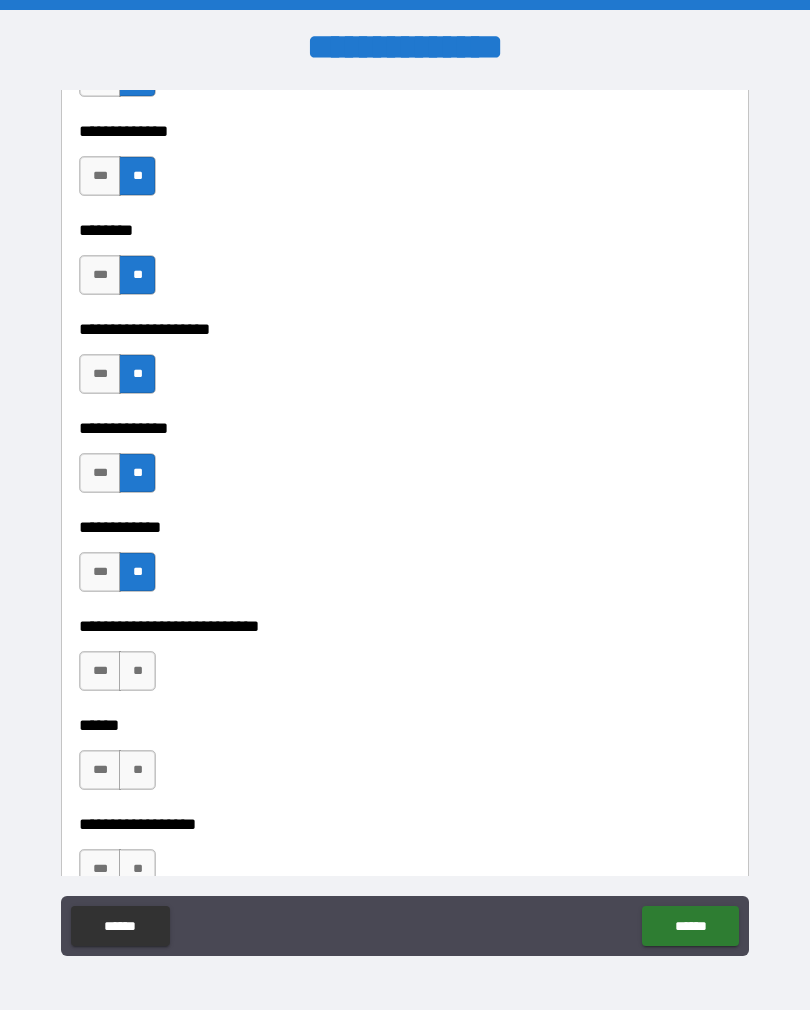 click on "**" at bounding box center [137, 671] 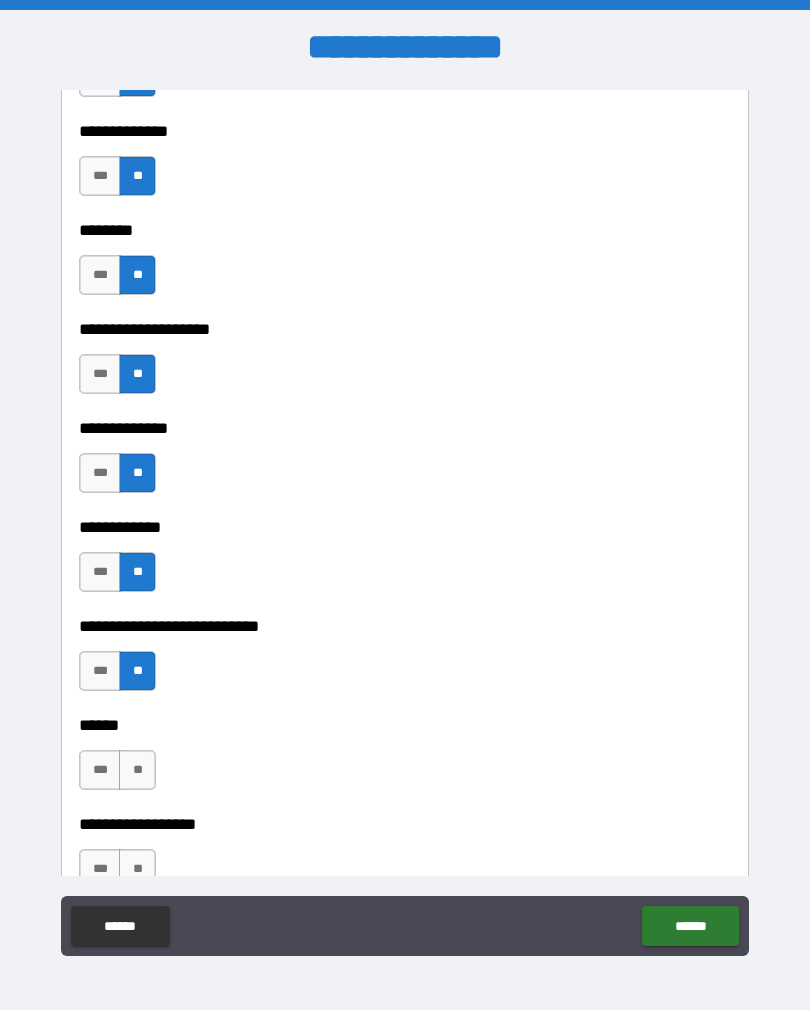 click on "**" at bounding box center (137, 770) 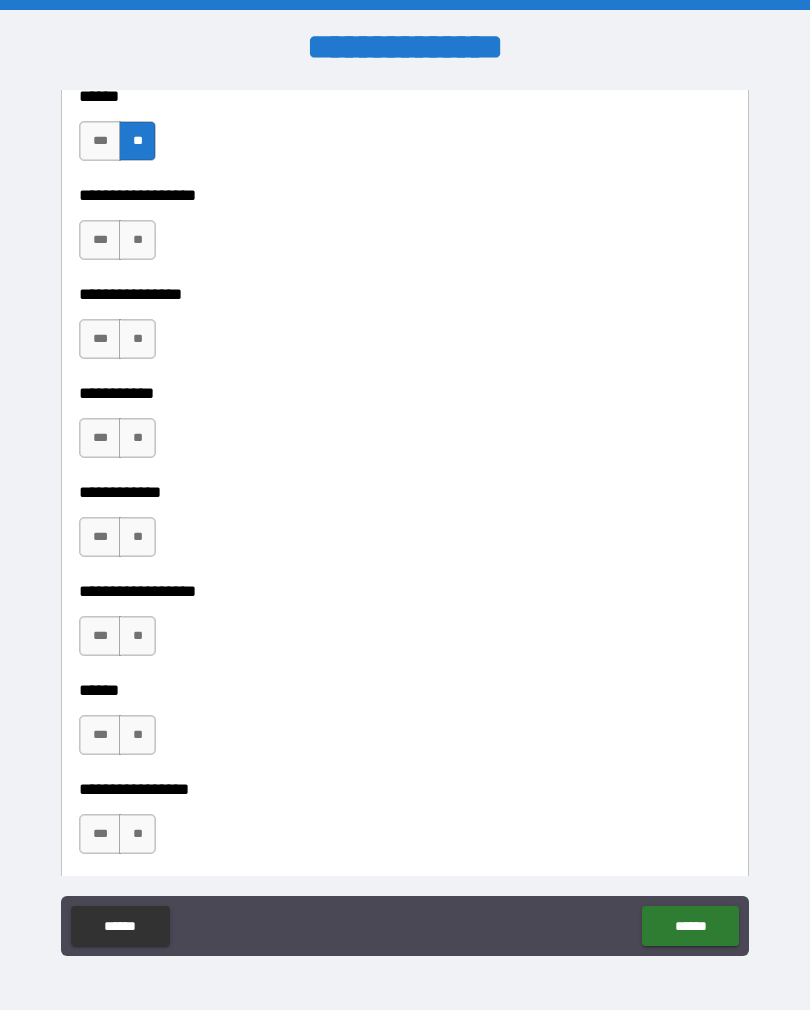 scroll, scrollTop: 9683, scrollLeft: 0, axis: vertical 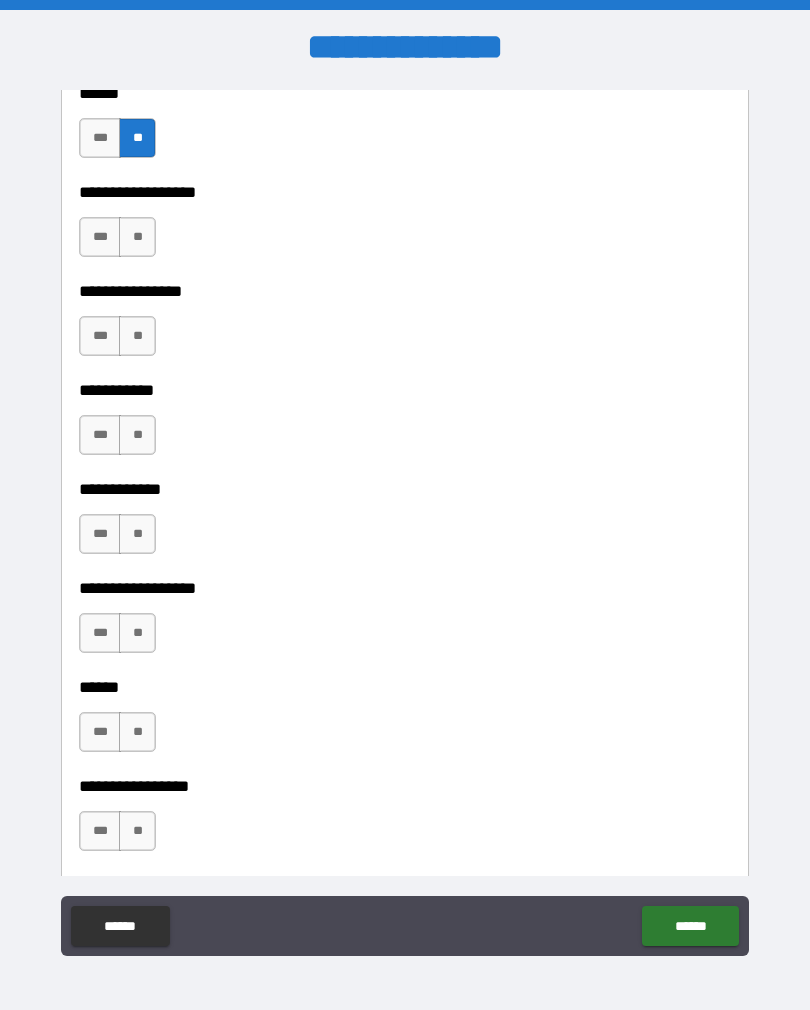 click on "**" at bounding box center (137, 237) 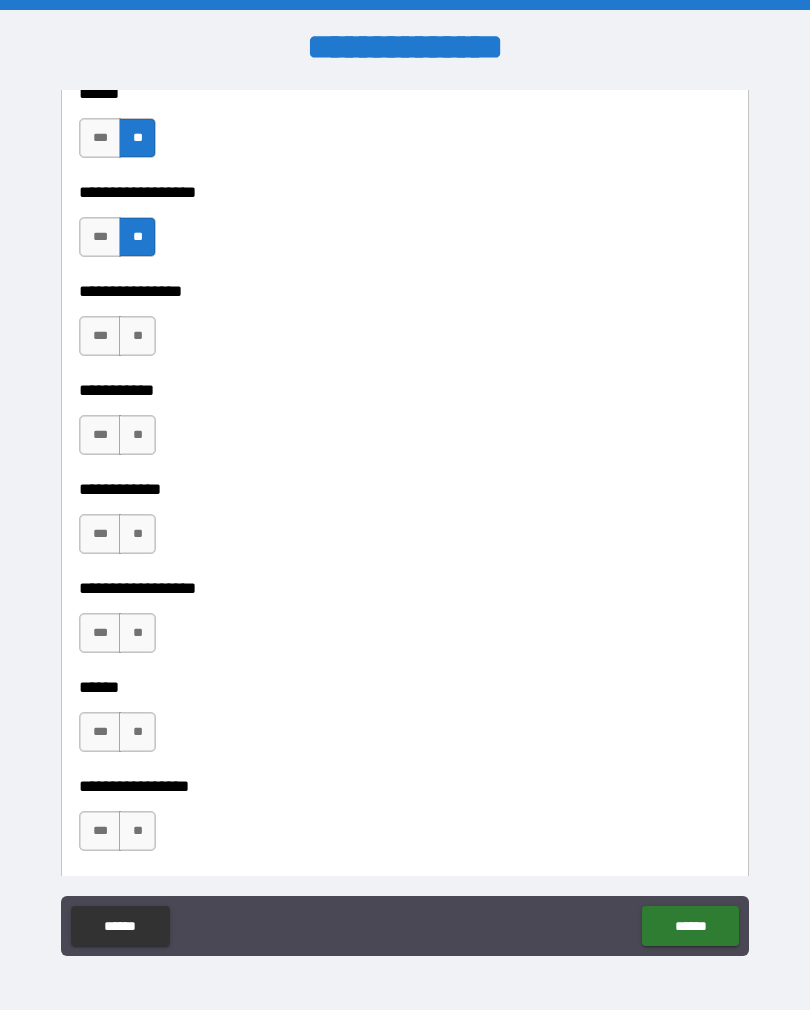 click on "**" at bounding box center [137, 336] 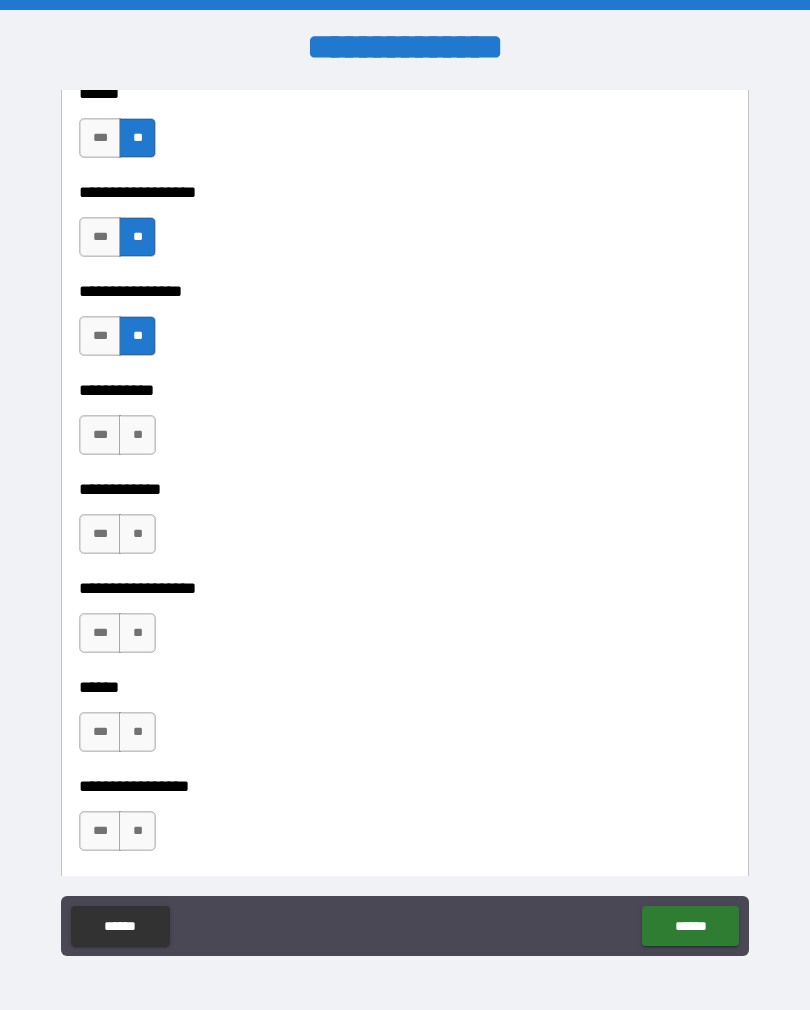 click on "**" at bounding box center (137, 435) 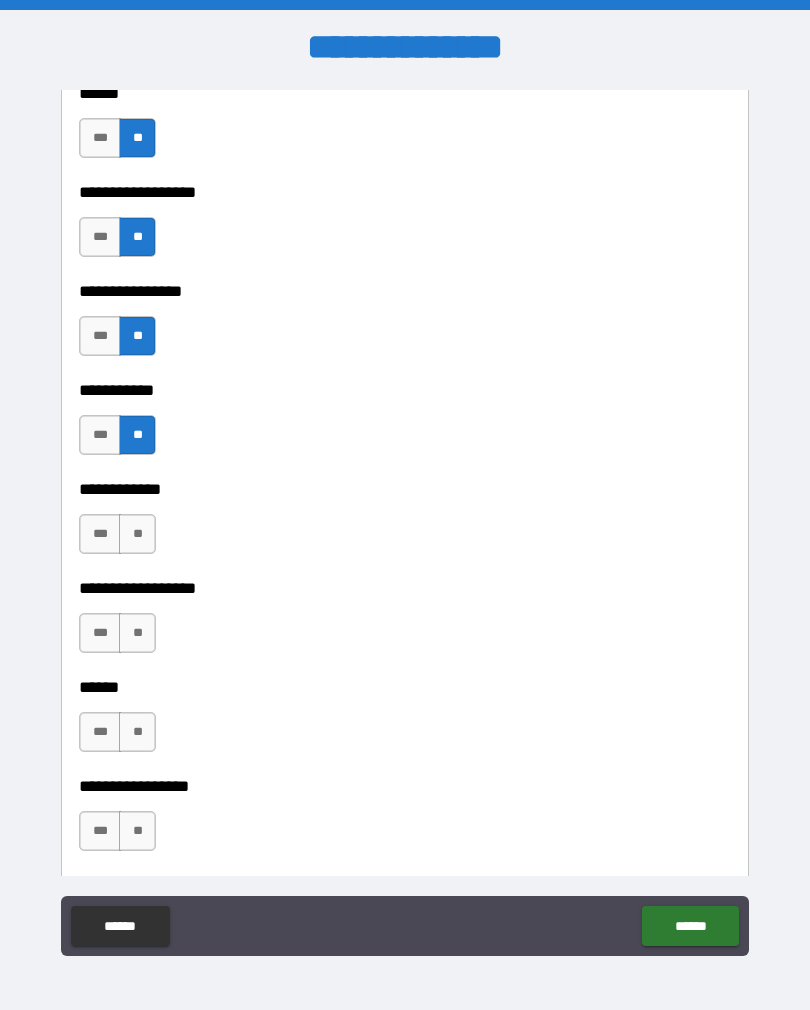 click on "**" at bounding box center [137, 534] 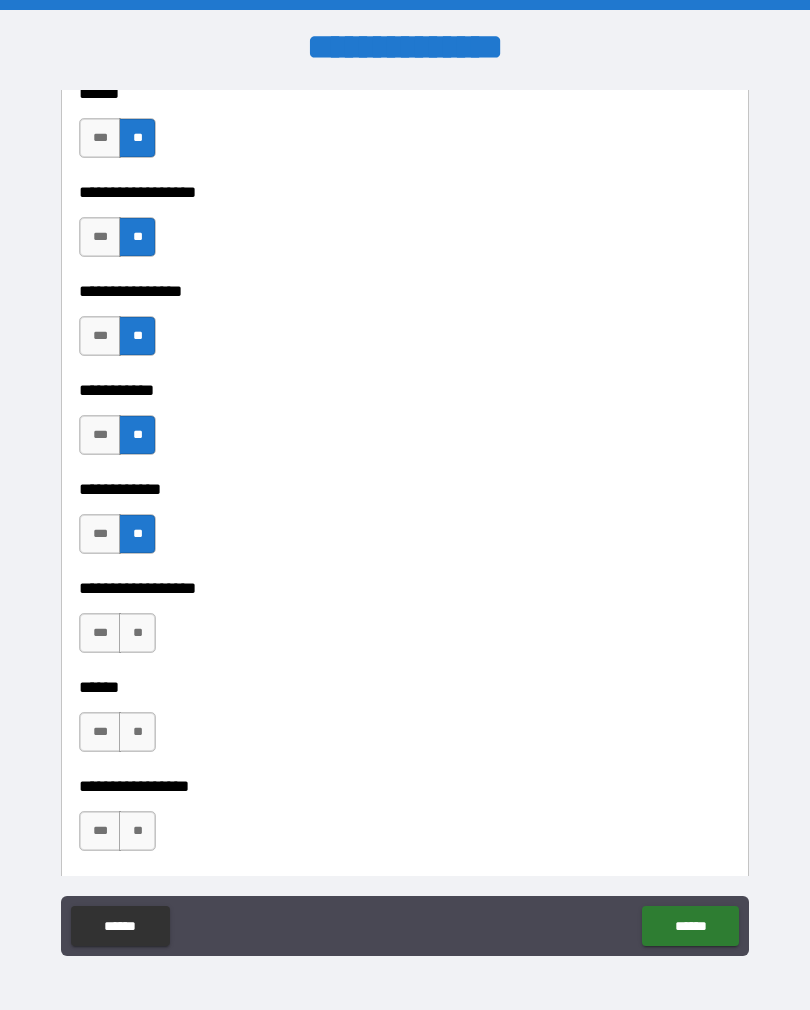 click on "**" at bounding box center (137, 633) 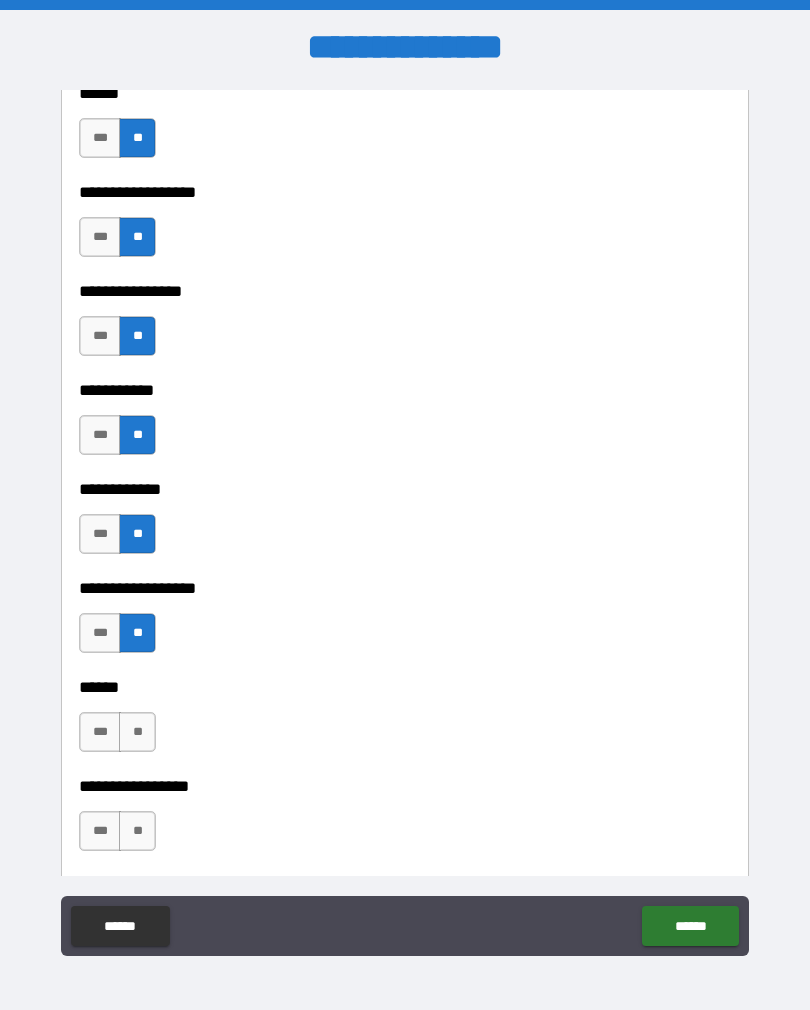 click on "**" at bounding box center [137, 732] 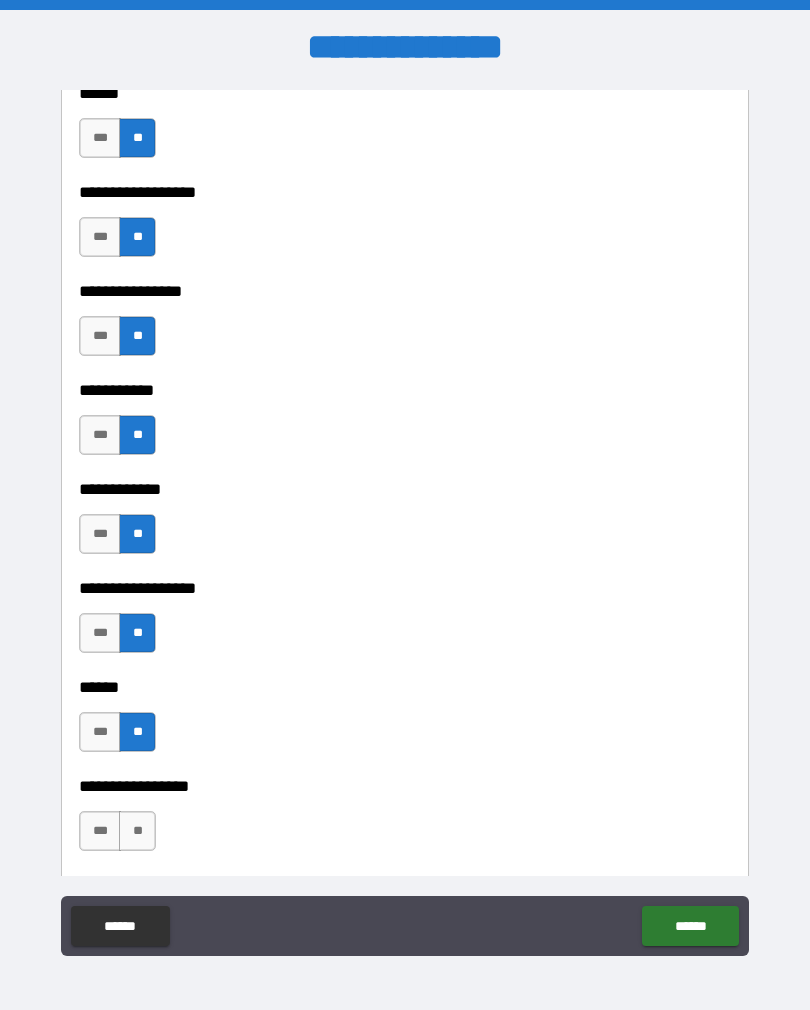 click on "**" at bounding box center (137, 831) 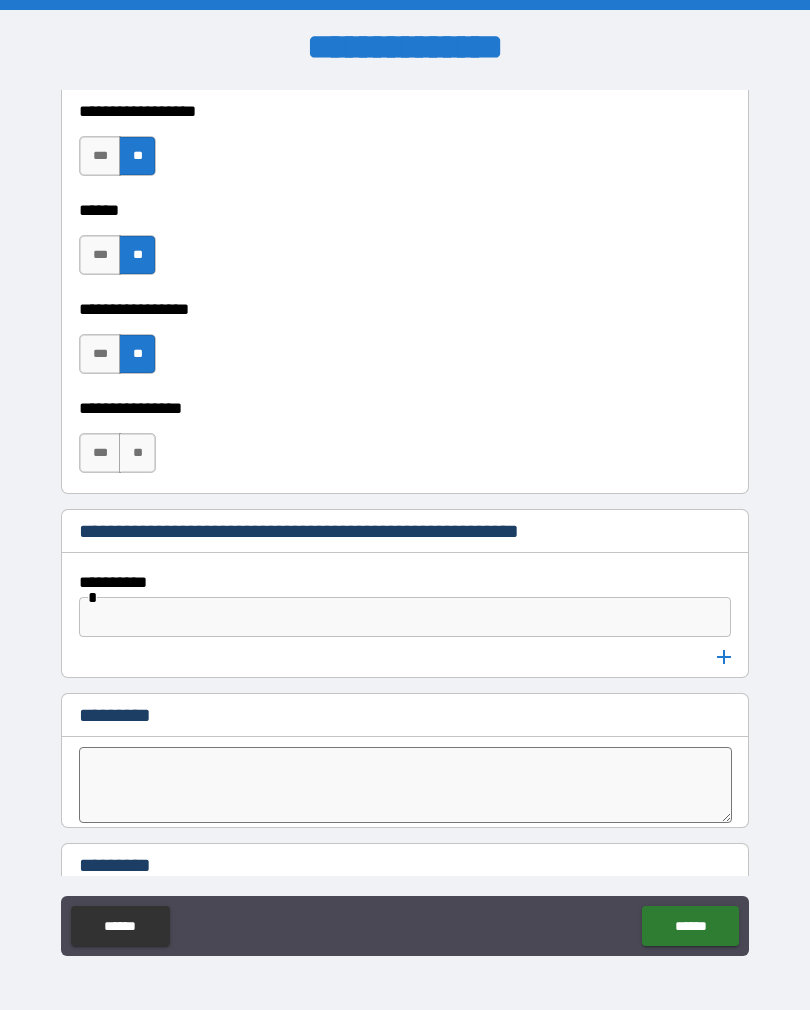 scroll, scrollTop: 10164, scrollLeft: 0, axis: vertical 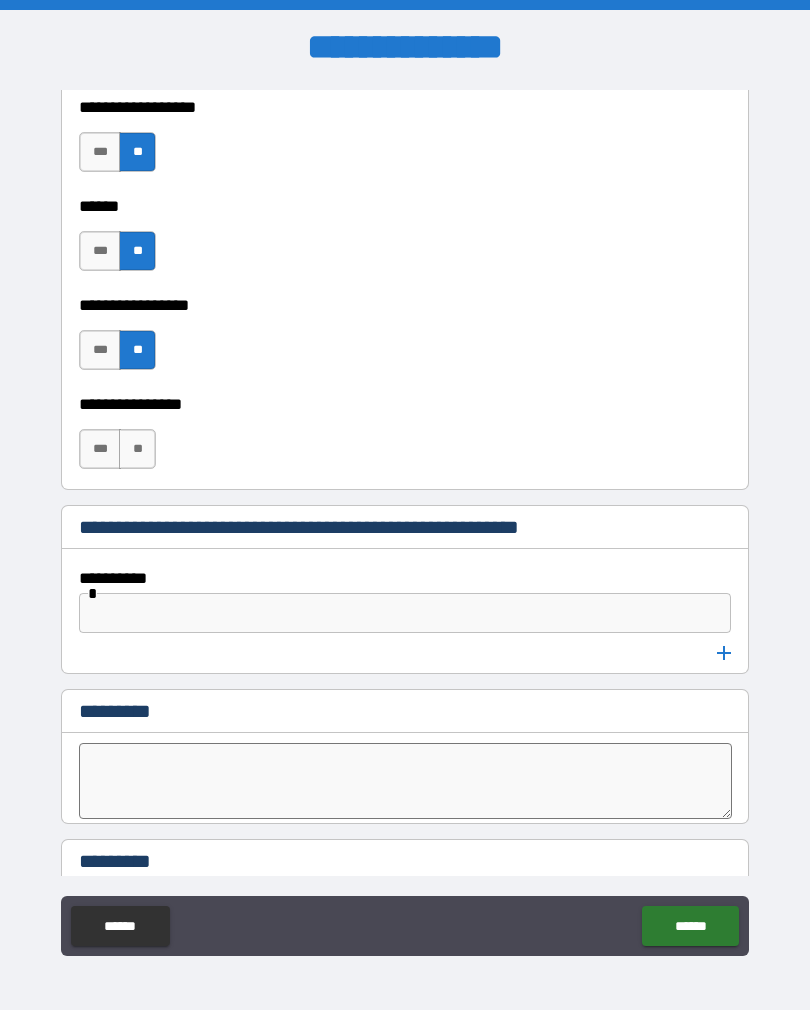 click on "**" at bounding box center [137, 449] 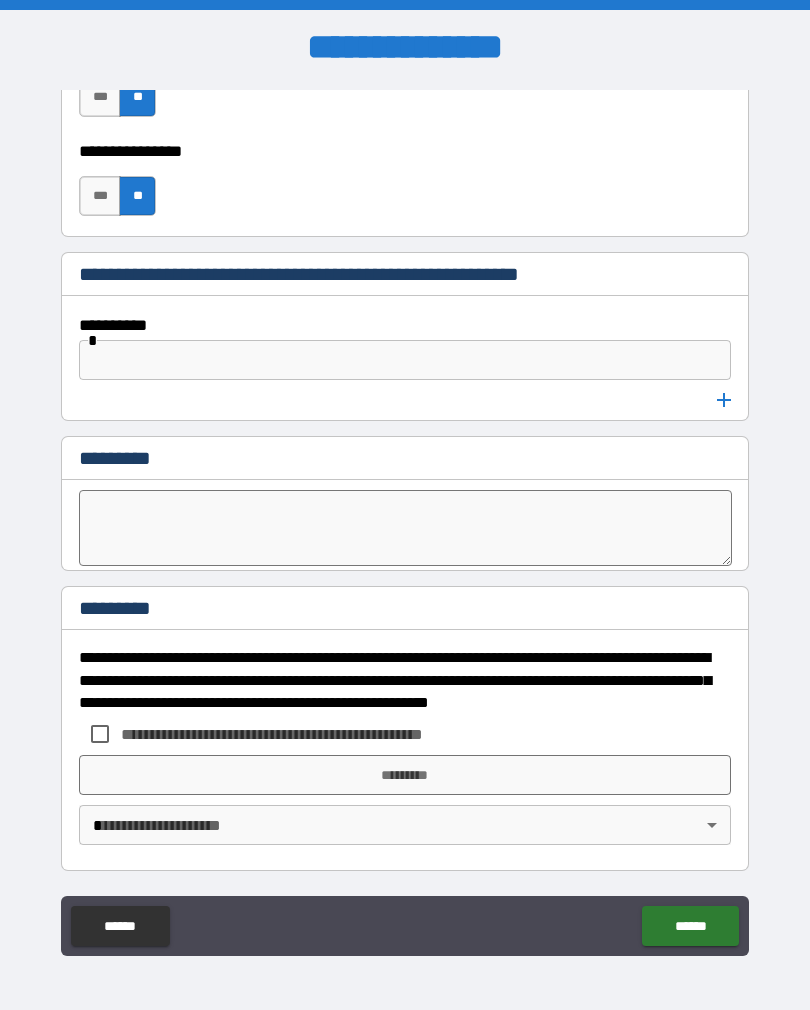 scroll, scrollTop: 10417, scrollLeft: 0, axis: vertical 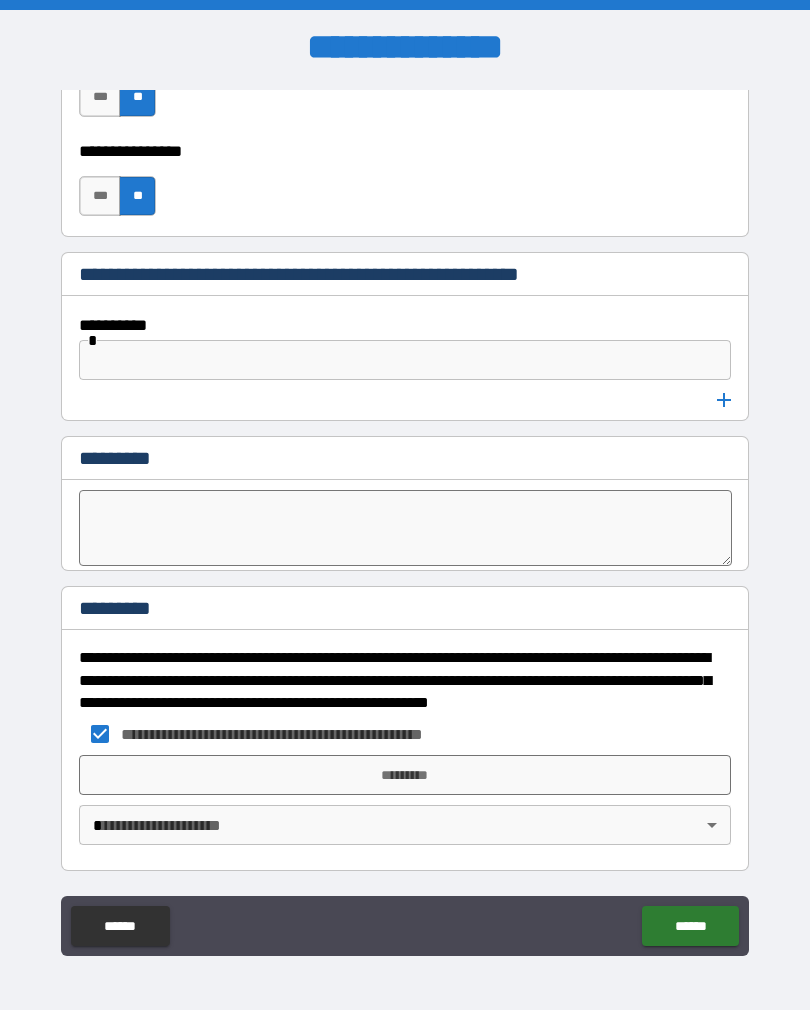 click on "*********" at bounding box center [405, 775] 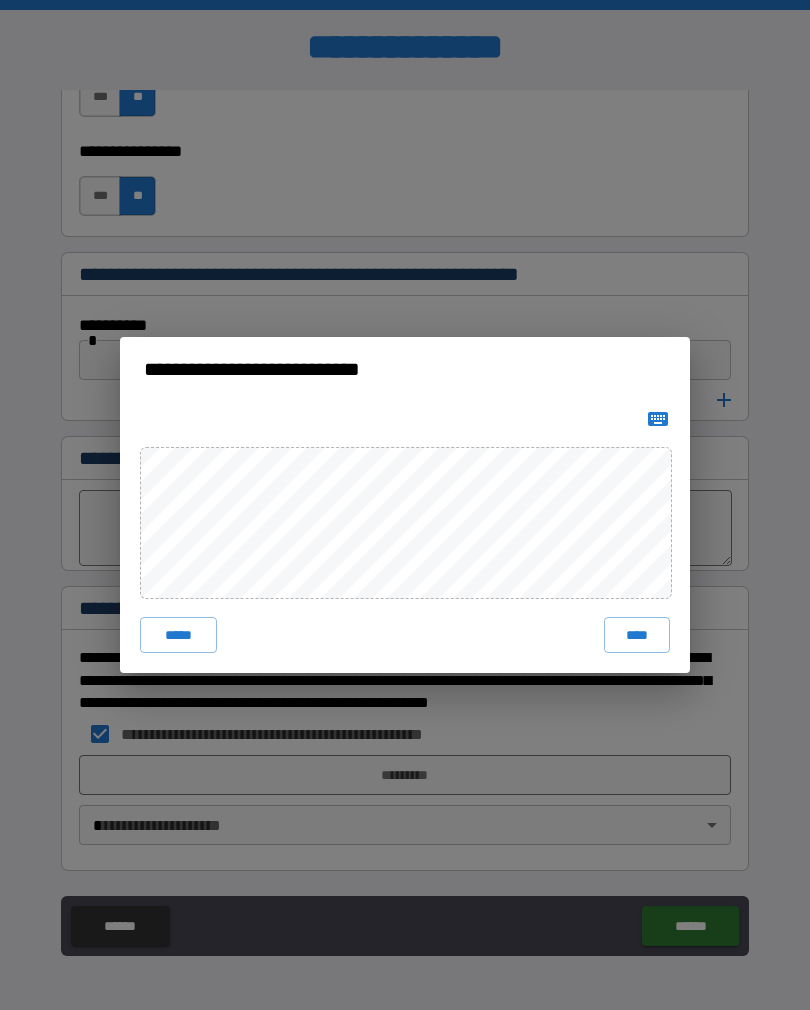 click on "****" at bounding box center [637, 635] 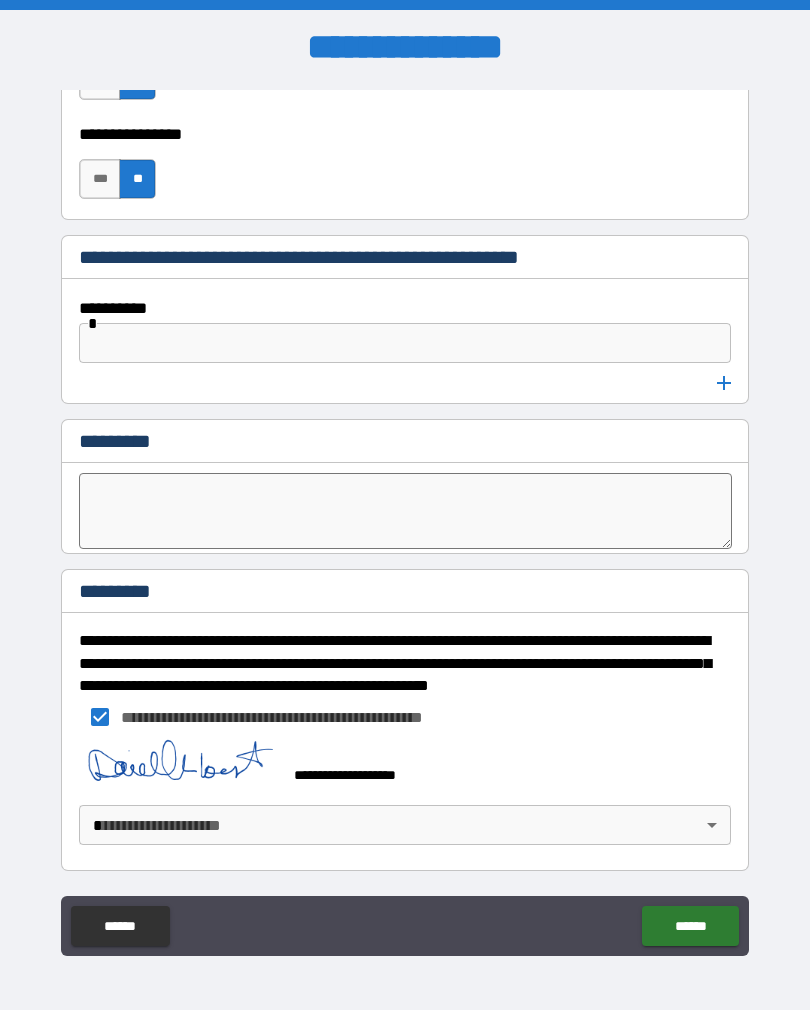 scroll, scrollTop: 10434, scrollLeft: 0, axis: vertical 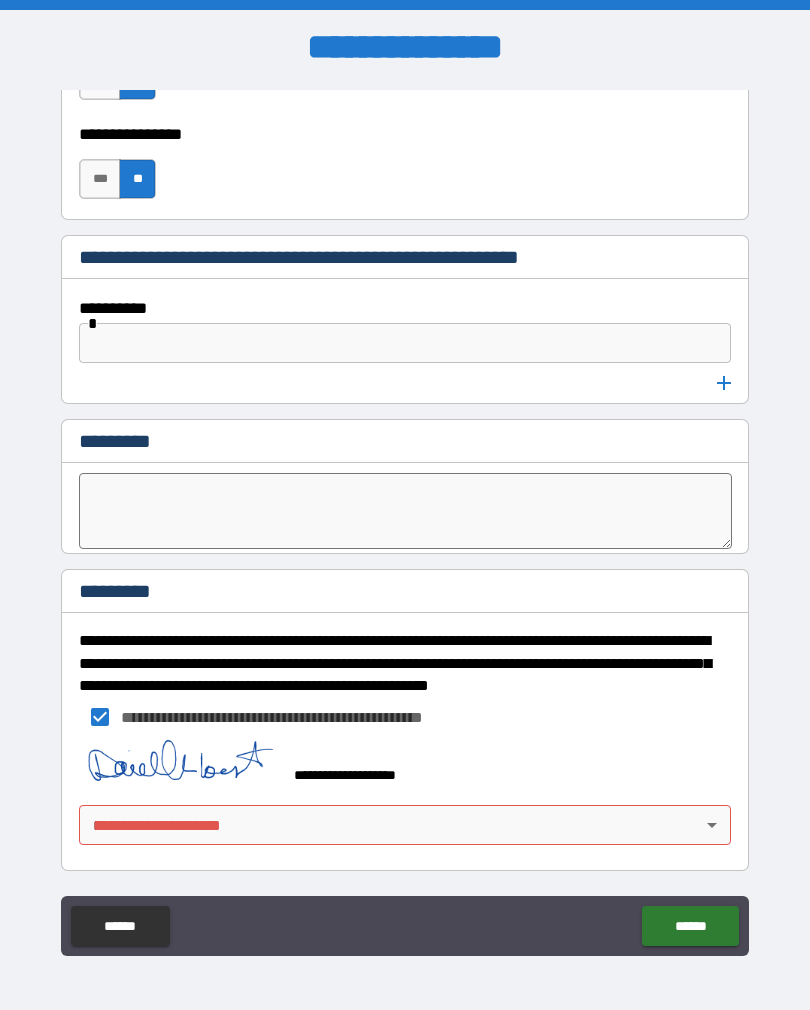 click on "[FIRST] [LAST] [STREET] [CITY] [STATE] [ZIP] [COUNTRY] [PHONE] [EMAIL] [SSN] [DLN] [CC] [PASSPORT]" at bounding box center [405, 520] 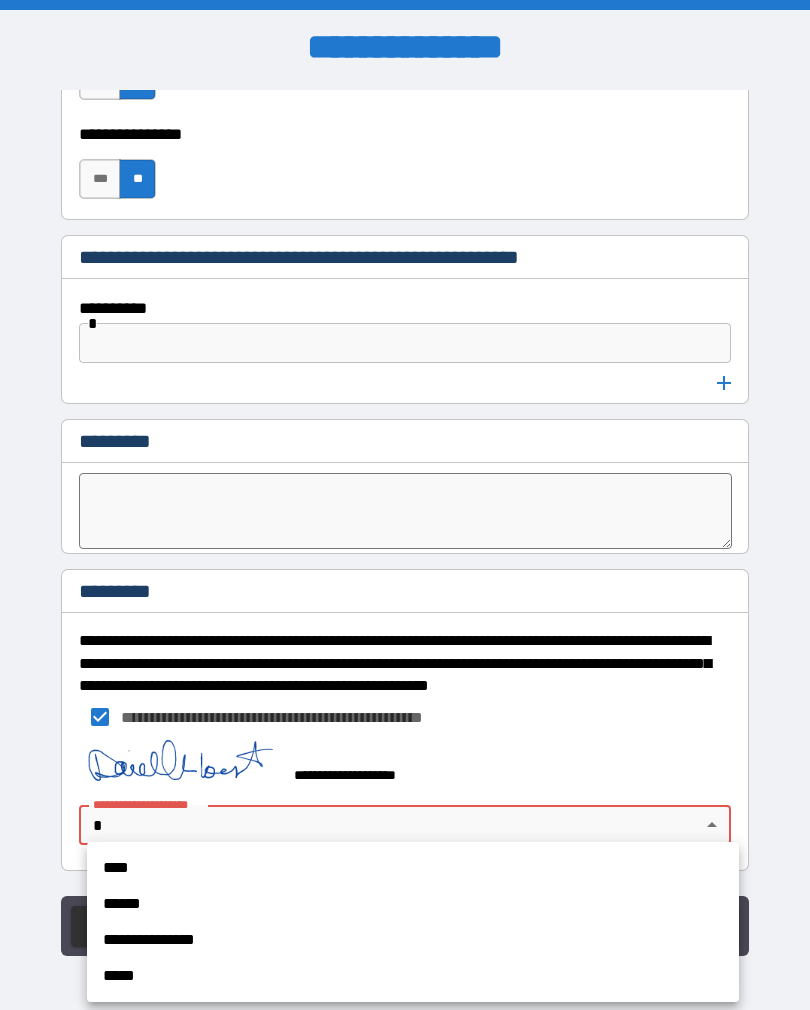 click on "****" at bounding box center [413, 868] 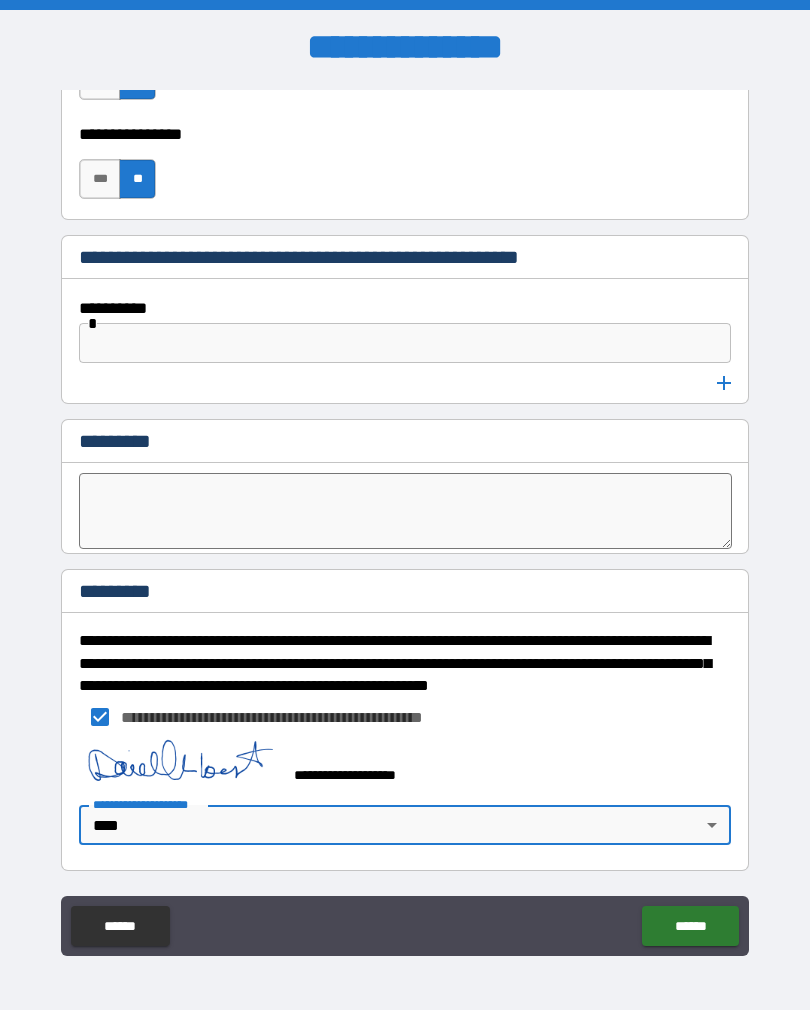 click on "******" at bounding box center (690, 926) 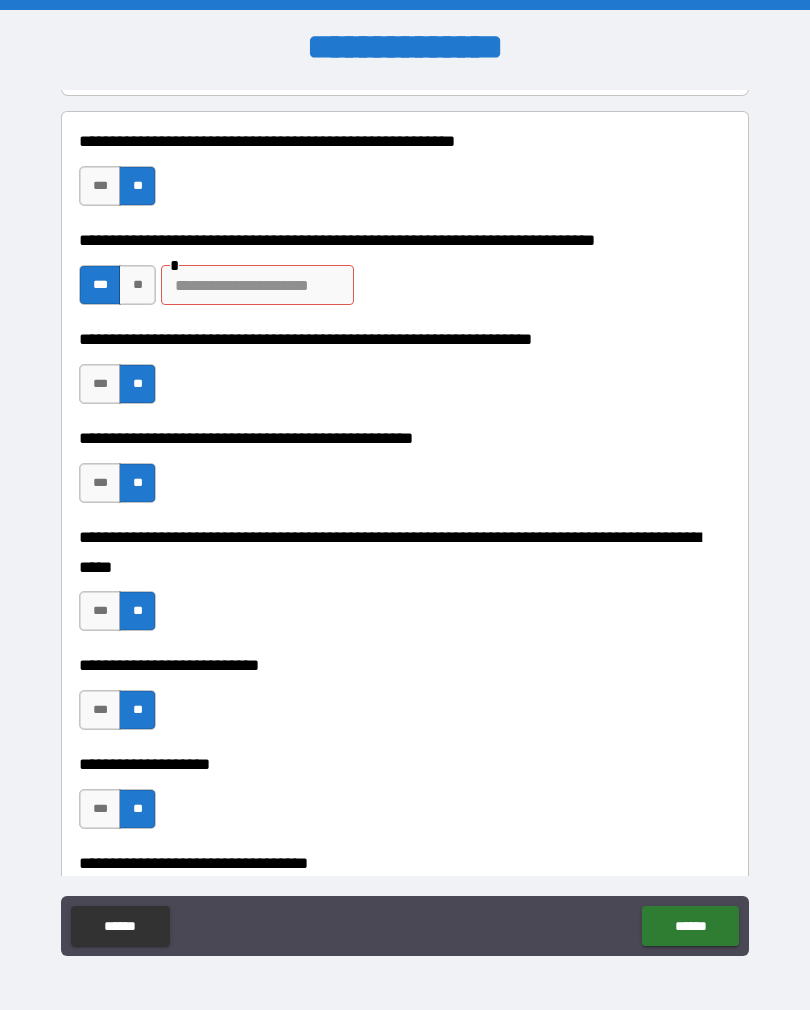 scroll, scrollTop: 387, scrollLeft: 0, axis: vertical 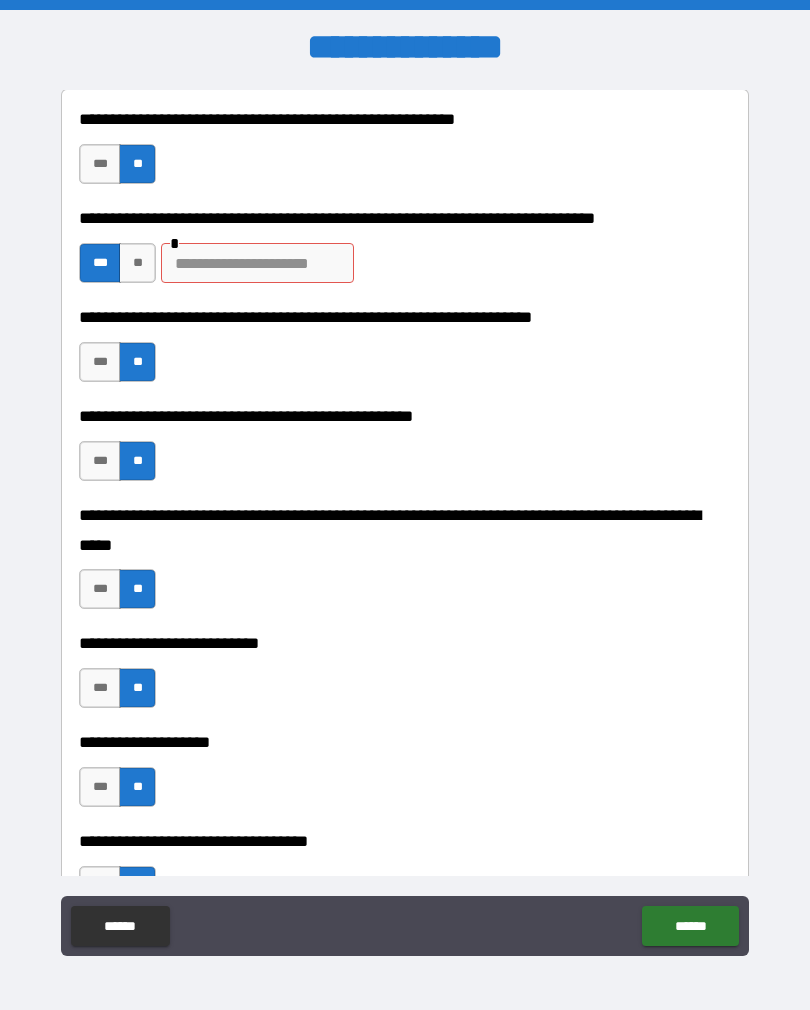 click at bounding box center [257, 263] 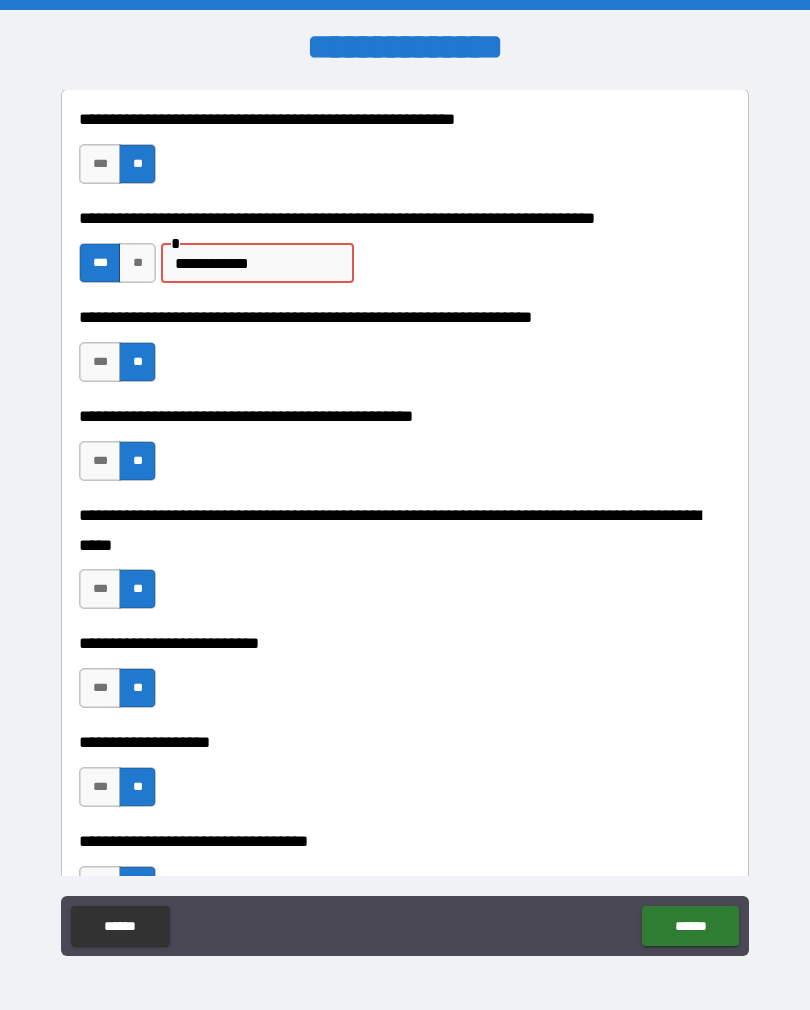 type on "**********" 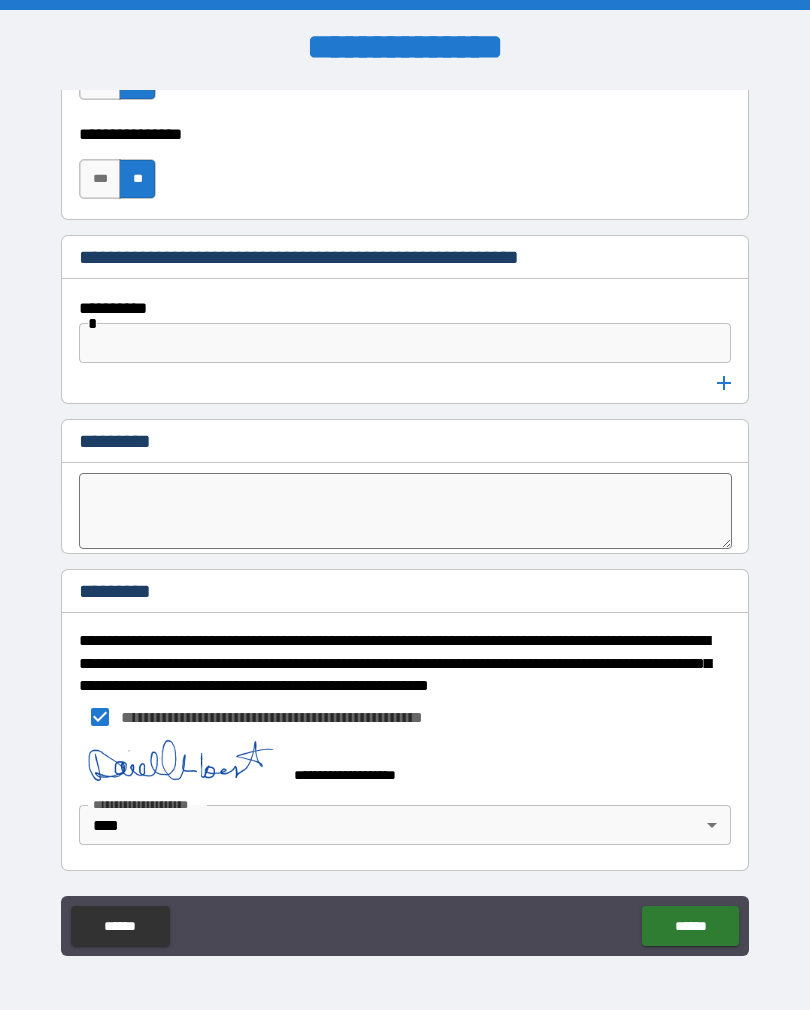 scroll, scrollTop: 10434, scrollLeft: 0, axis: vertical 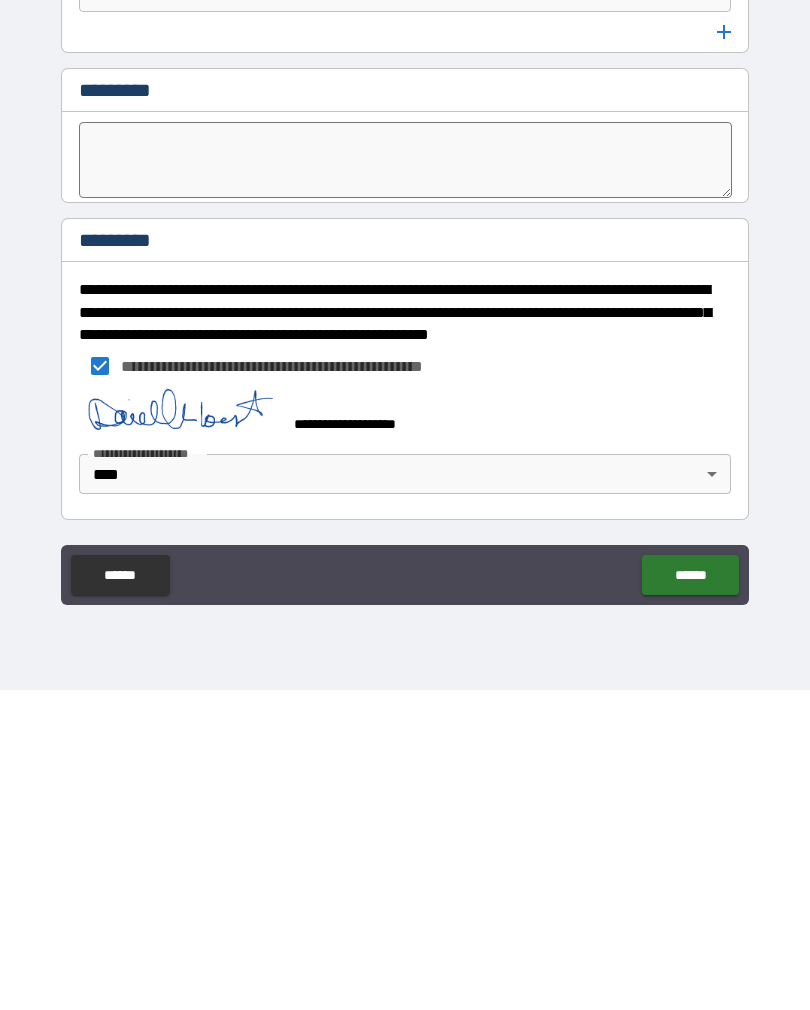 click on "******" at bounding box center [690, 895] 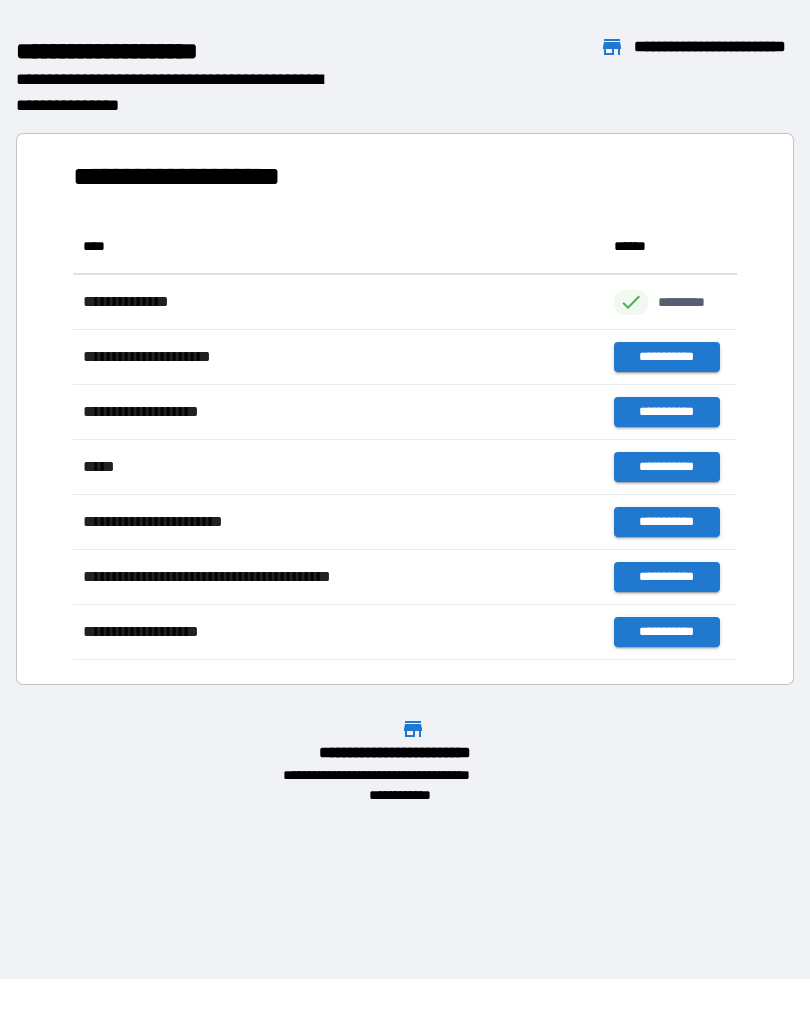 scroll, scrollTop: 441, scrollLeft: 664, axis: both 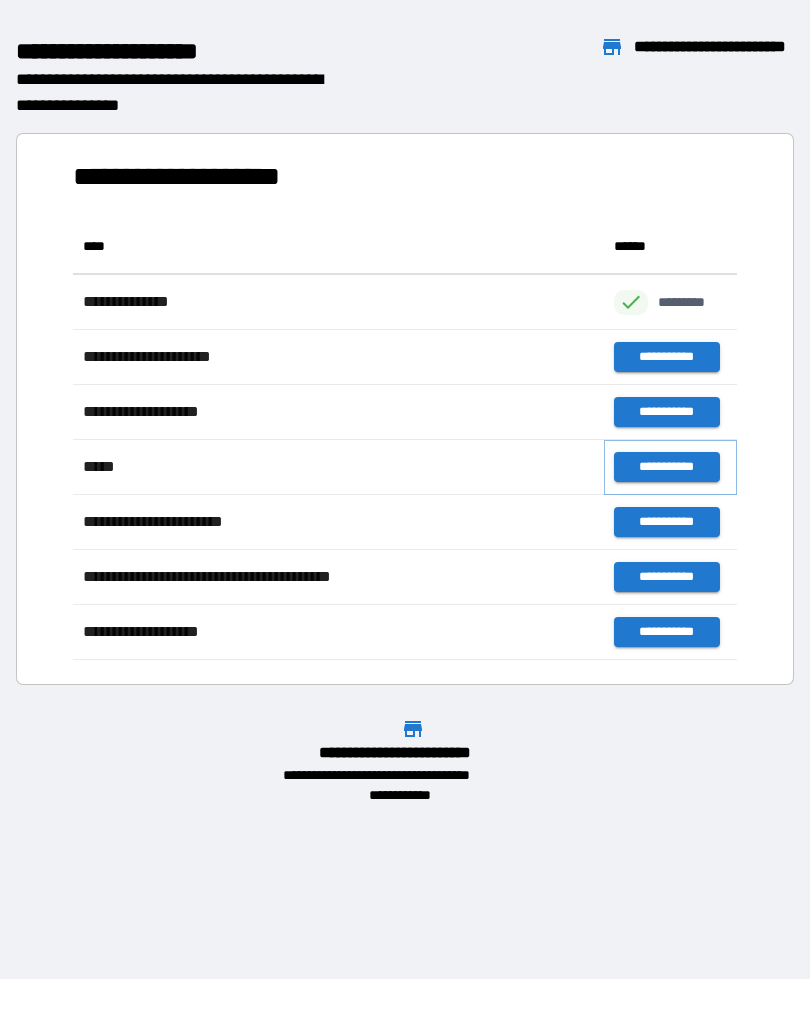 click on "**********" at bounding box center (666, 467) 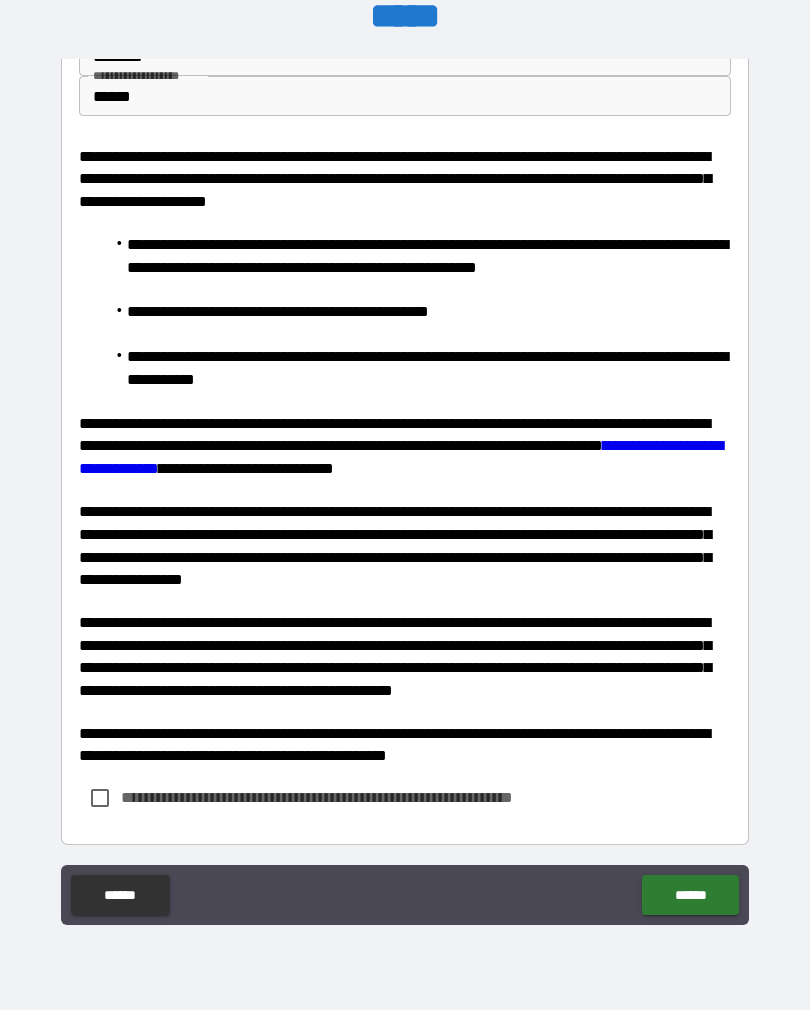 scroll, scrollTop: 76, scrollLeft: 0, axis: vertical 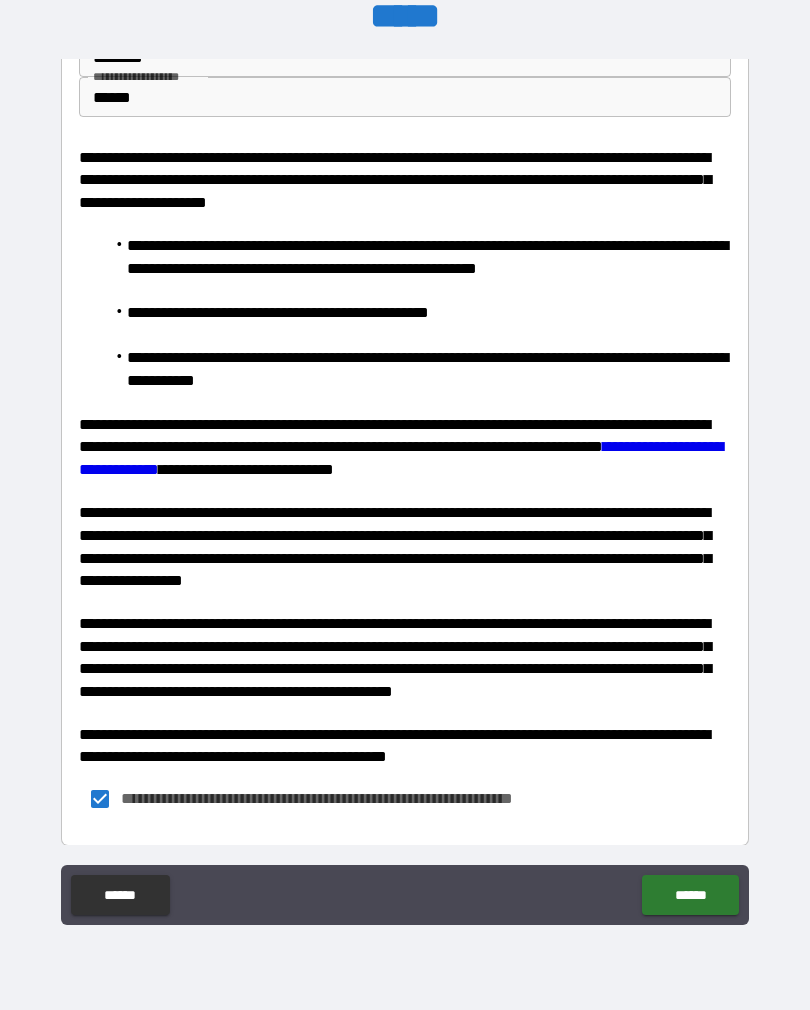 click on "******" at bounding box center [690, 895] 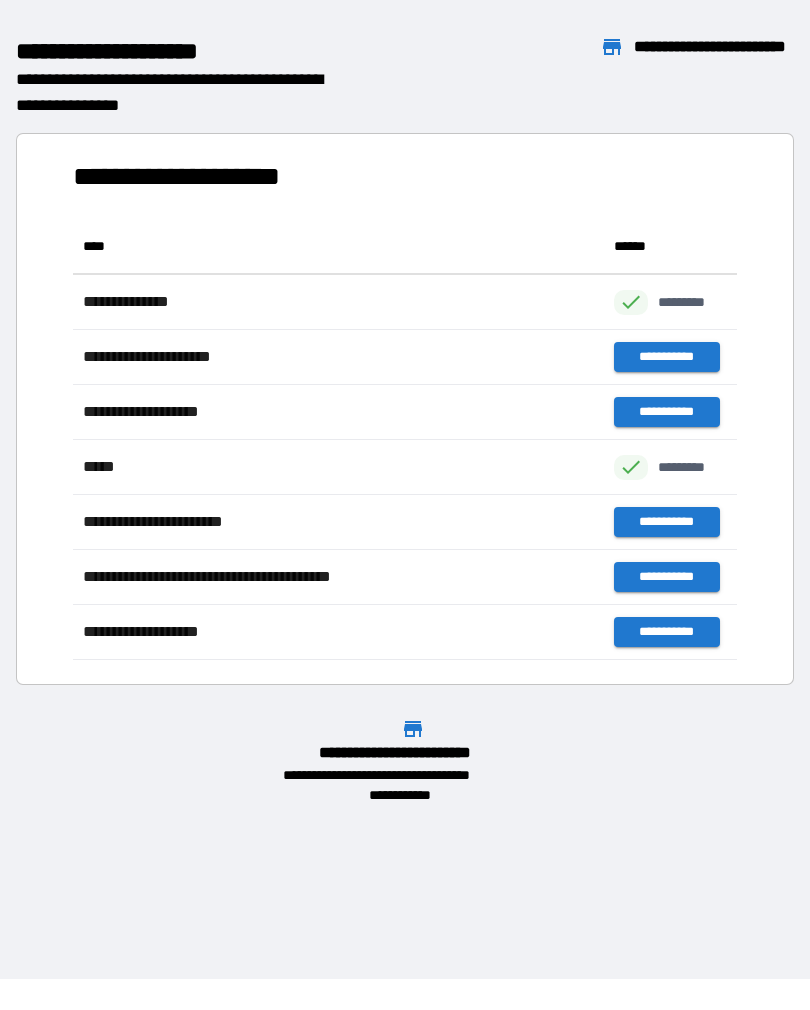 scroll, scrollTop: 1, scrollLeft: 1, axis: both 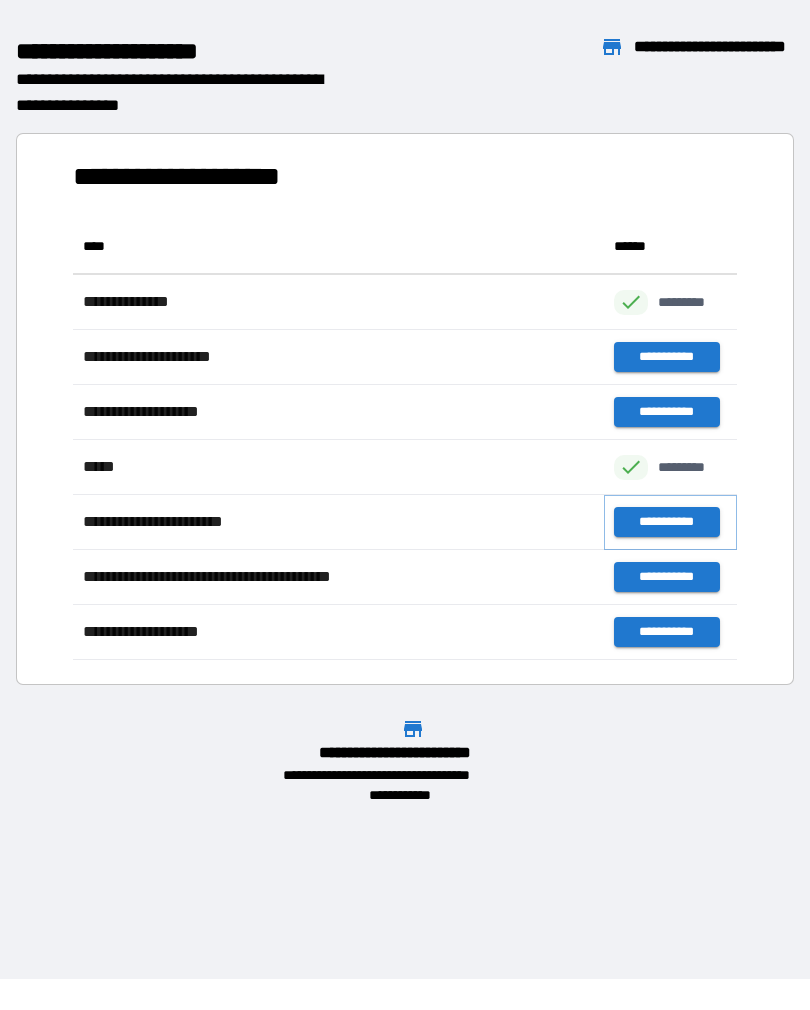 click on "**********" at bounding box center [666, 522] 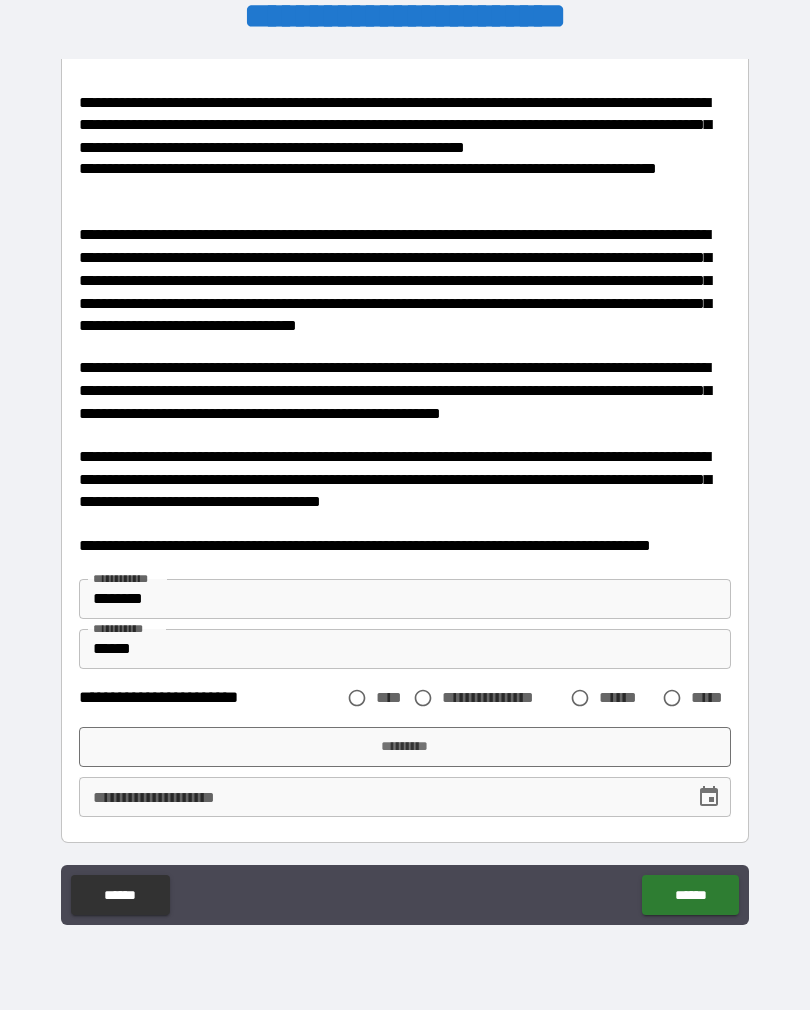 scroll, scrollTop: 138, scrollLeft: 0, axis: vertical 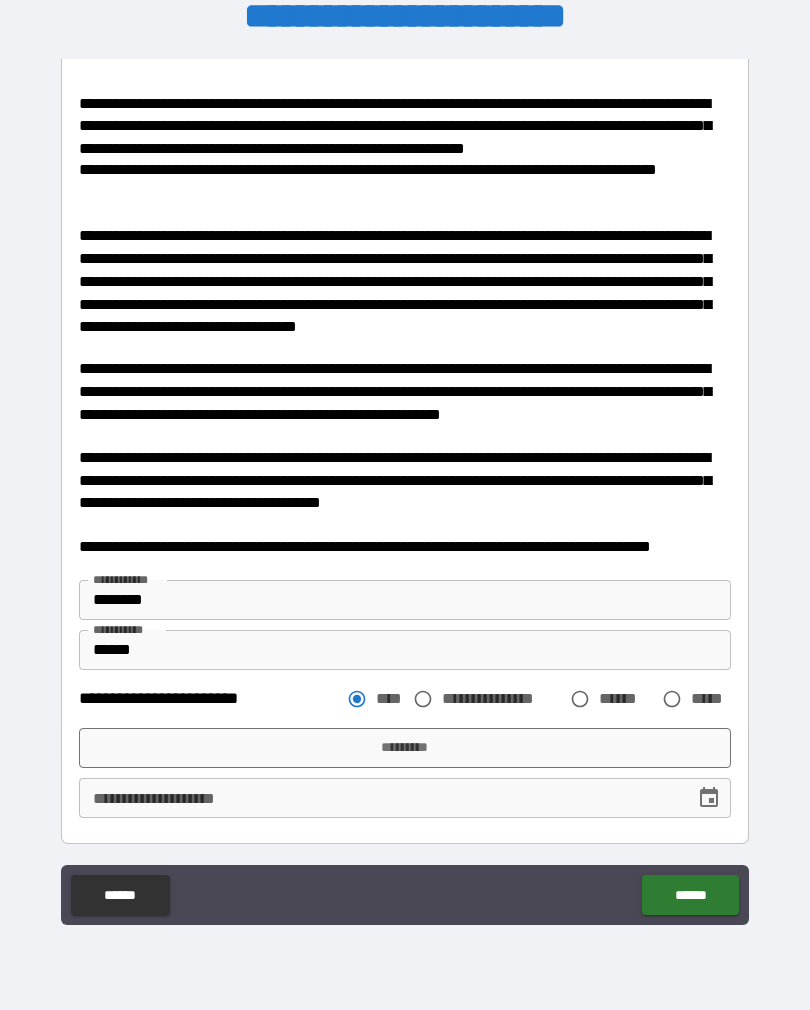 click on "*********" at bounding box center (405, 748) 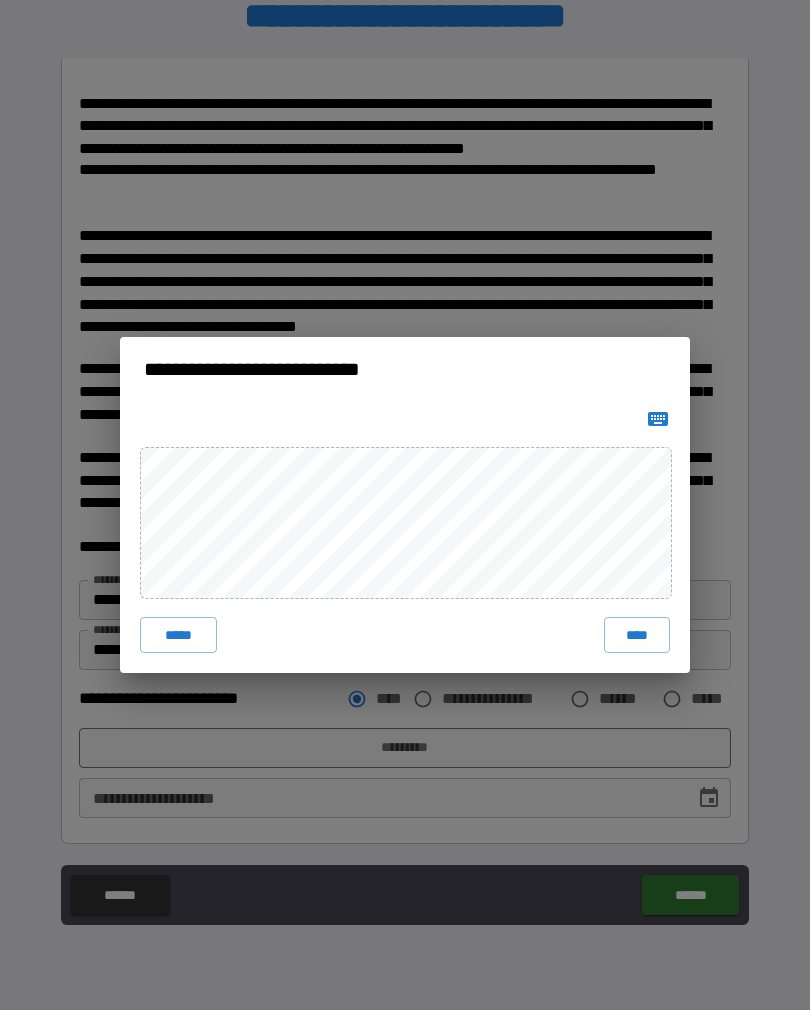 click on "****" at bounding box center [637, 635] 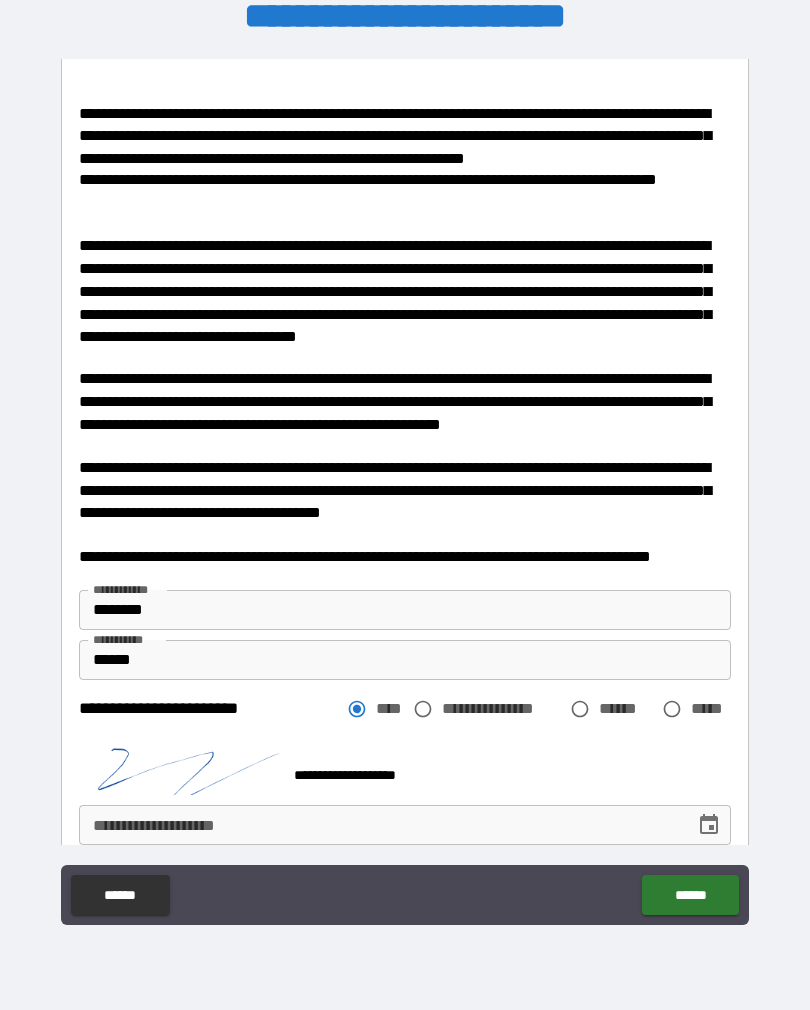 click on "******" at bounding box center [690, 895] 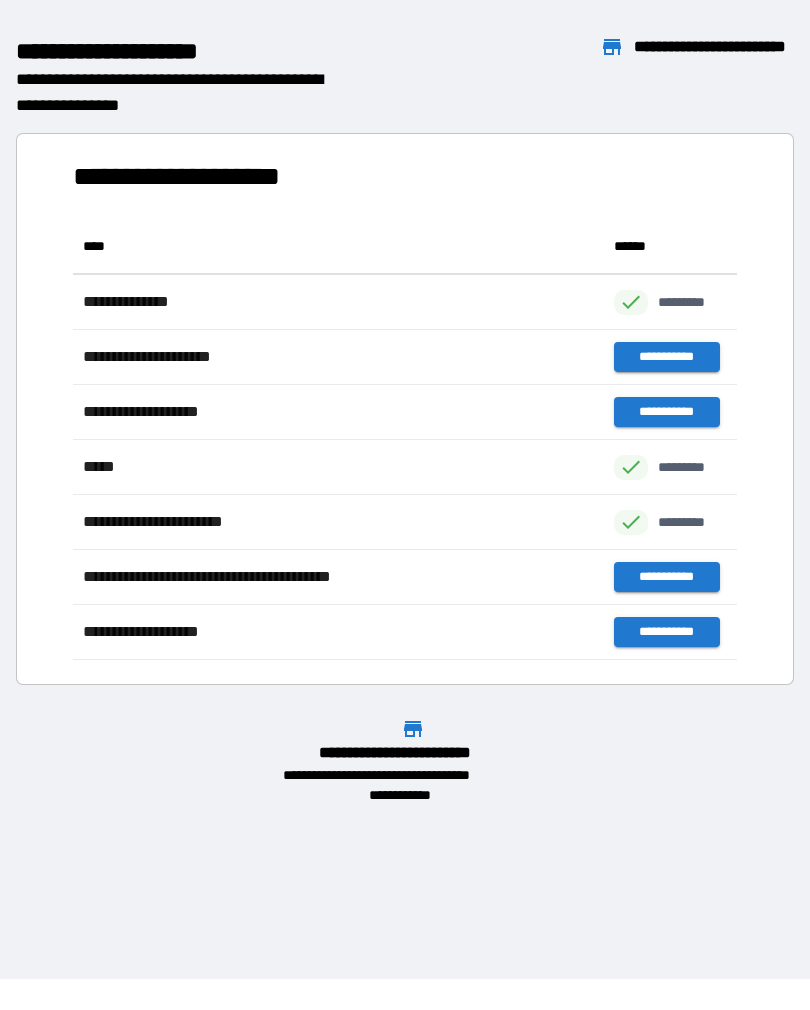scroll, scrollTop: 1, scrollLeft: 1, axis: both 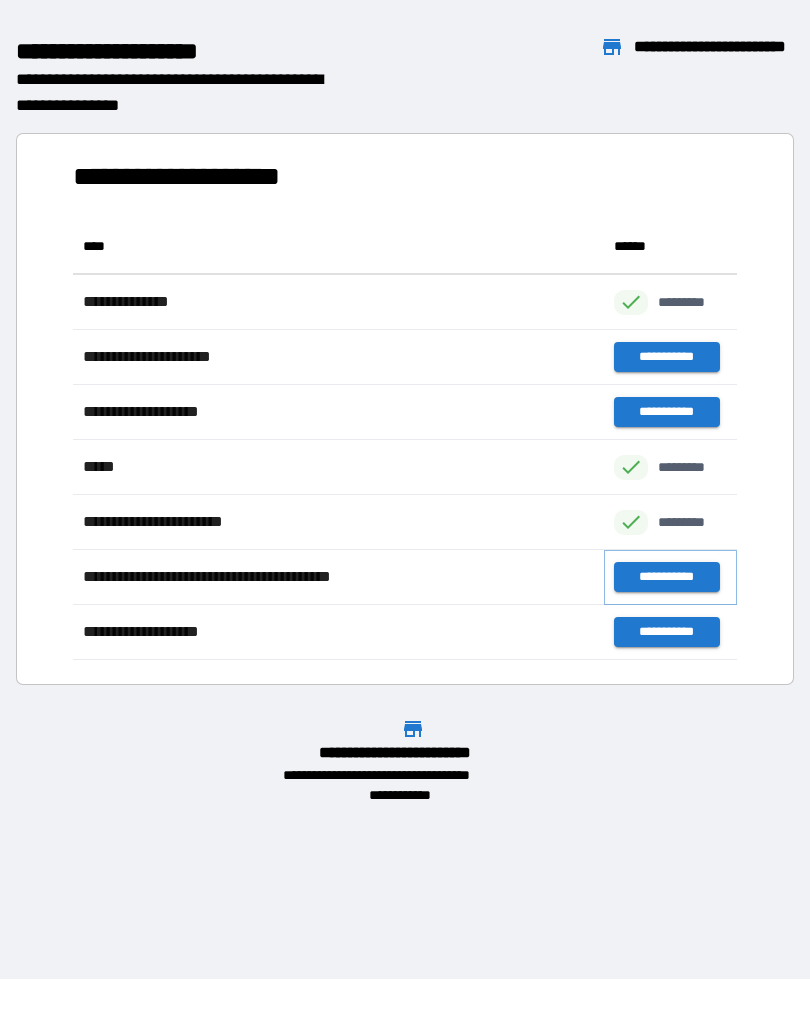 click on "**********" at bounding box center [666, 577] 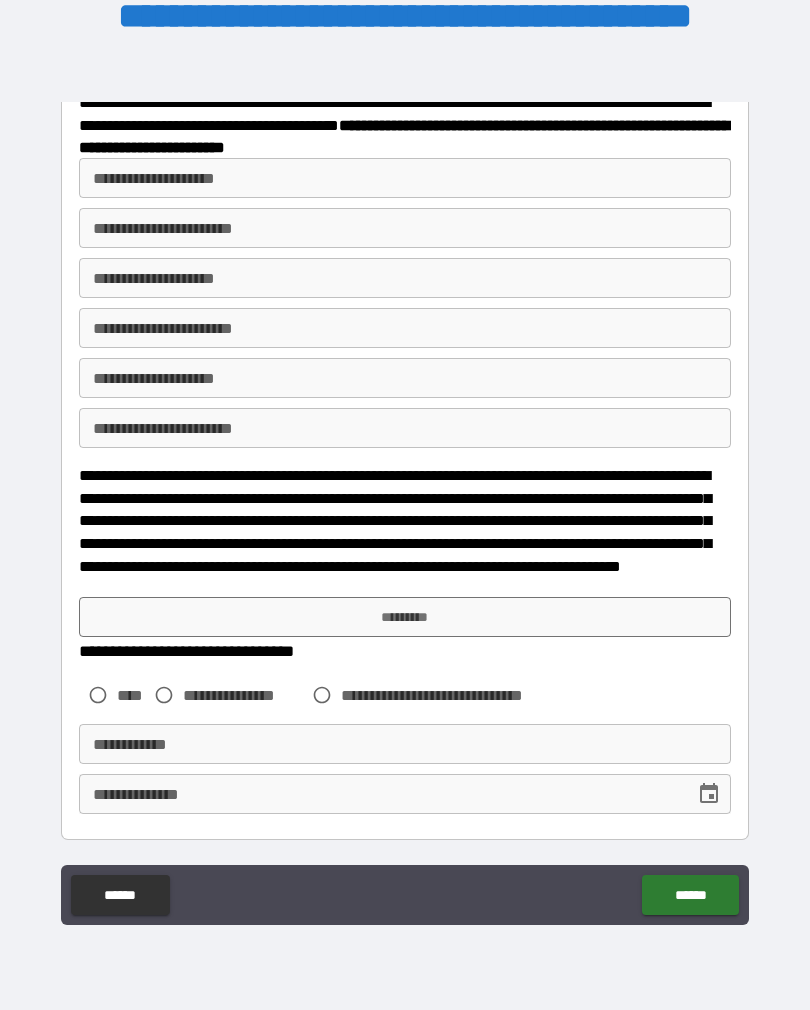 scroll, scrollTop: 253, scrollLeft: 0, axis: vertical 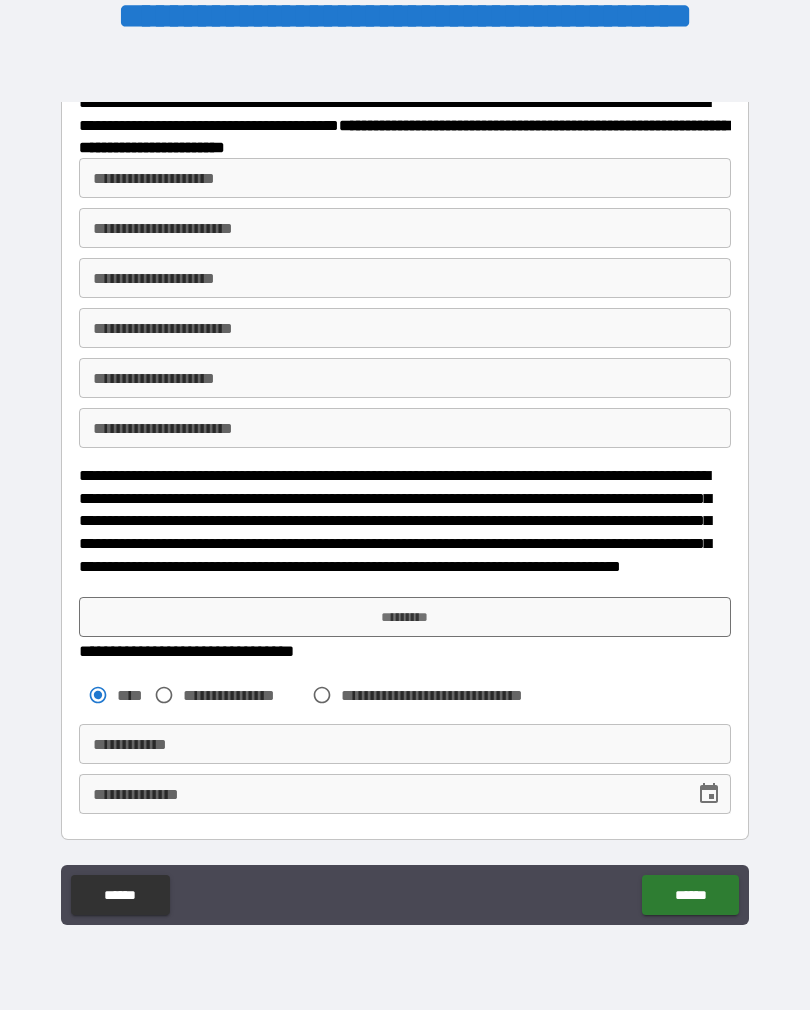 click on "*********" at bounding box center [405, 617] 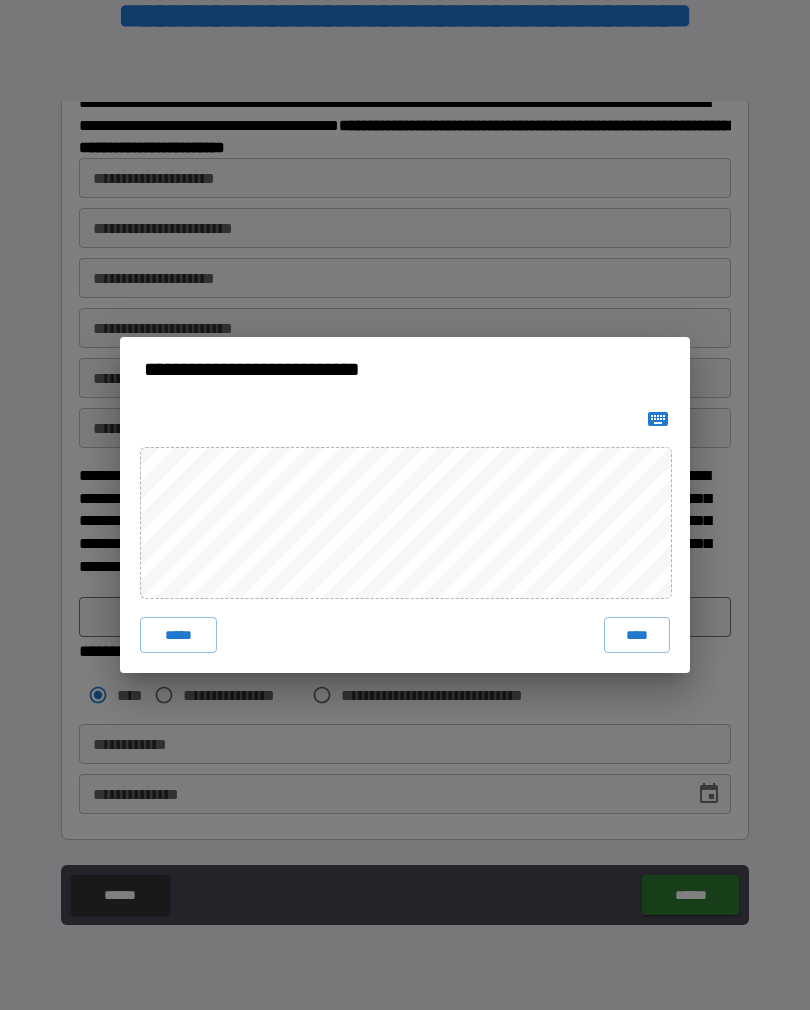 click on "****" at bounding box center (637, 635) 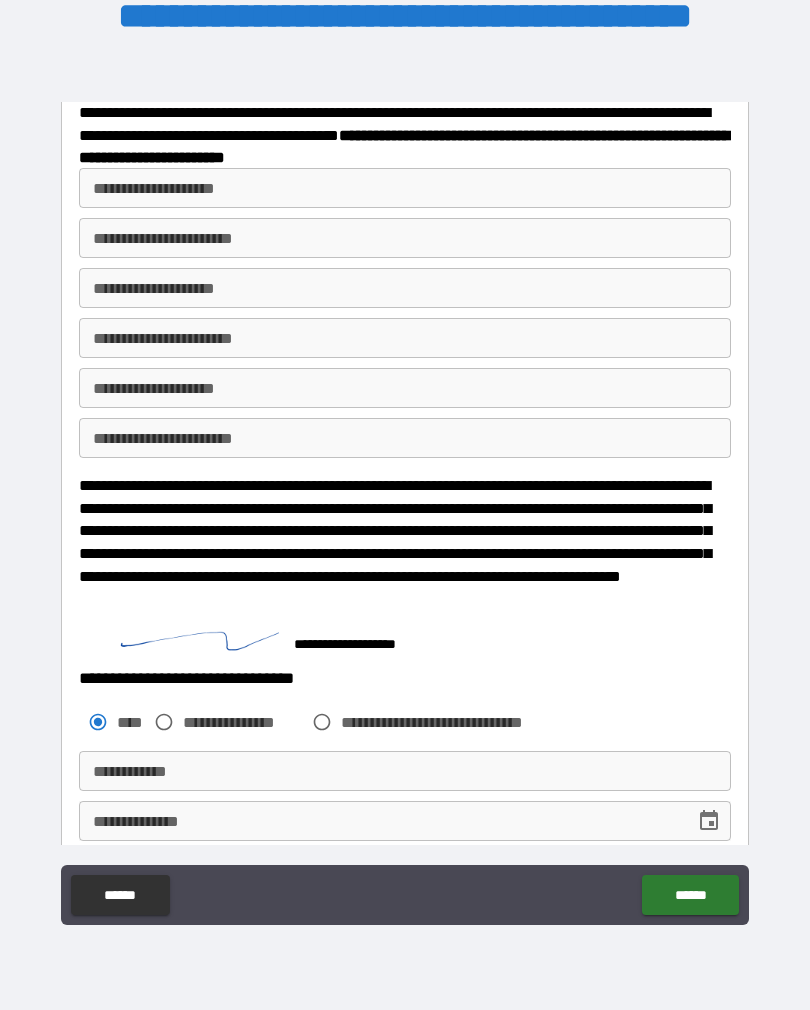 click on "******" at bounding box center (690, 895) 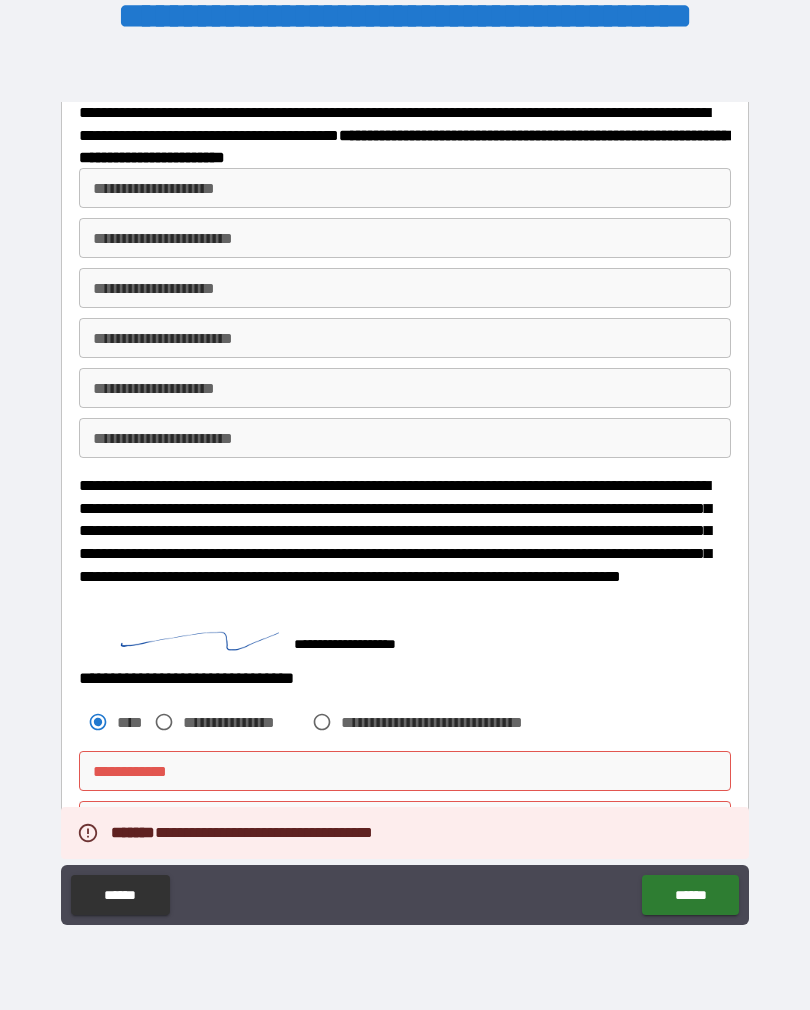 click on "**********" at bounding box center [405, 771] 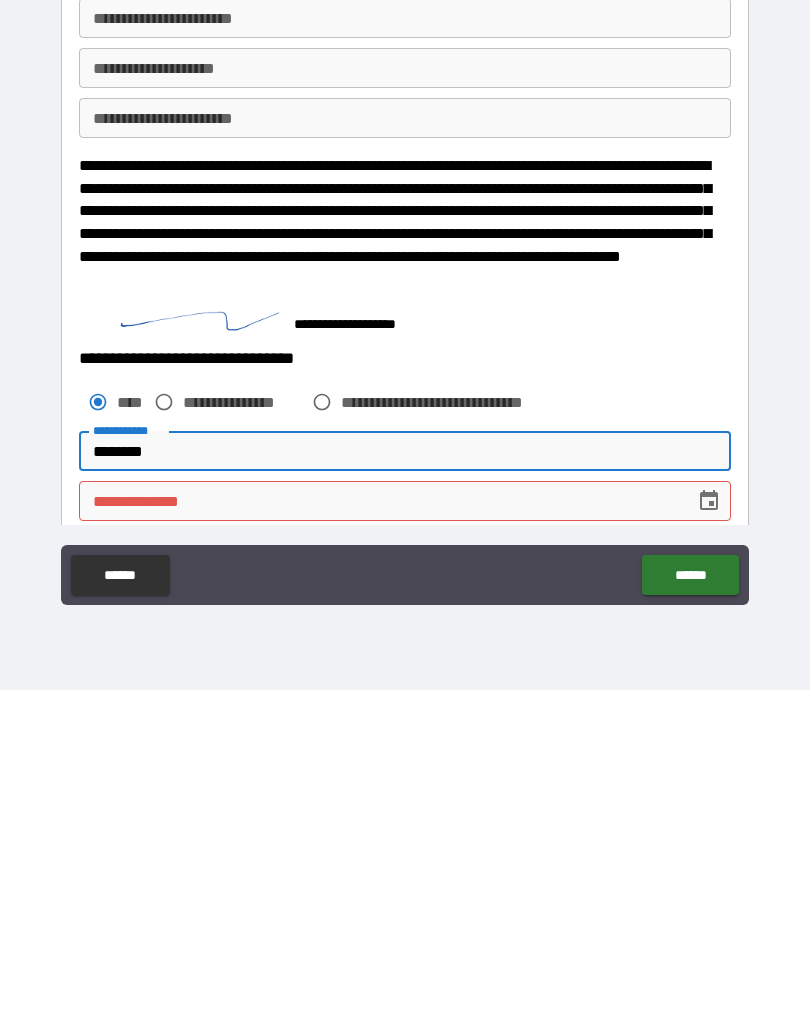 type on "********" 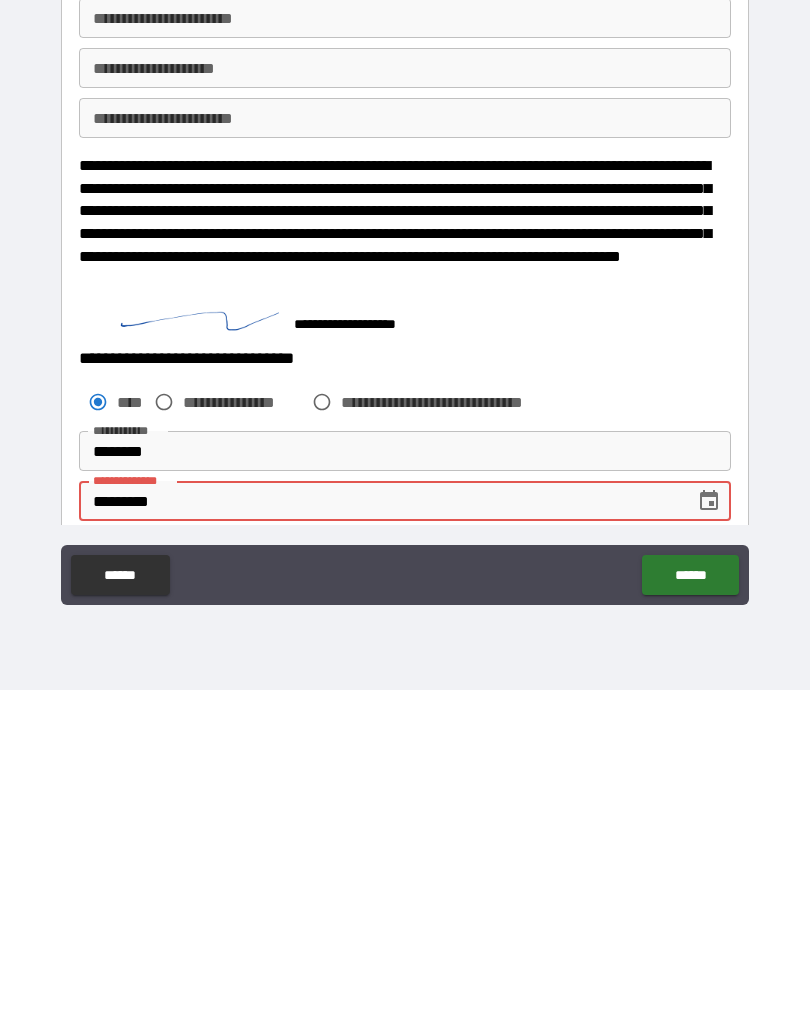 type on "**********" 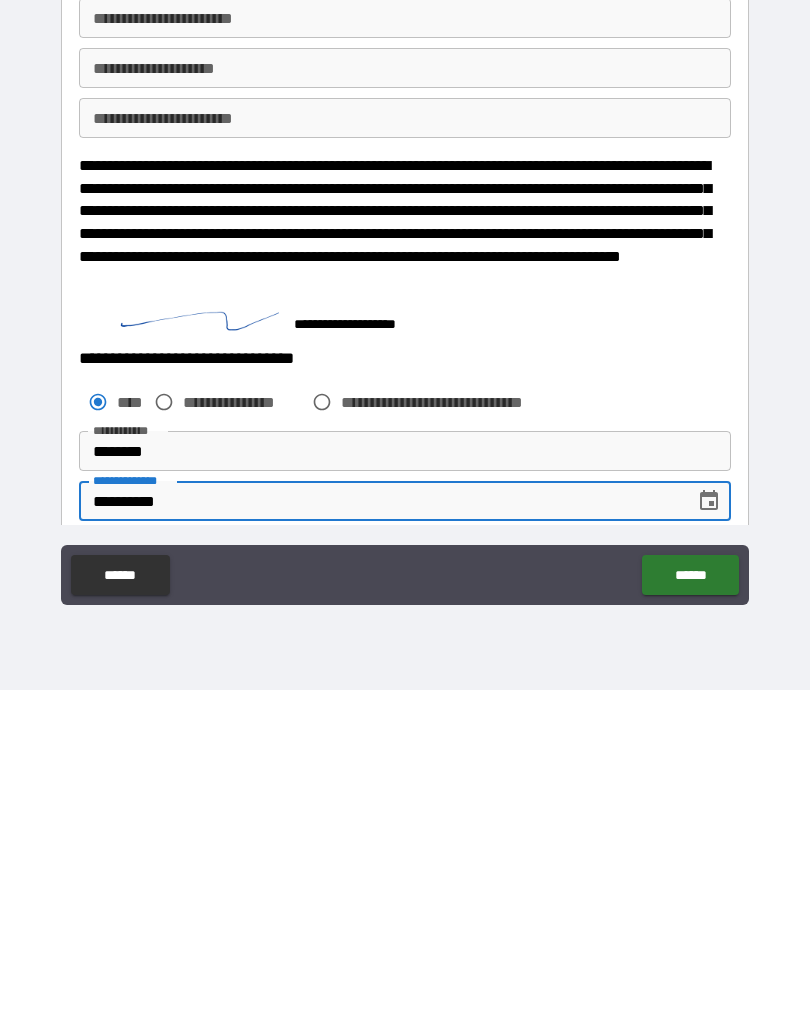 click on "******" at bounding box center [690, 895] 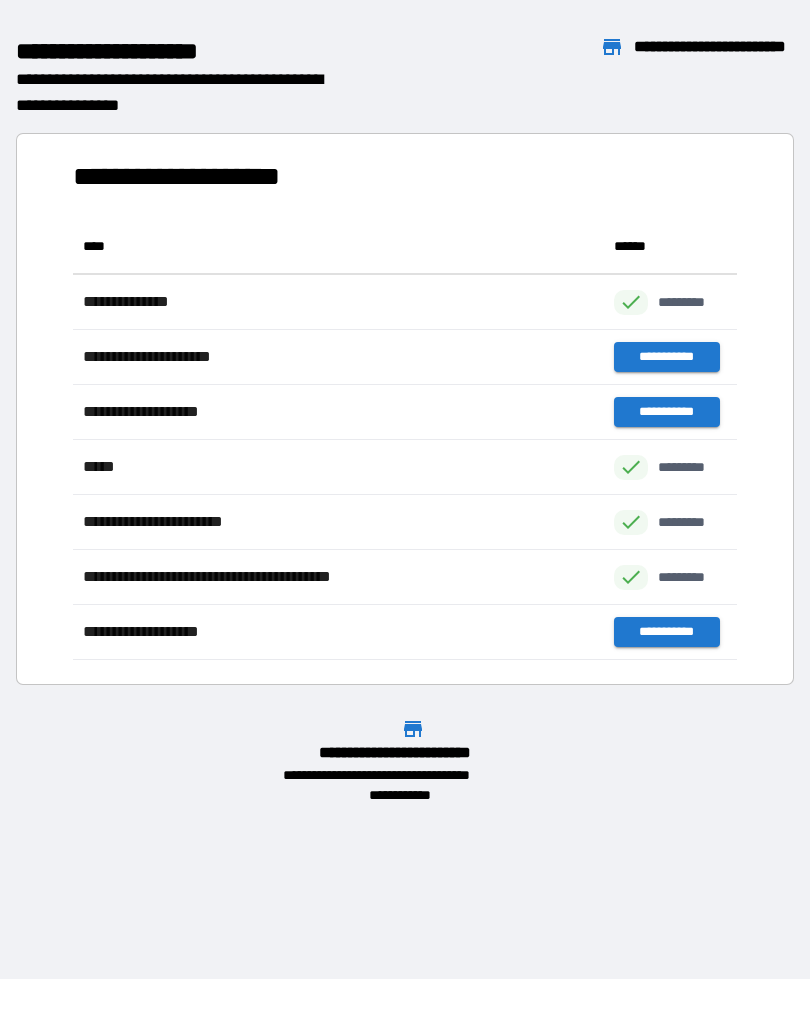 scroll, scrollTop: 1, scrollLeft: 1, axis: both 